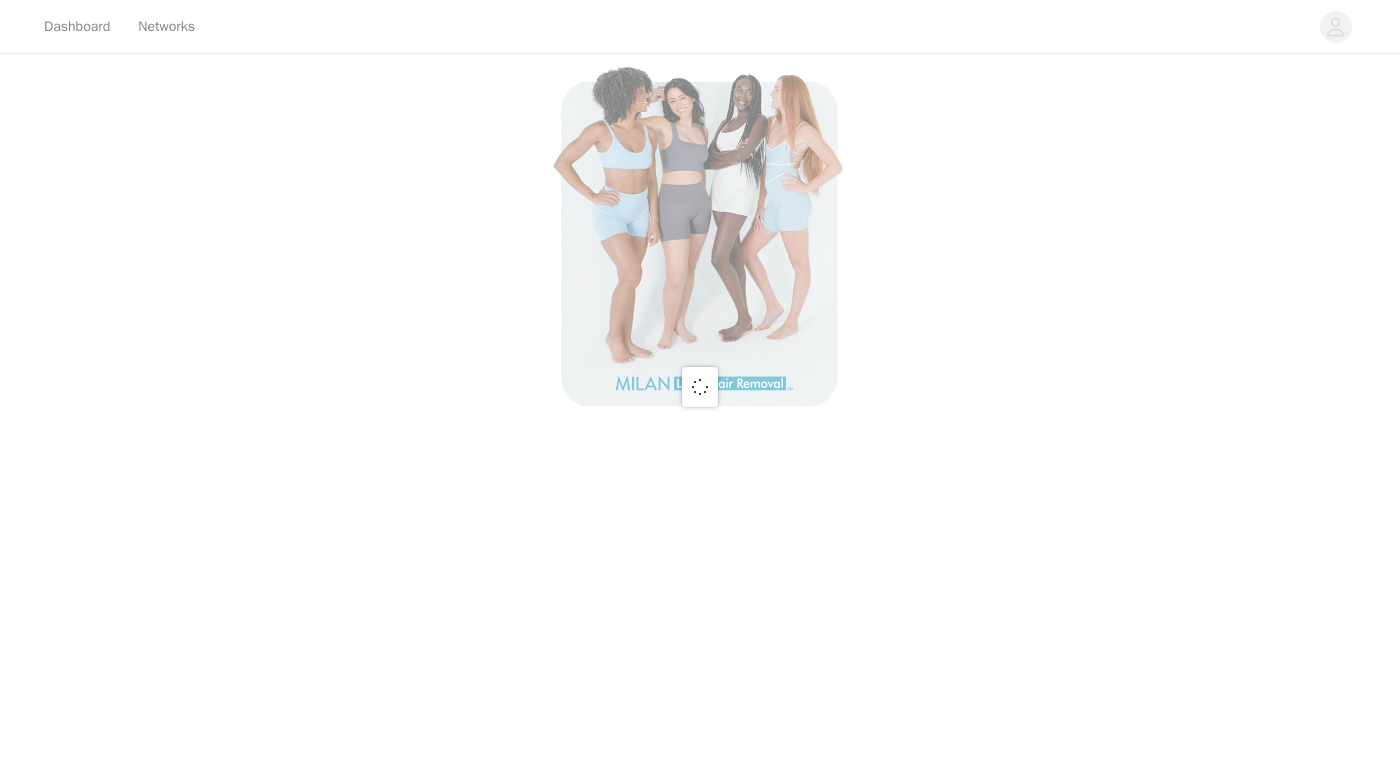 scroll, scrollTop: 0, scrollLeft: 0, axis: both 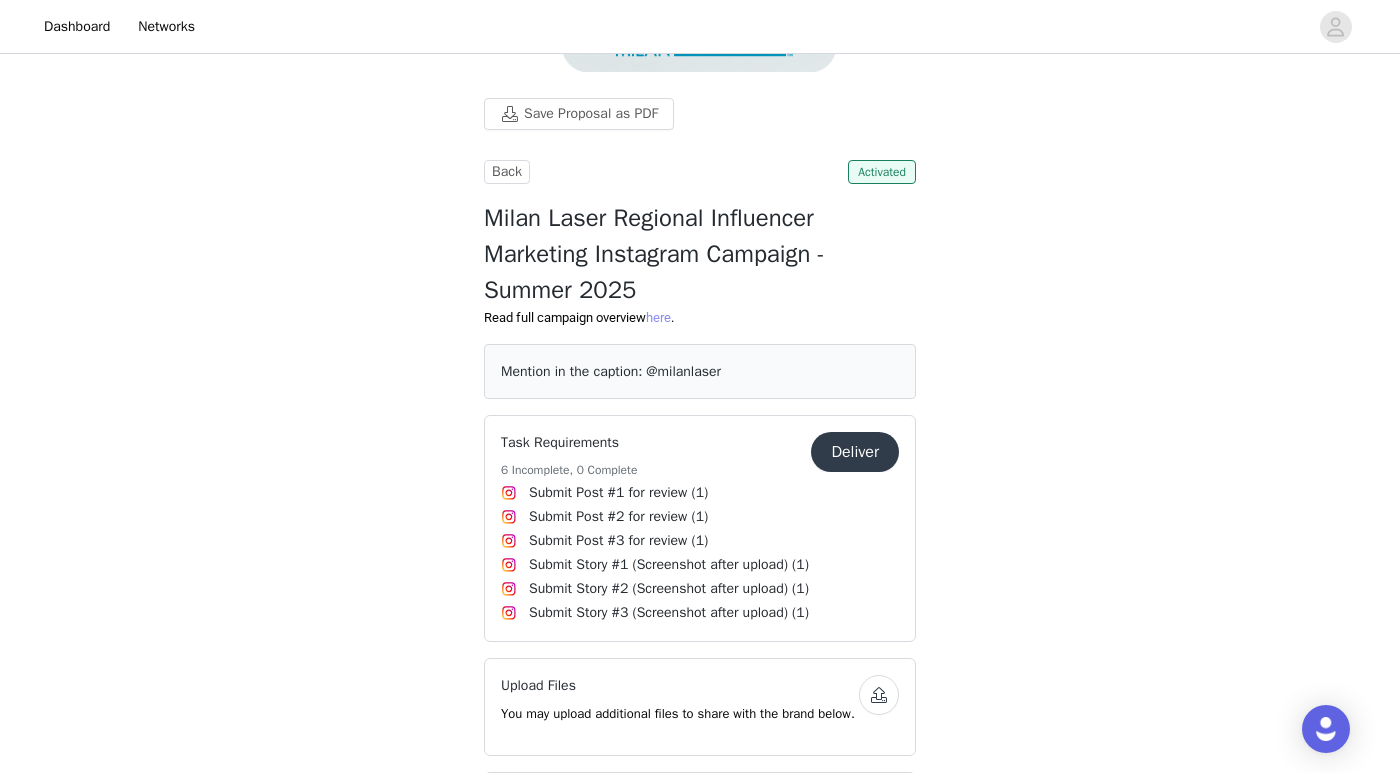 click on "here" at bounding box center (658, 317) 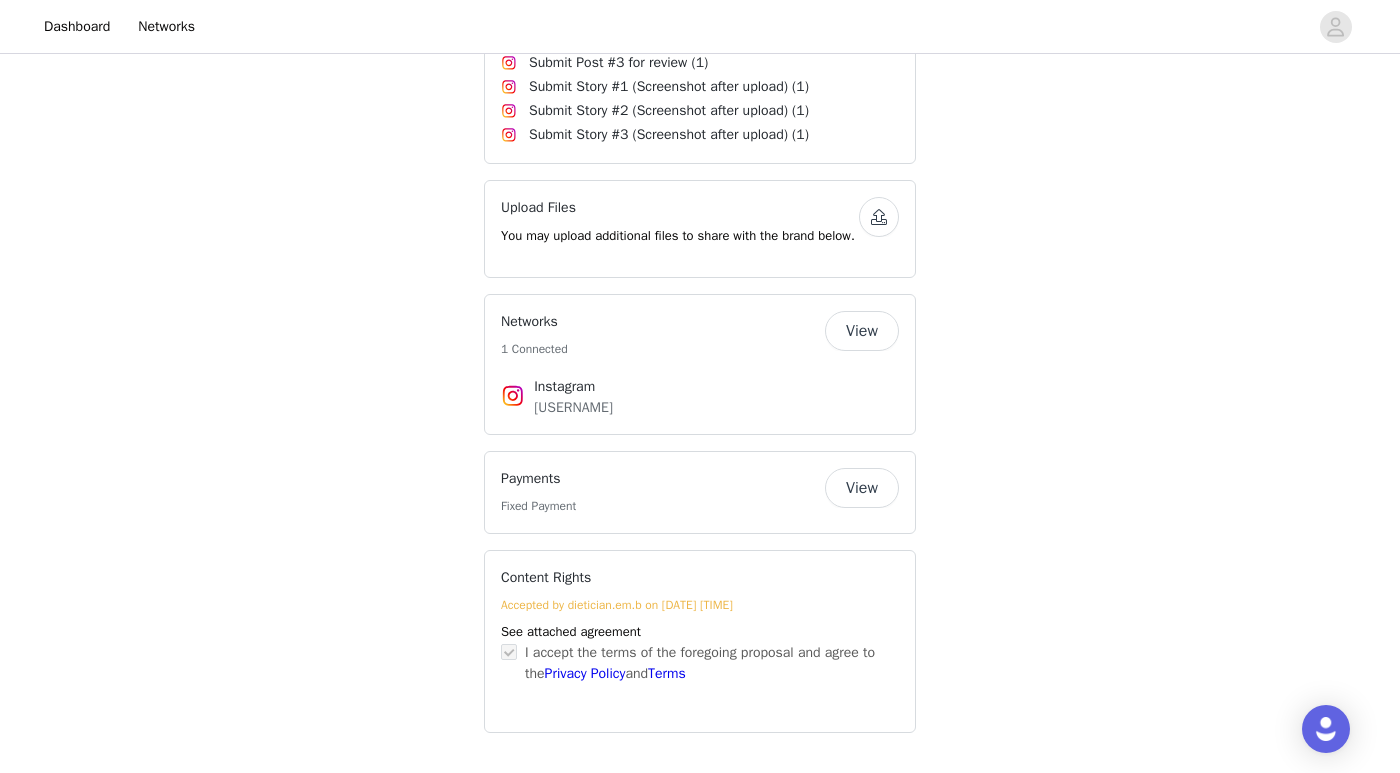 scroll, scrollTop: 829, scrollLeft: 0, axis: vertical 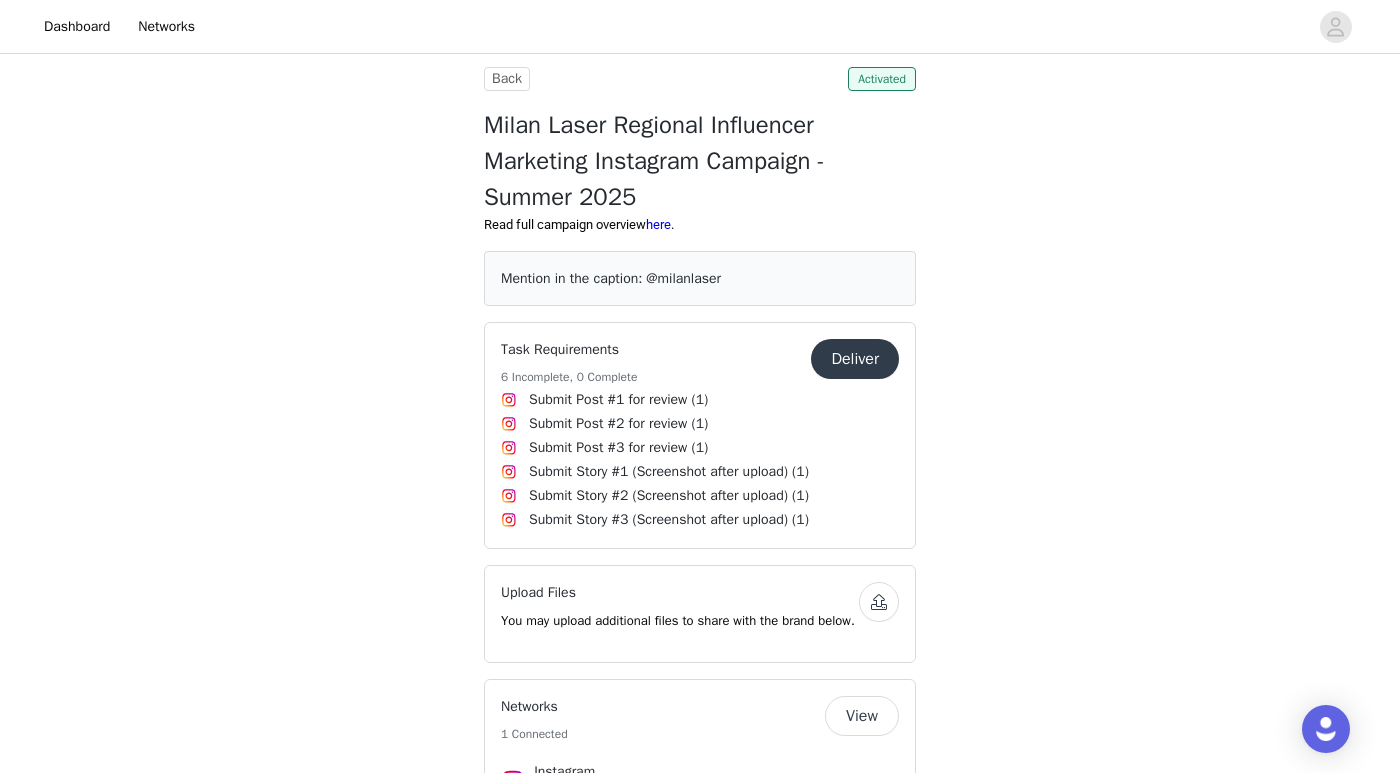 click on "Deliver" at bounding box center [855, 359] 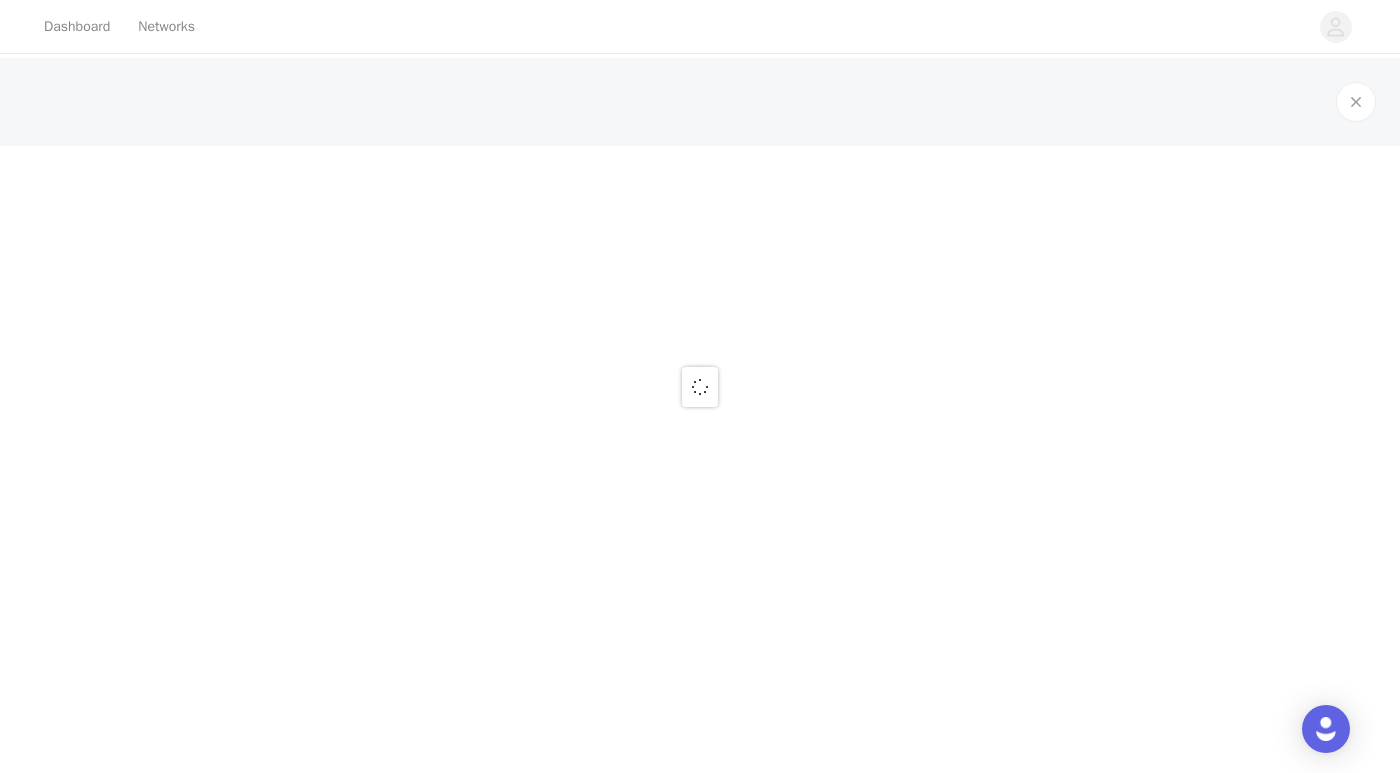 scroll, scrollTop: 0, scrollLeft: 0, axis: both 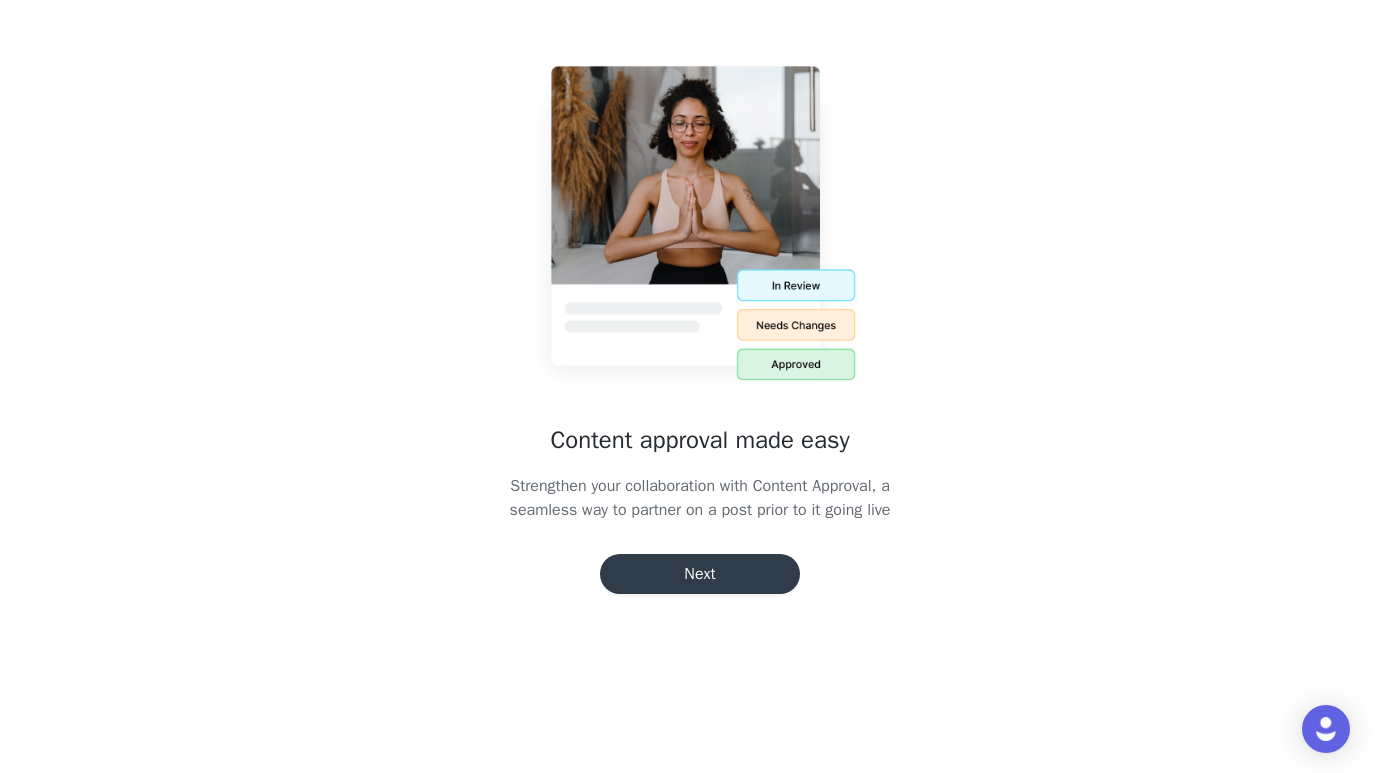 click on "Next" at bounding box center (700, 574) 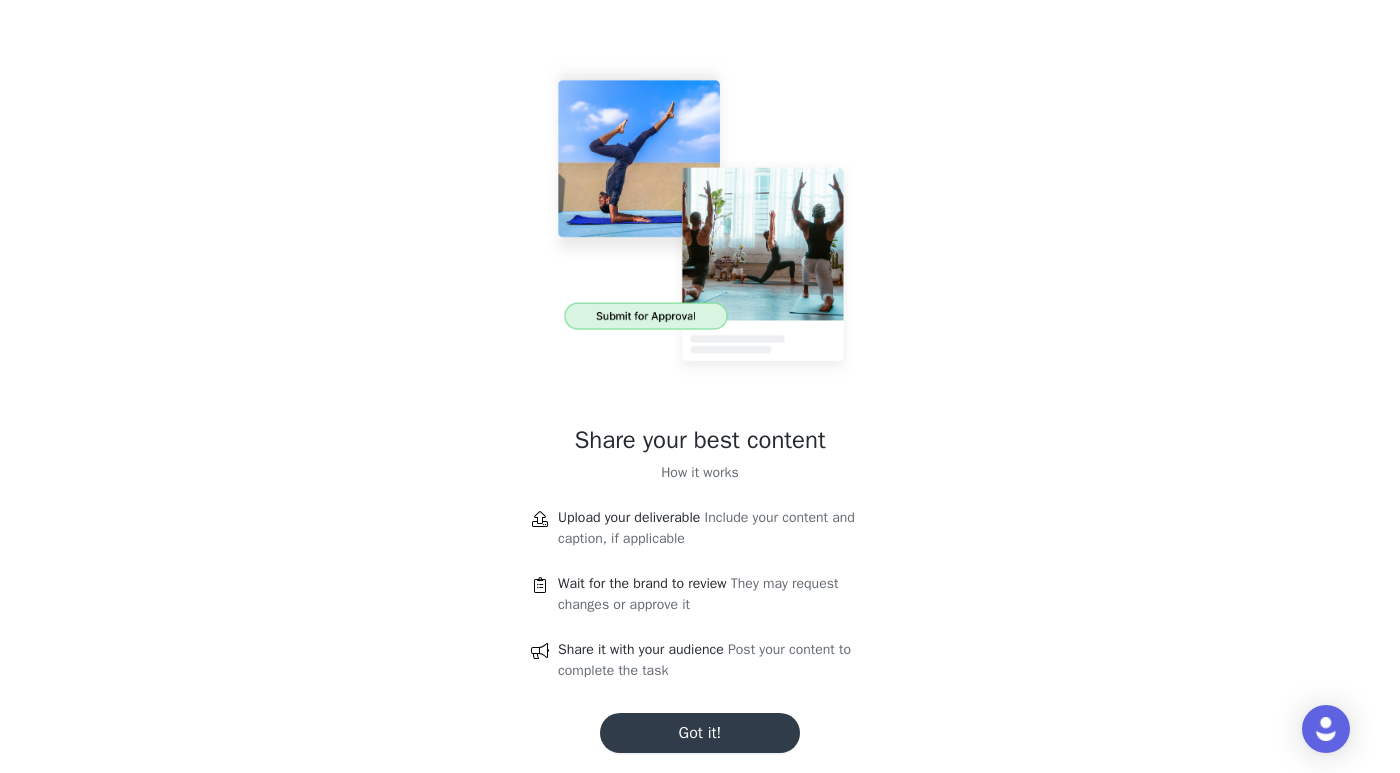 click on "Got it!" at bounding box center [700, 733] 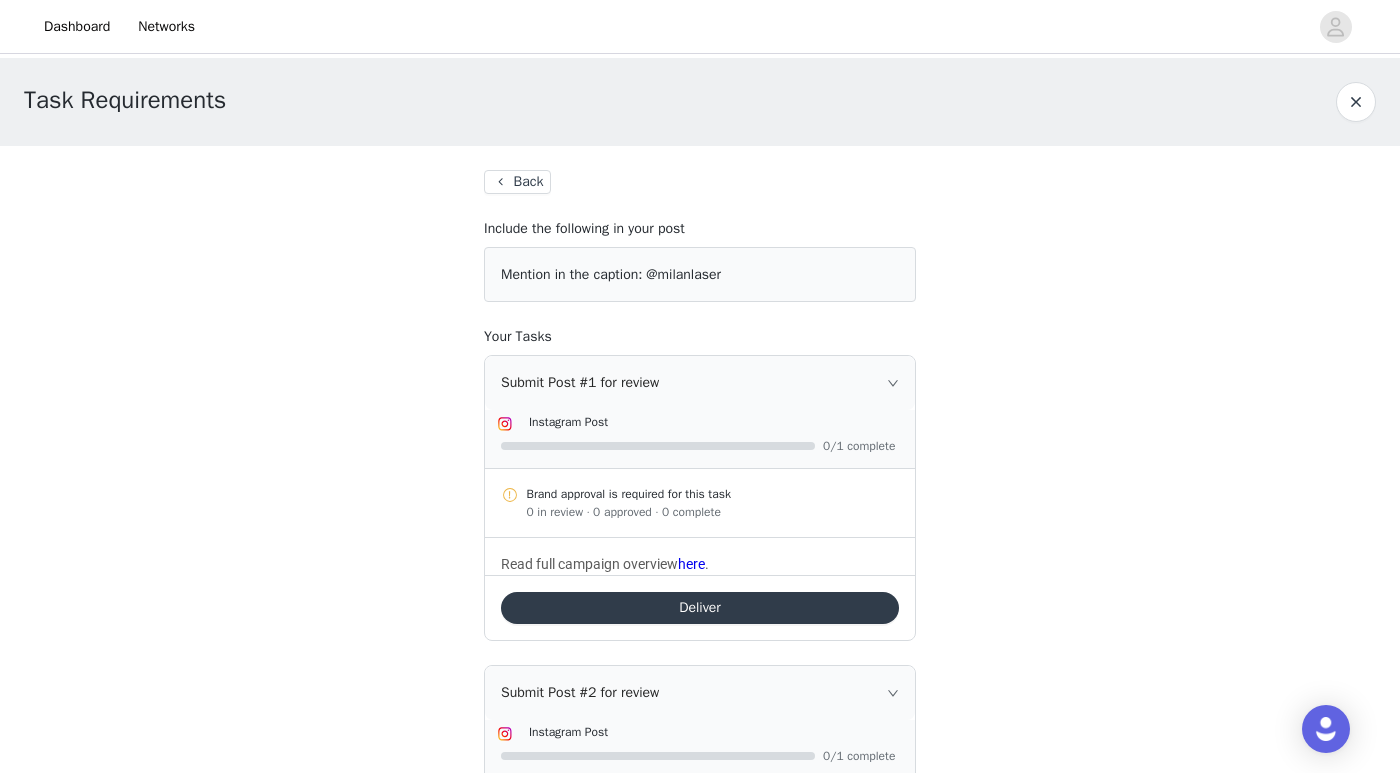 scroll, scrollTop: 0, scrollLeft: 0, axis: both 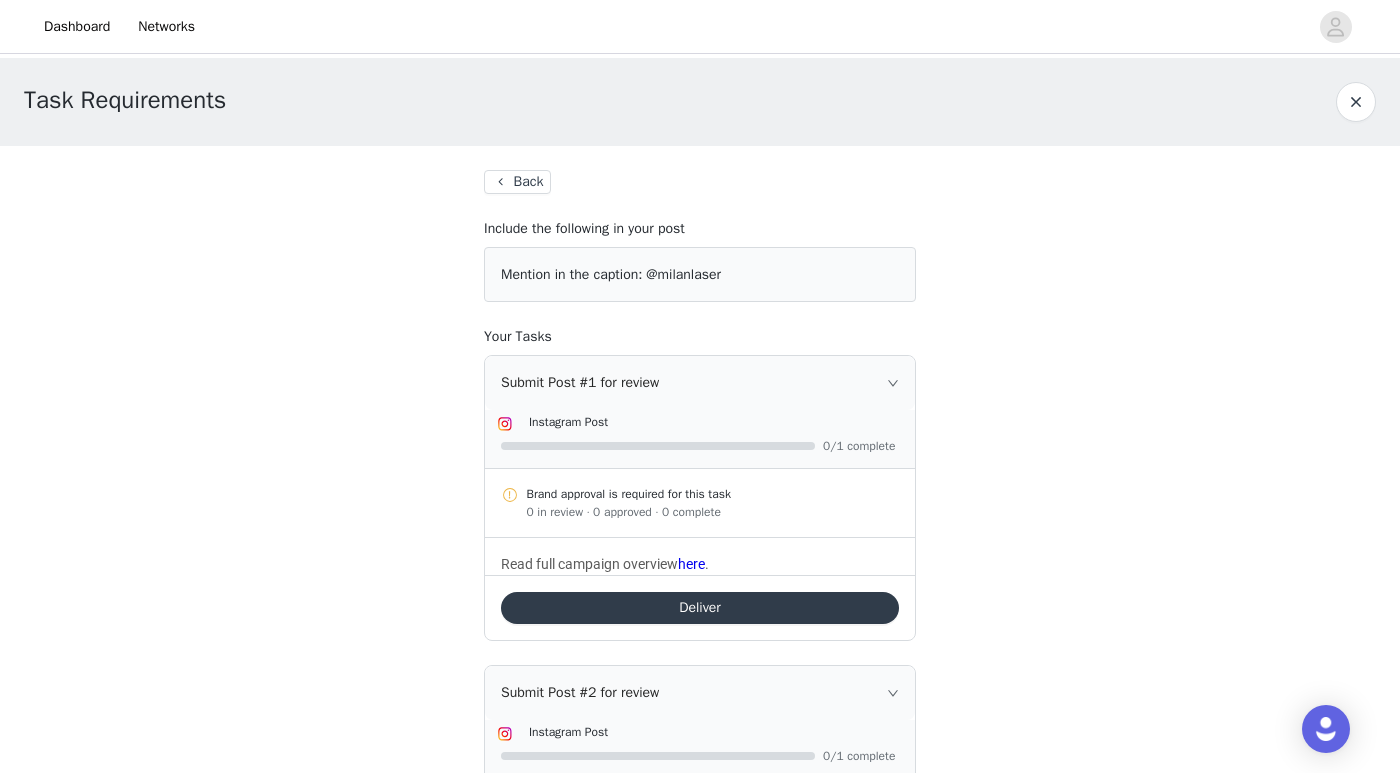 click on "Back Include the following in your post Mention in the caption: @milanlaser Your Tasks Submit Post #1 for review Instagram Post 0/1 complete Brand approval is required for this task 0 in review · 0 approved · 0 complete Read full campaign overview here . Deliver Submit Post #2 for review Instagram Post 0/1 complete Brand approval is required for this task 0 in review · 0 approved · 0 complete Read full campaign overview here . Deliver Submit Post #3 for review Instagram Post 0/1 complete Read full campaign overview here . Deliver" at bounding box center [700, 1021] 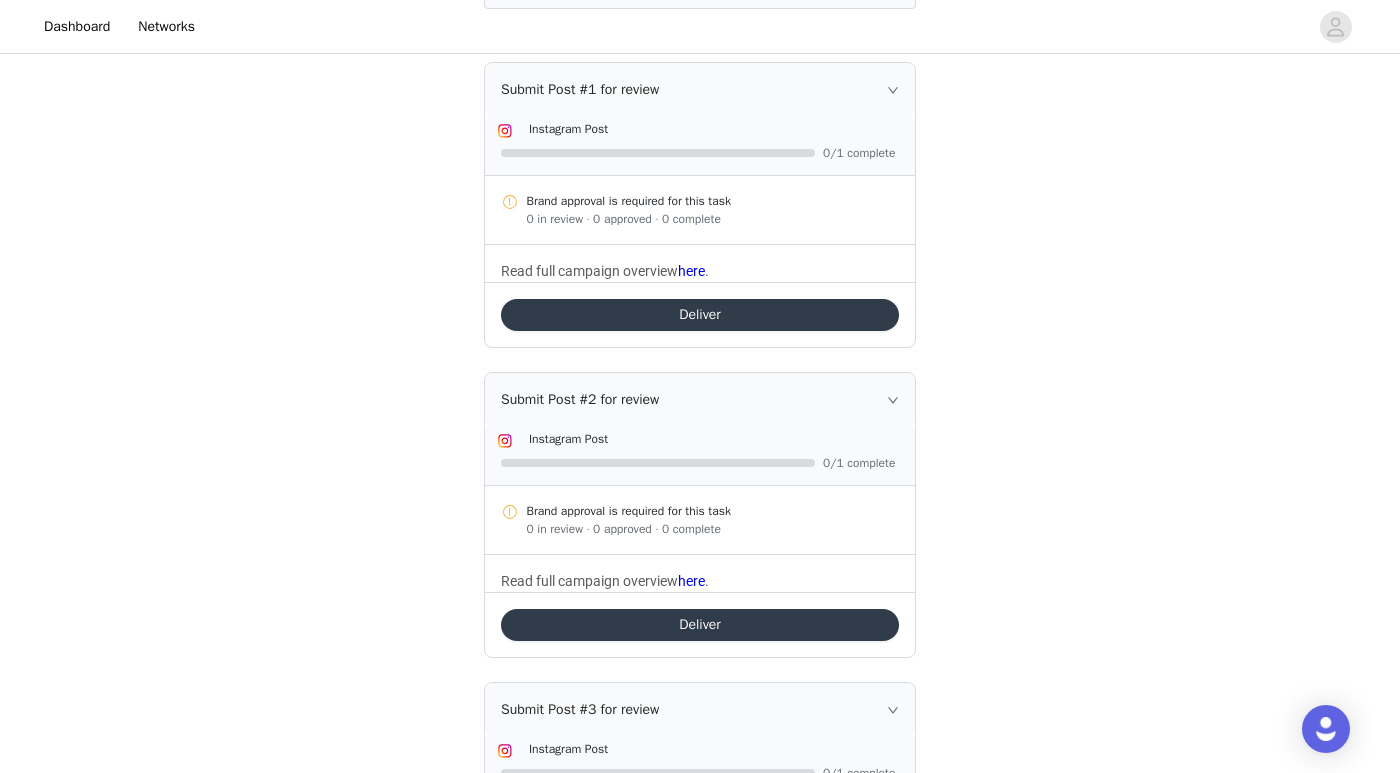 scroll, scrollTop: 309, scrollLeft: 0, axis: vertical 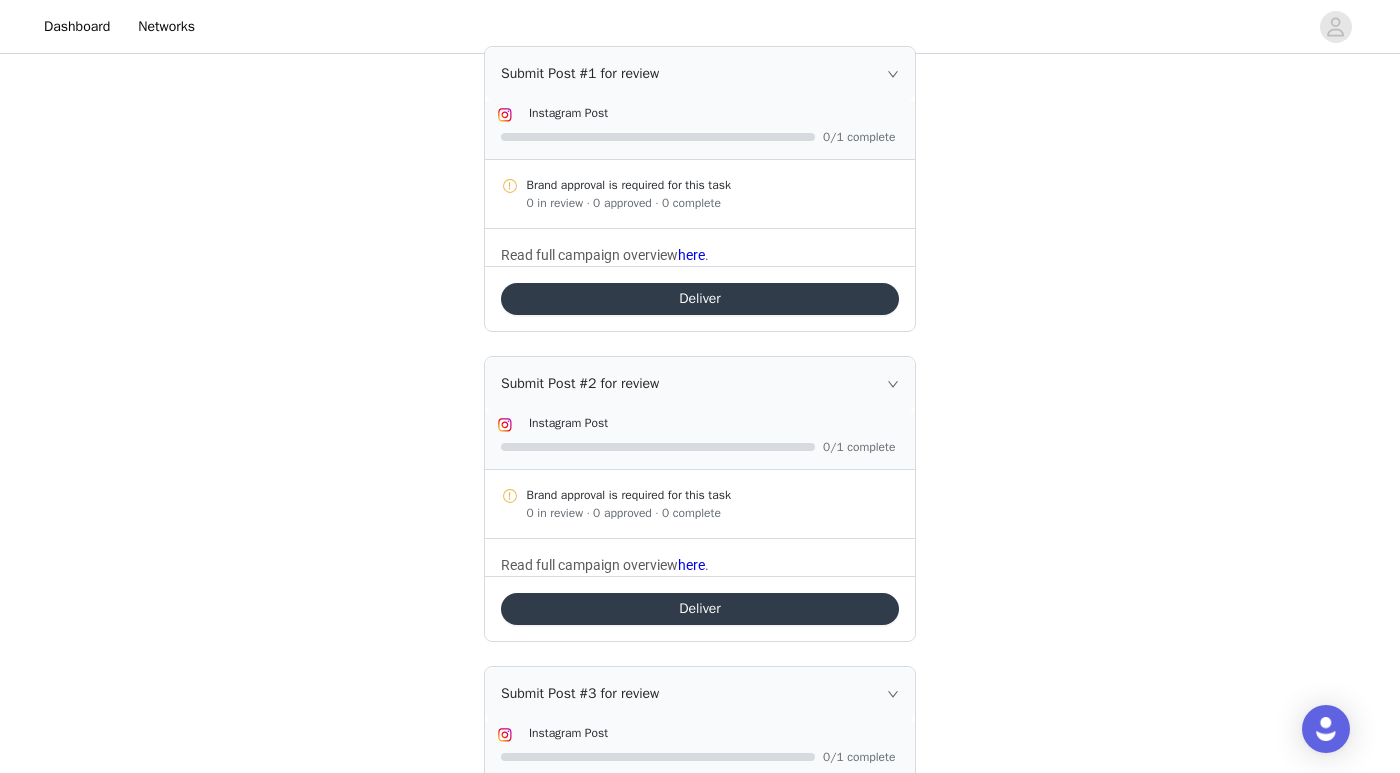 click on "Deliver" at bounding box center (700, 299) 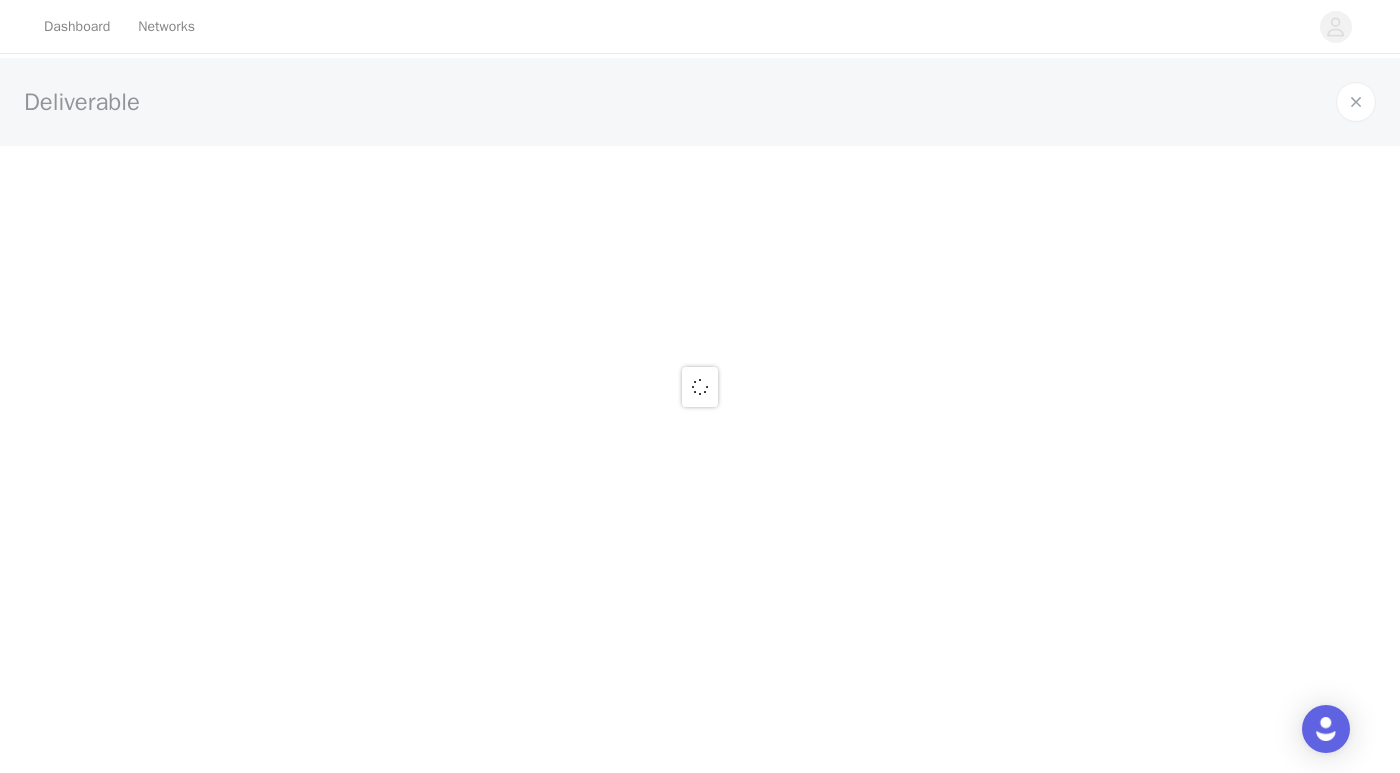 scroll, scrollTop: 0, scrollLeft: 0, axis: both 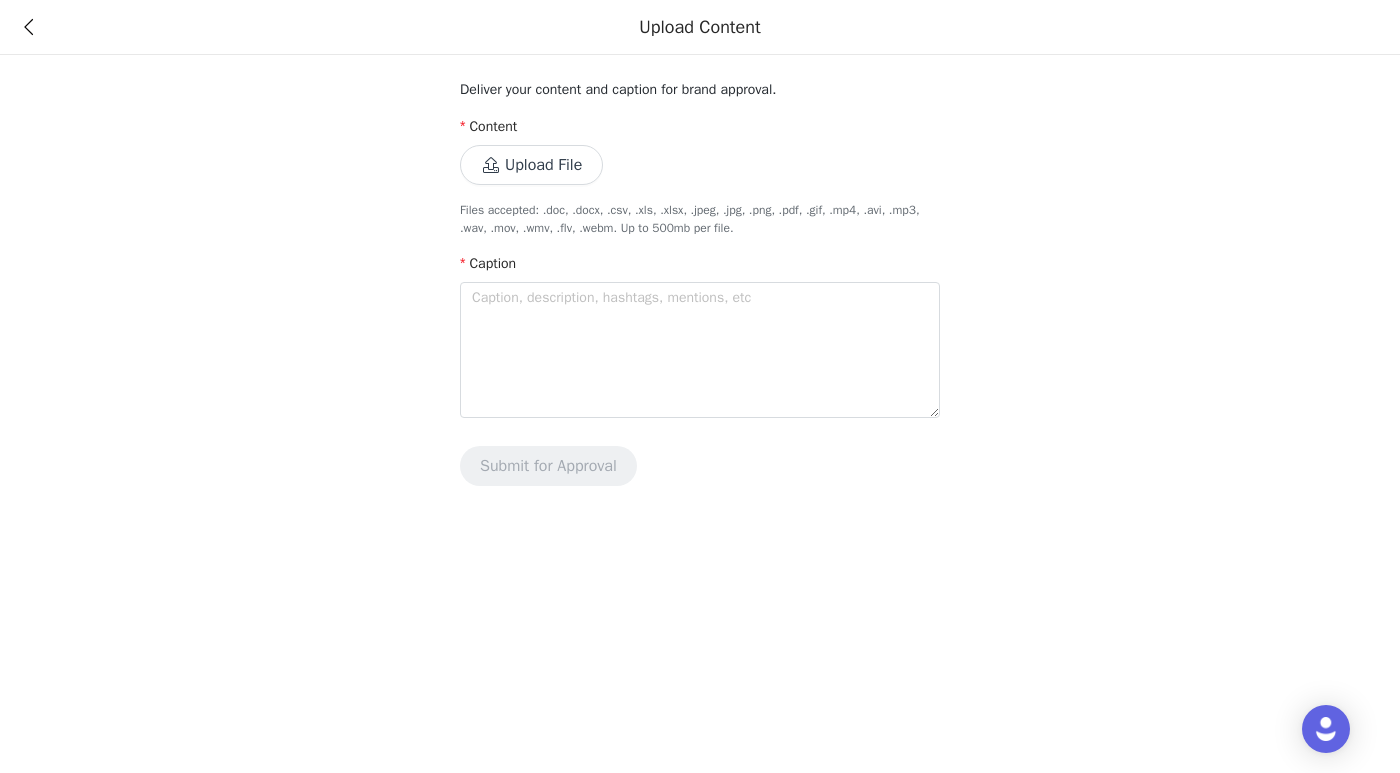 click on "Upload Content" at bounding box center [700, 27] 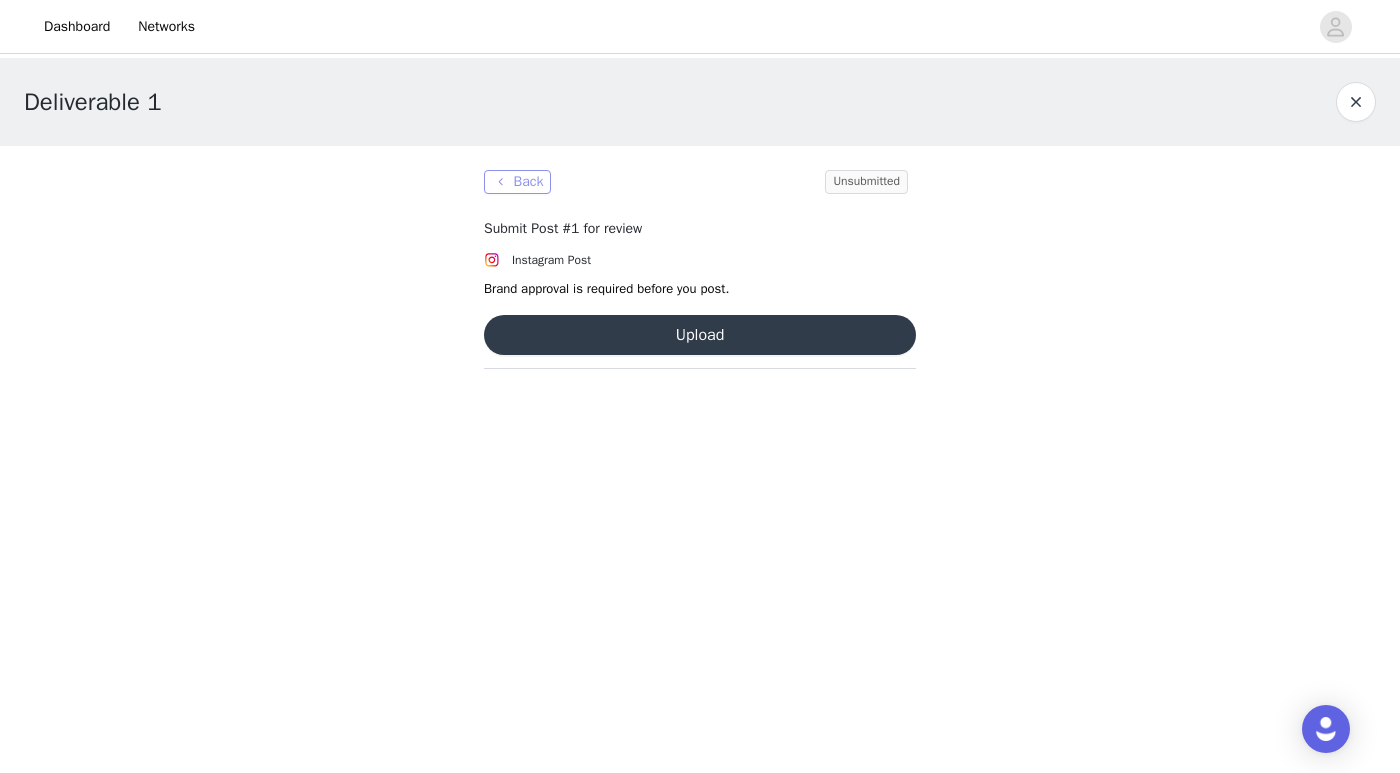 click on "Back" at bounding box center (517, 182) 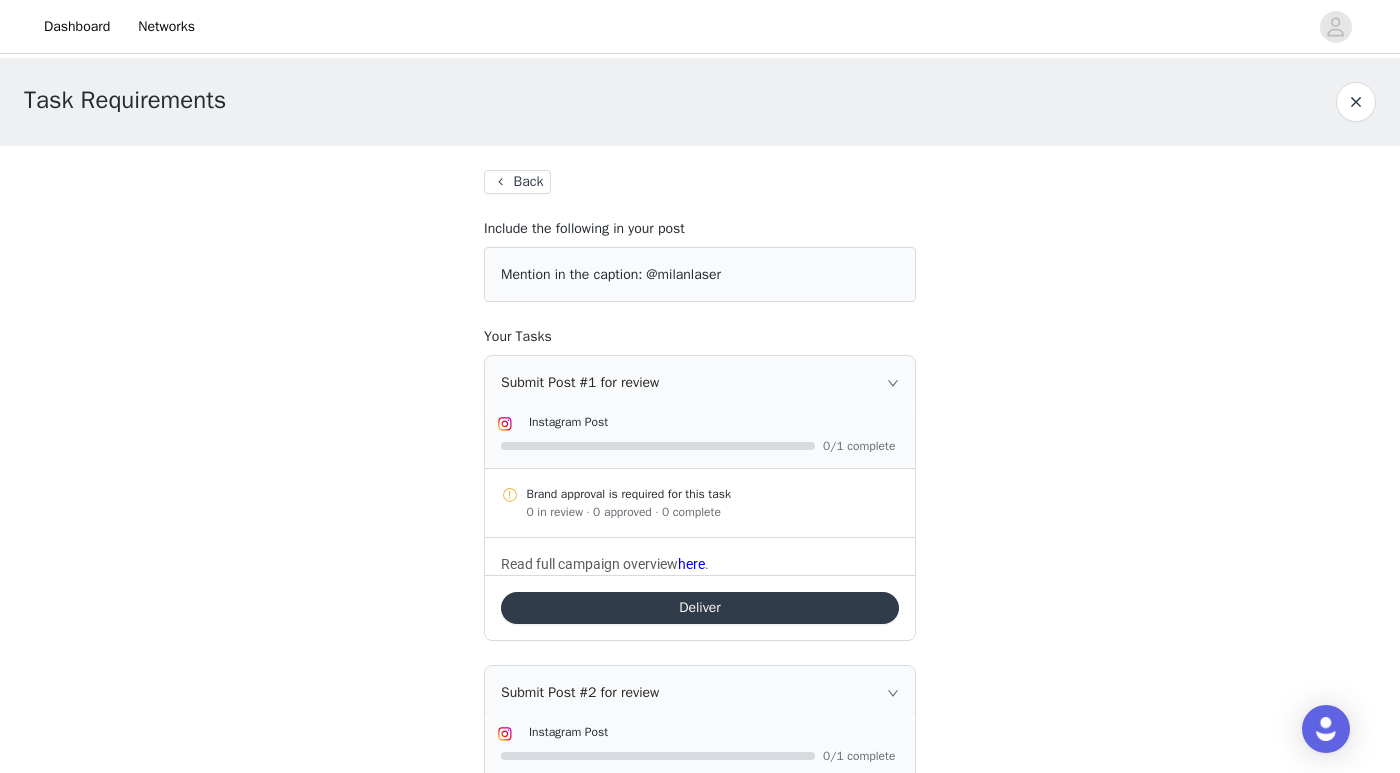 scroll, scrollTop: 0, scrollLeft: 0, axis: both 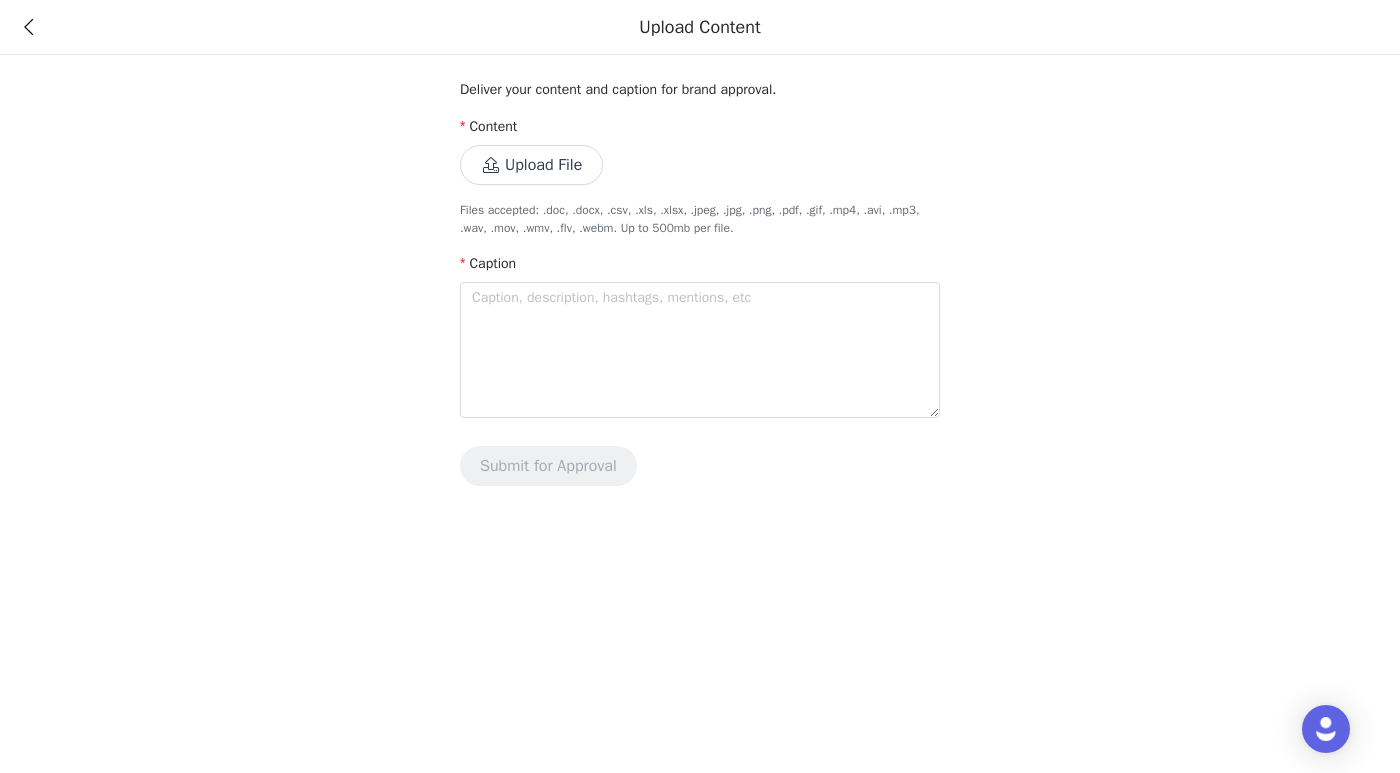 click on "Upload File" at bounding box center (531, 165) 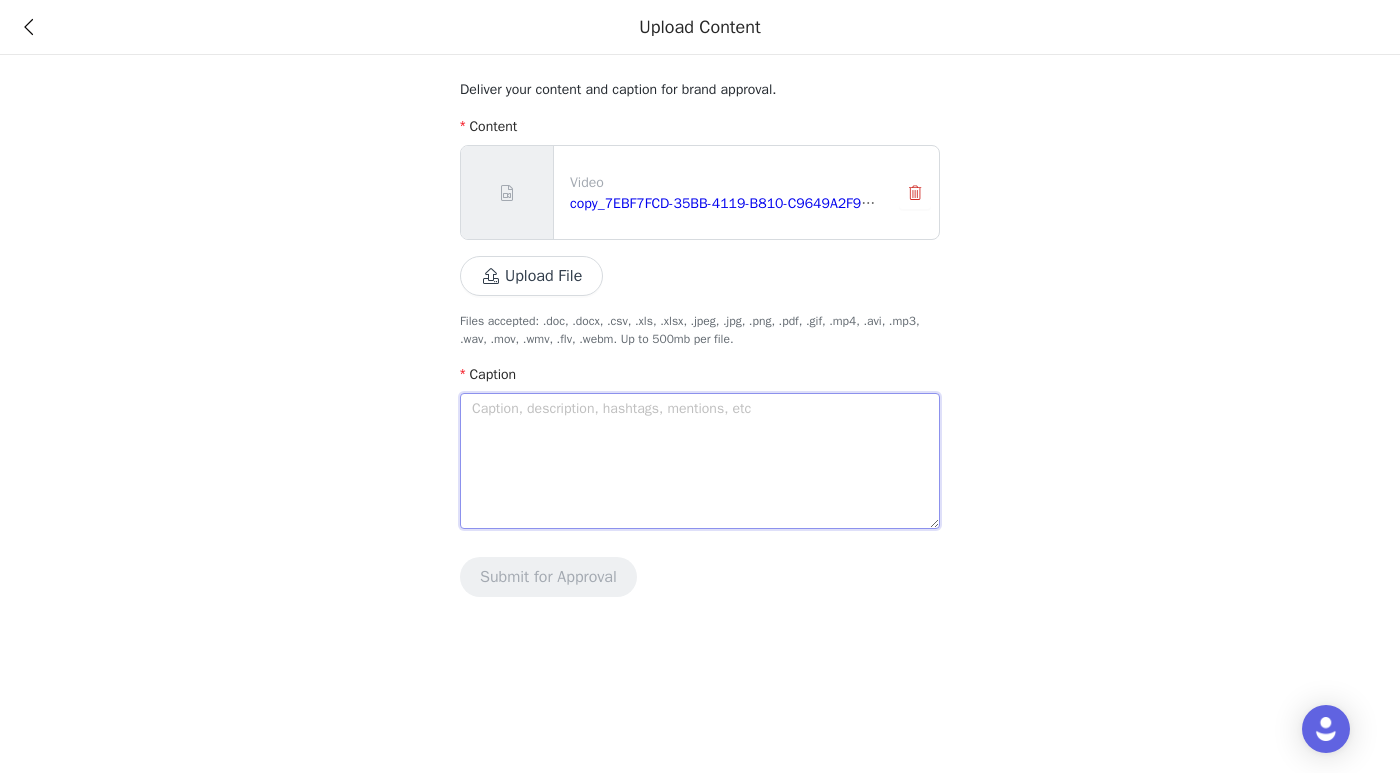 click at bounding box center (700, 461) 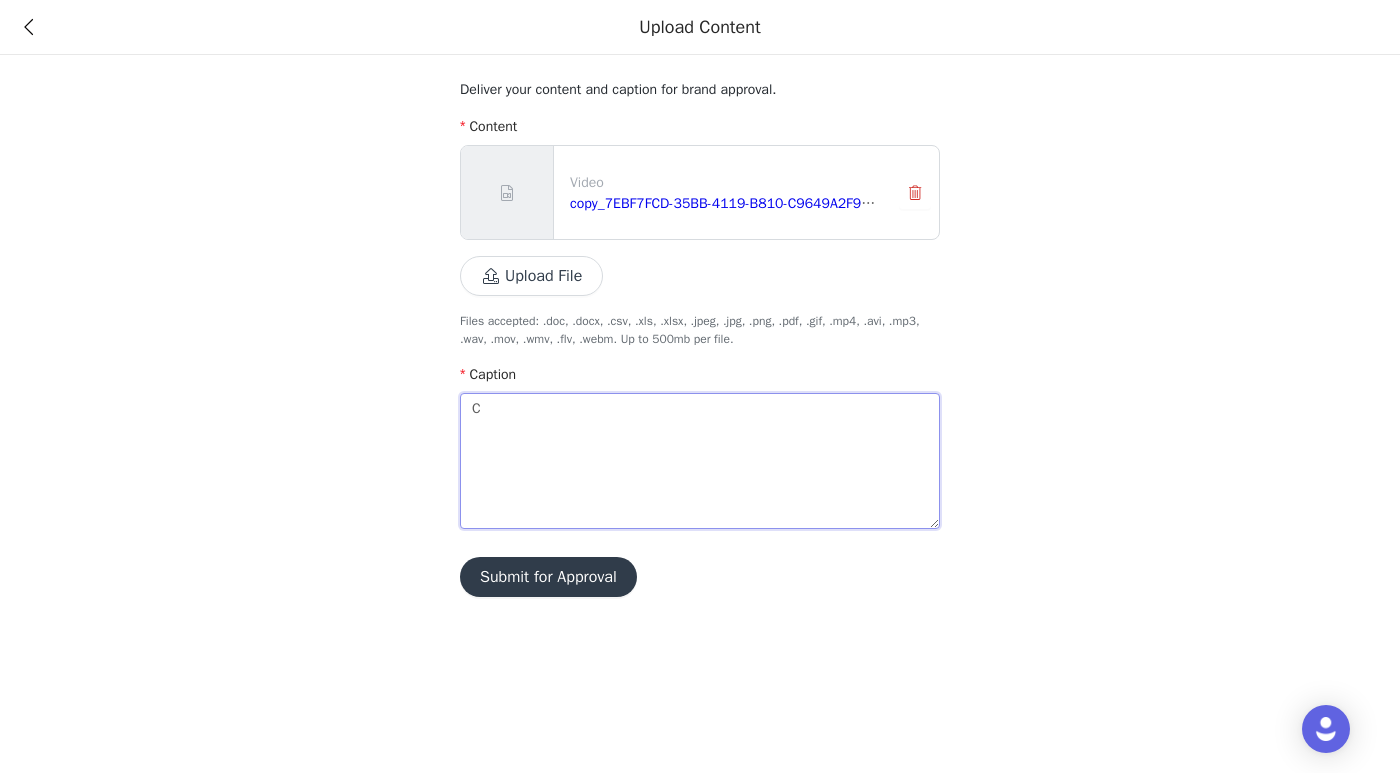 type 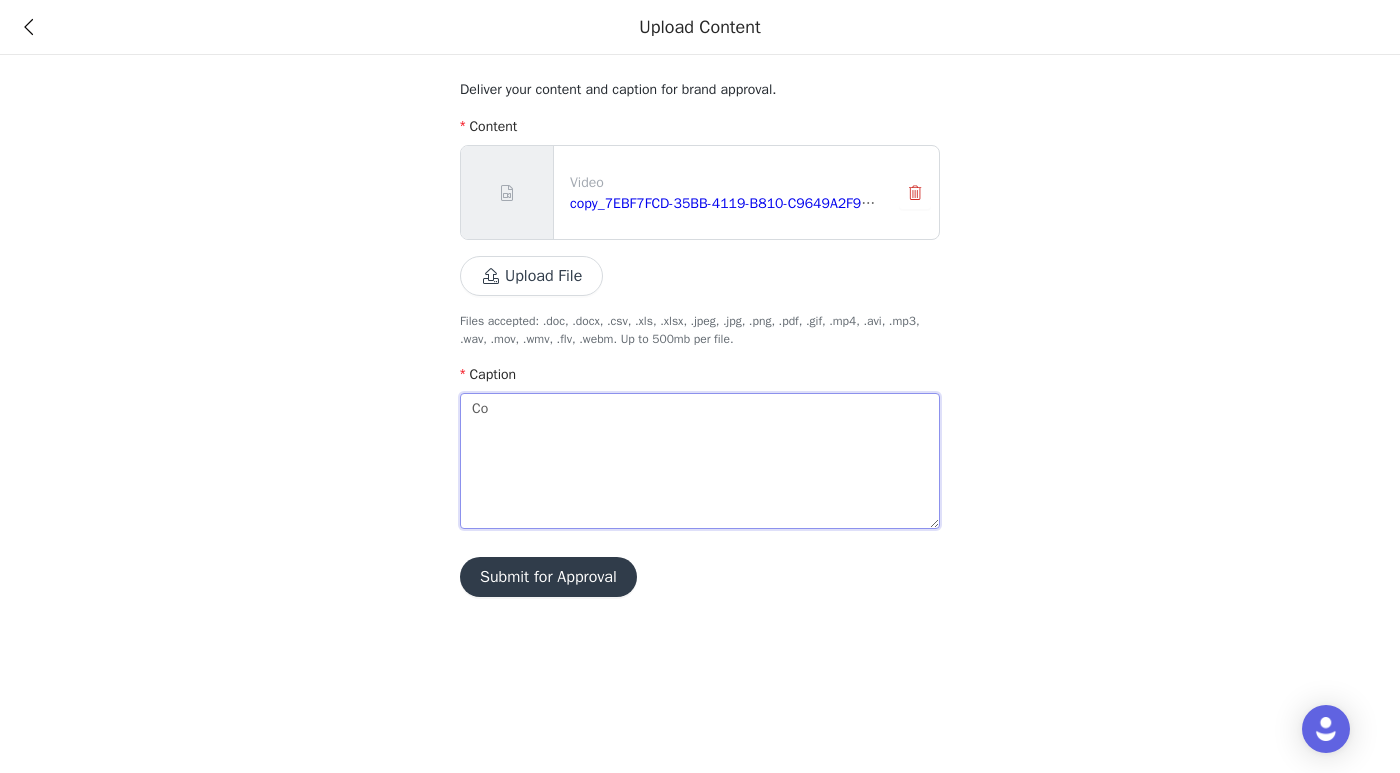 type 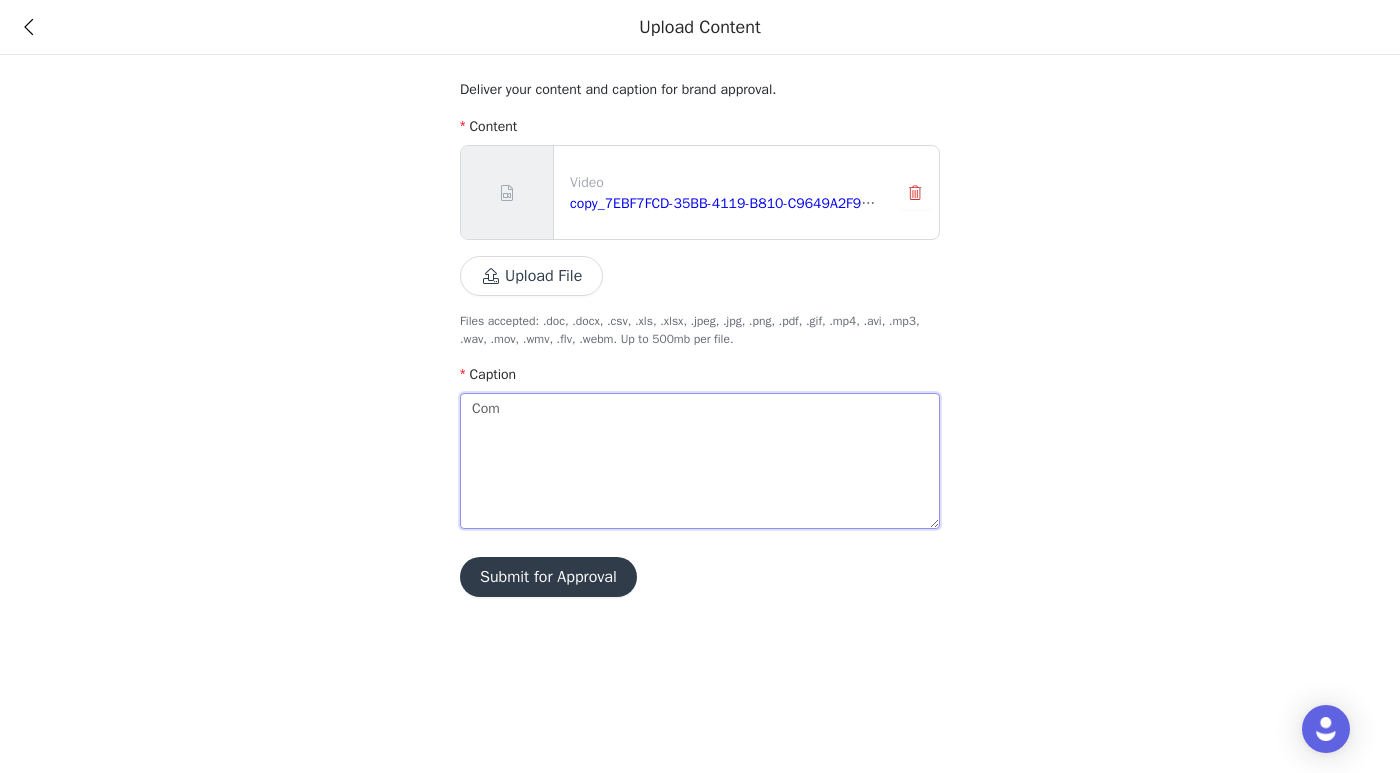 type 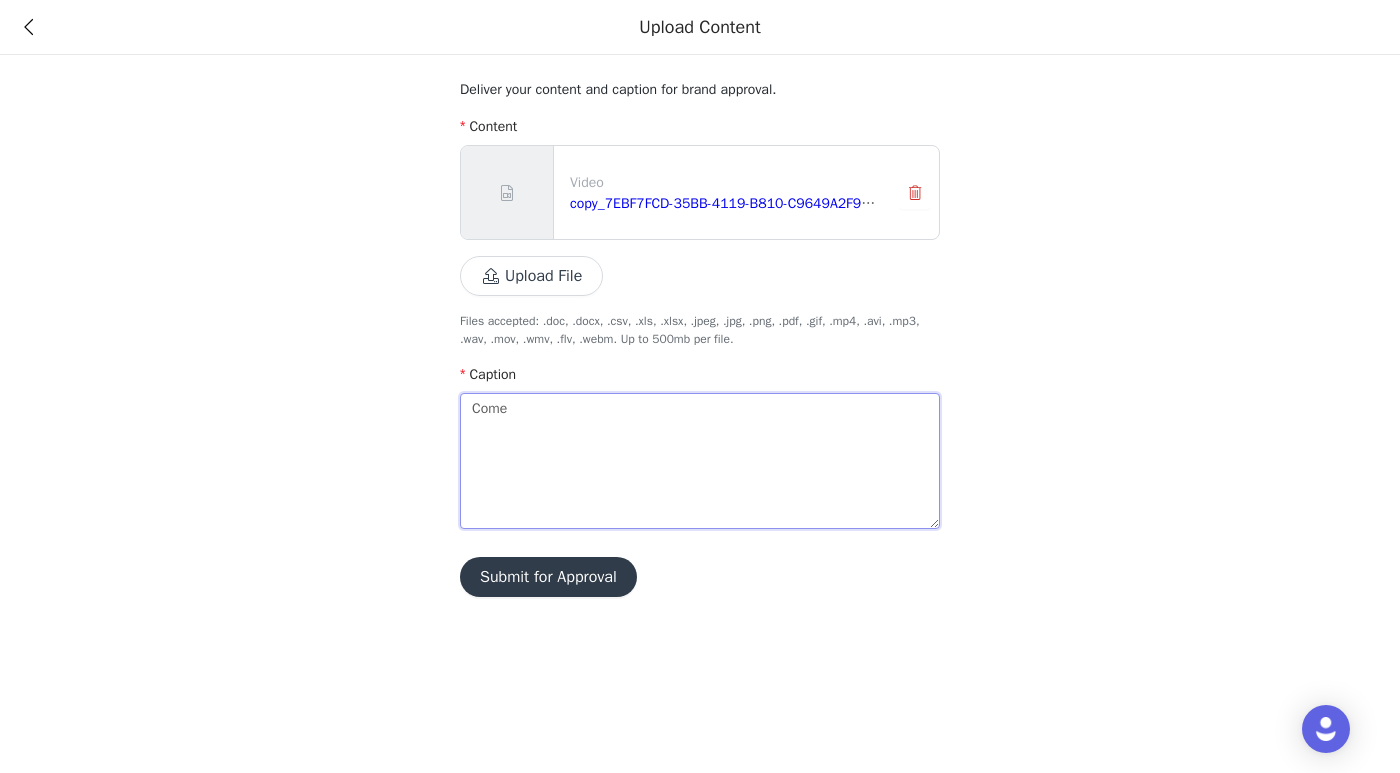 type 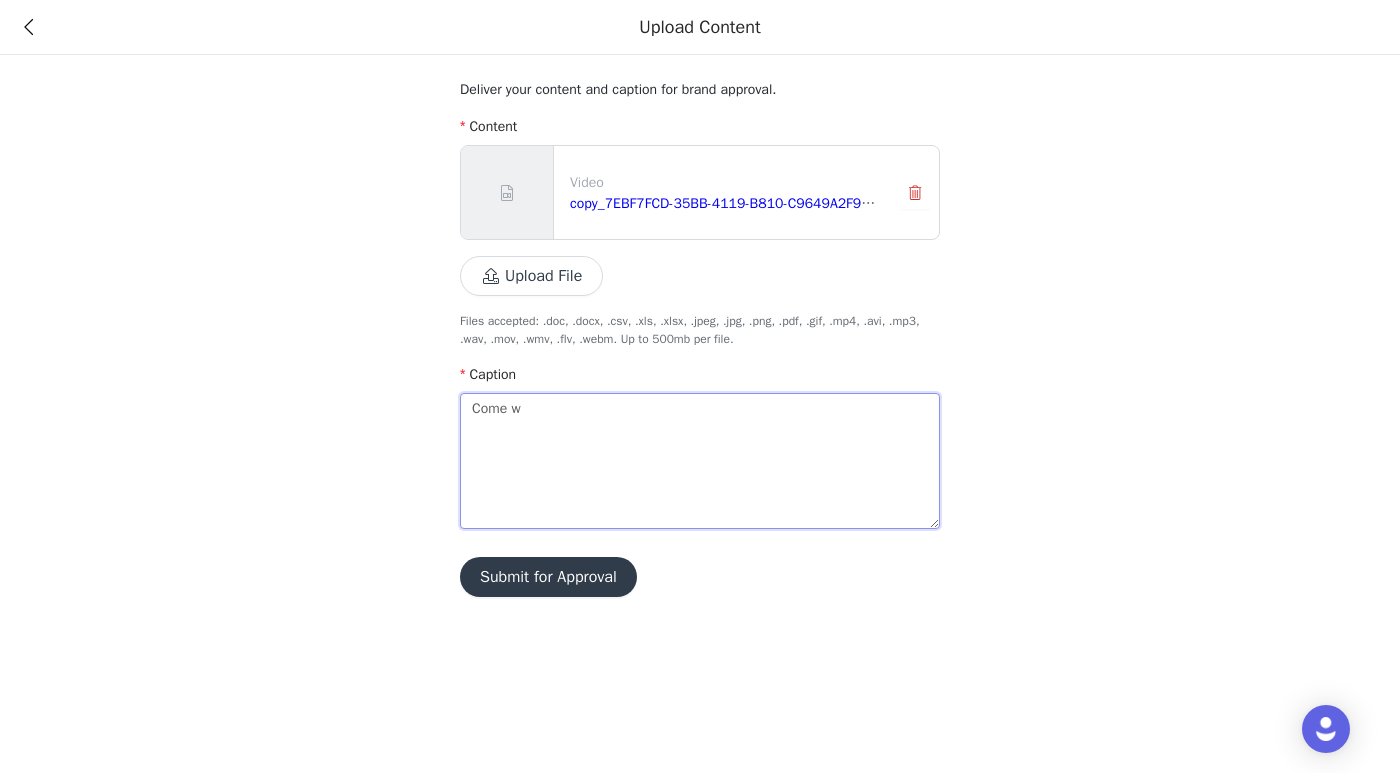 type 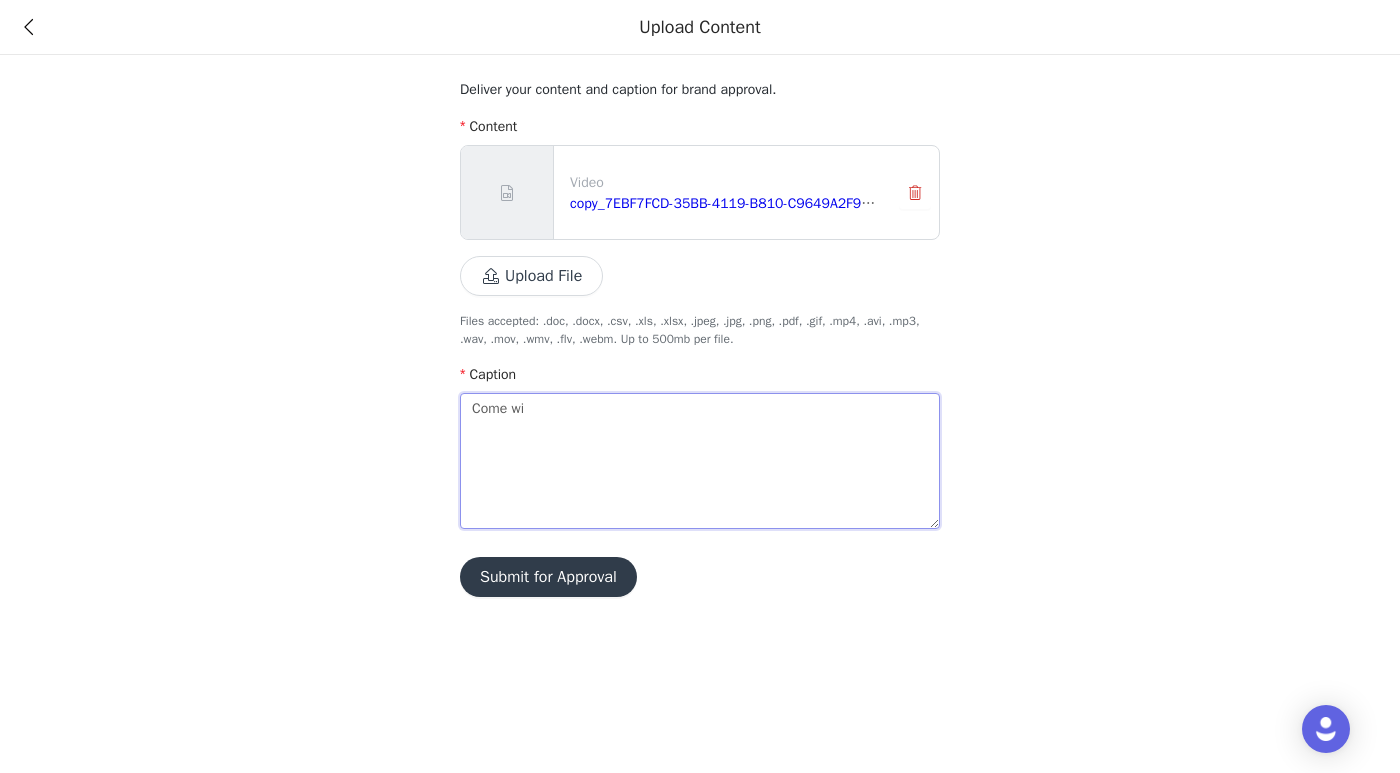 type 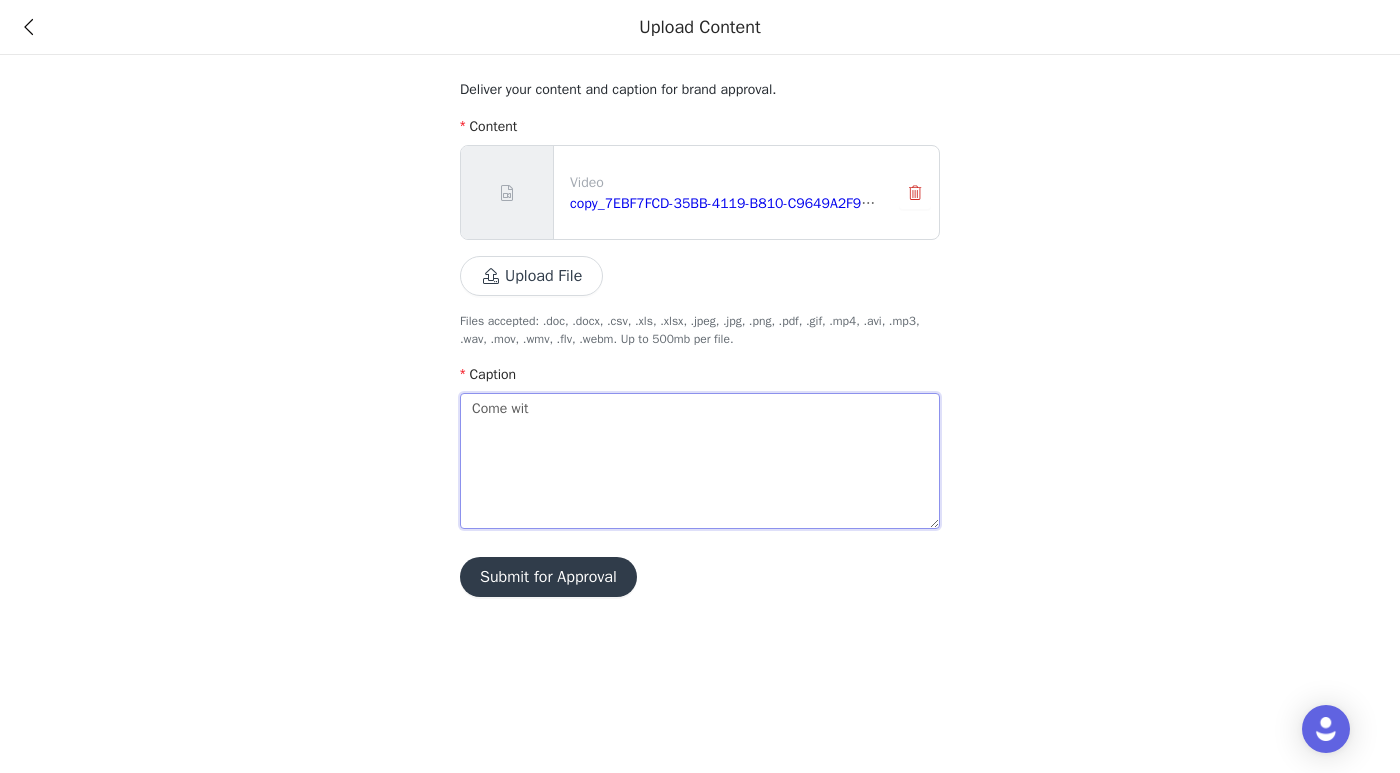 type 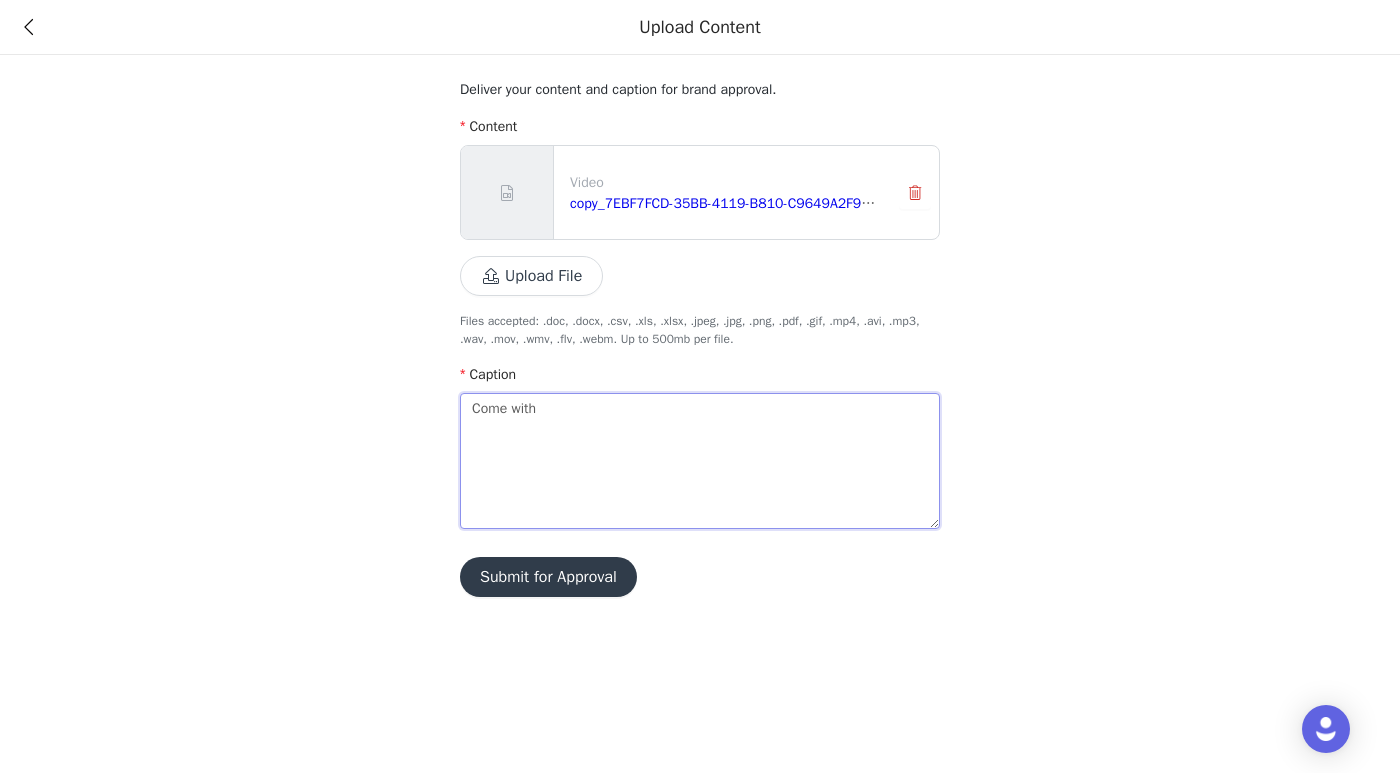 type 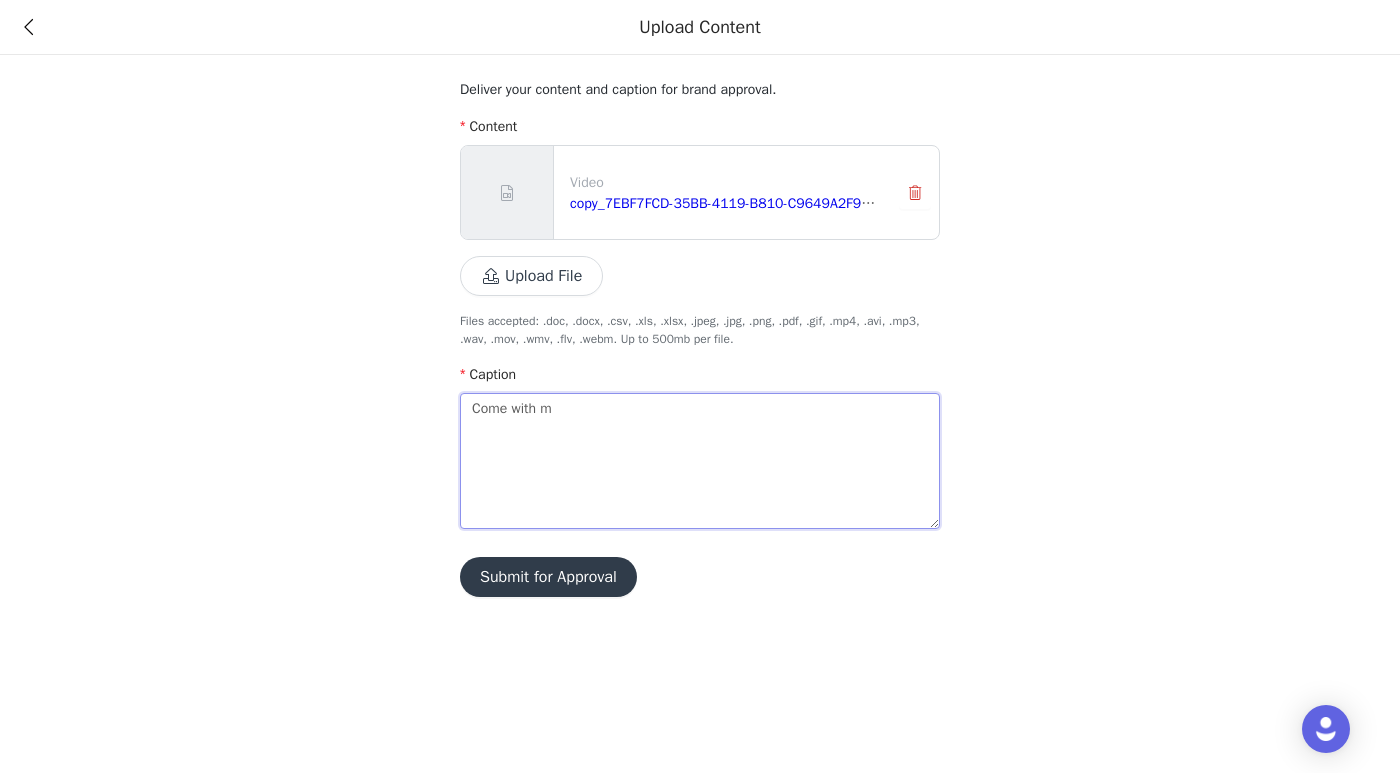 type 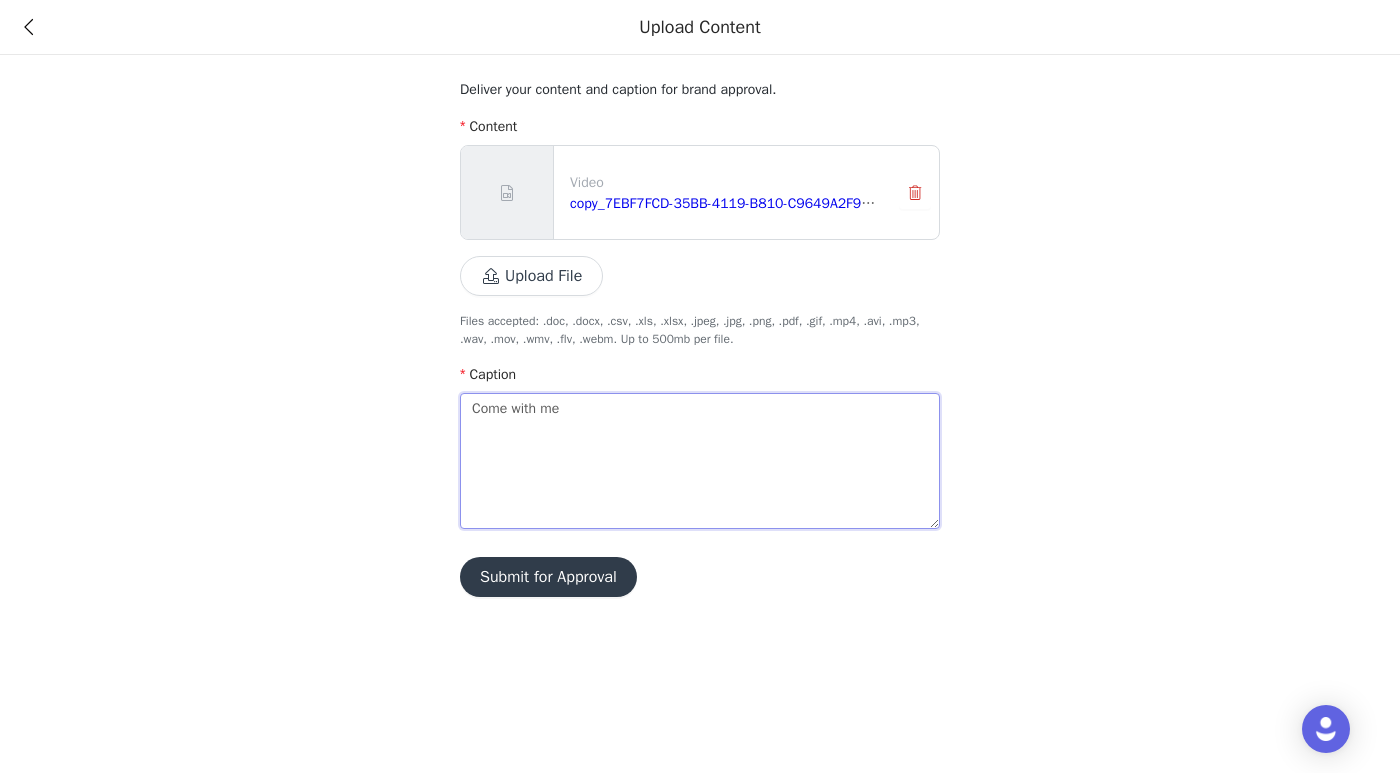type 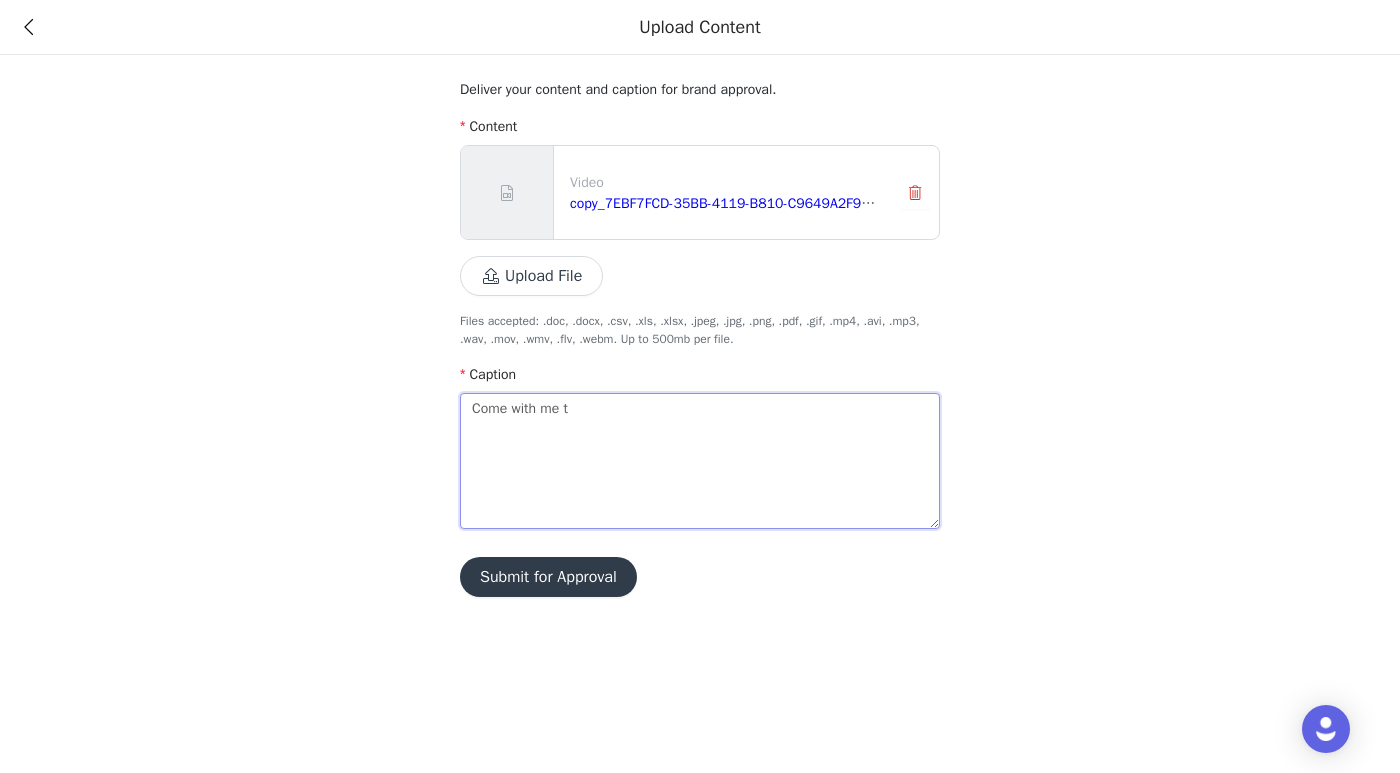type 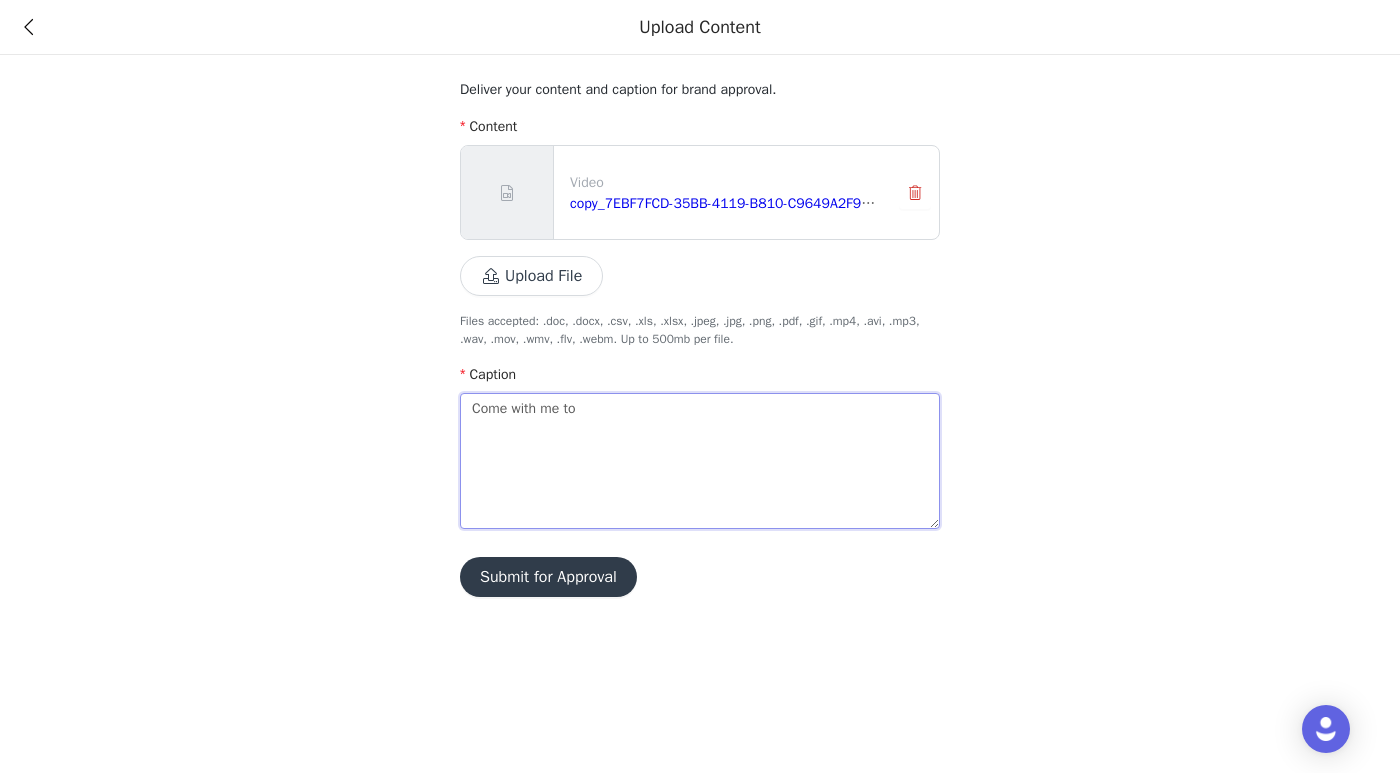 type 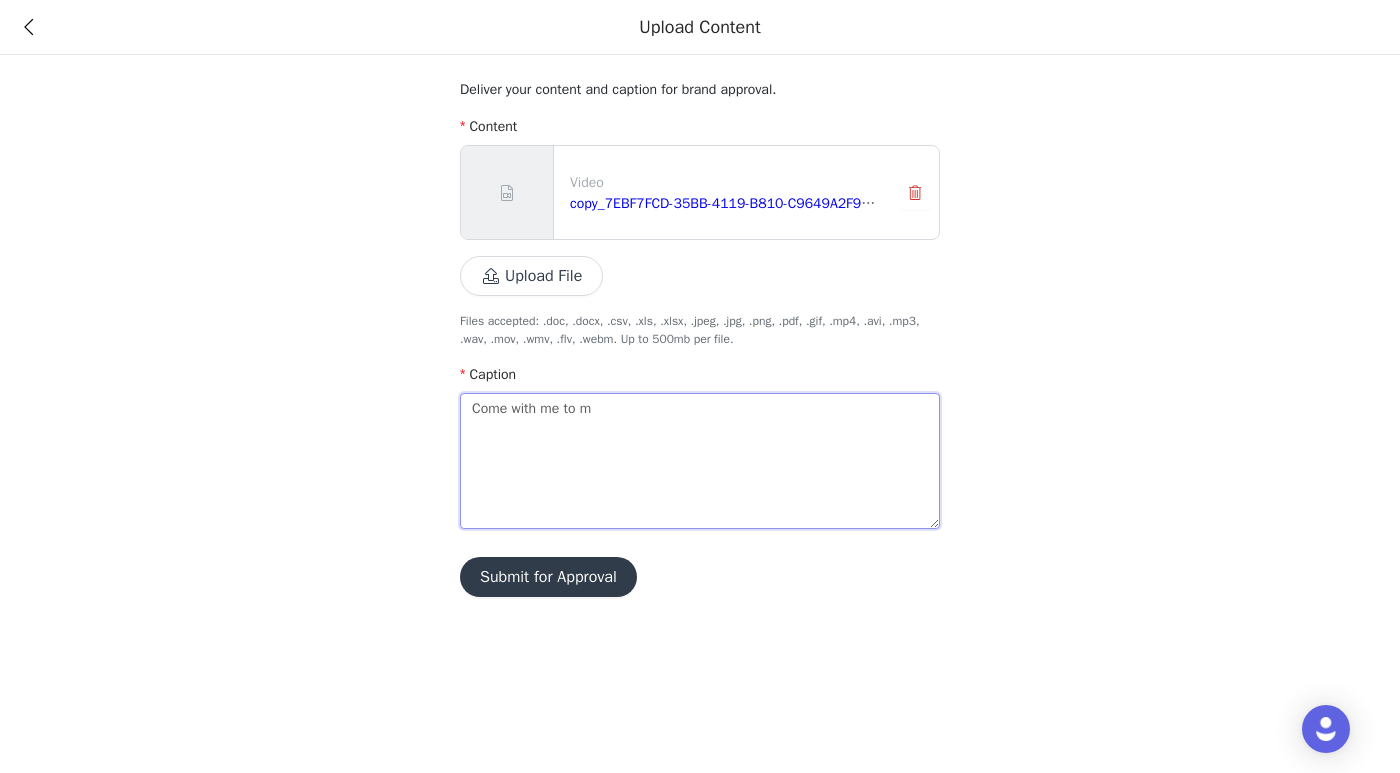 type 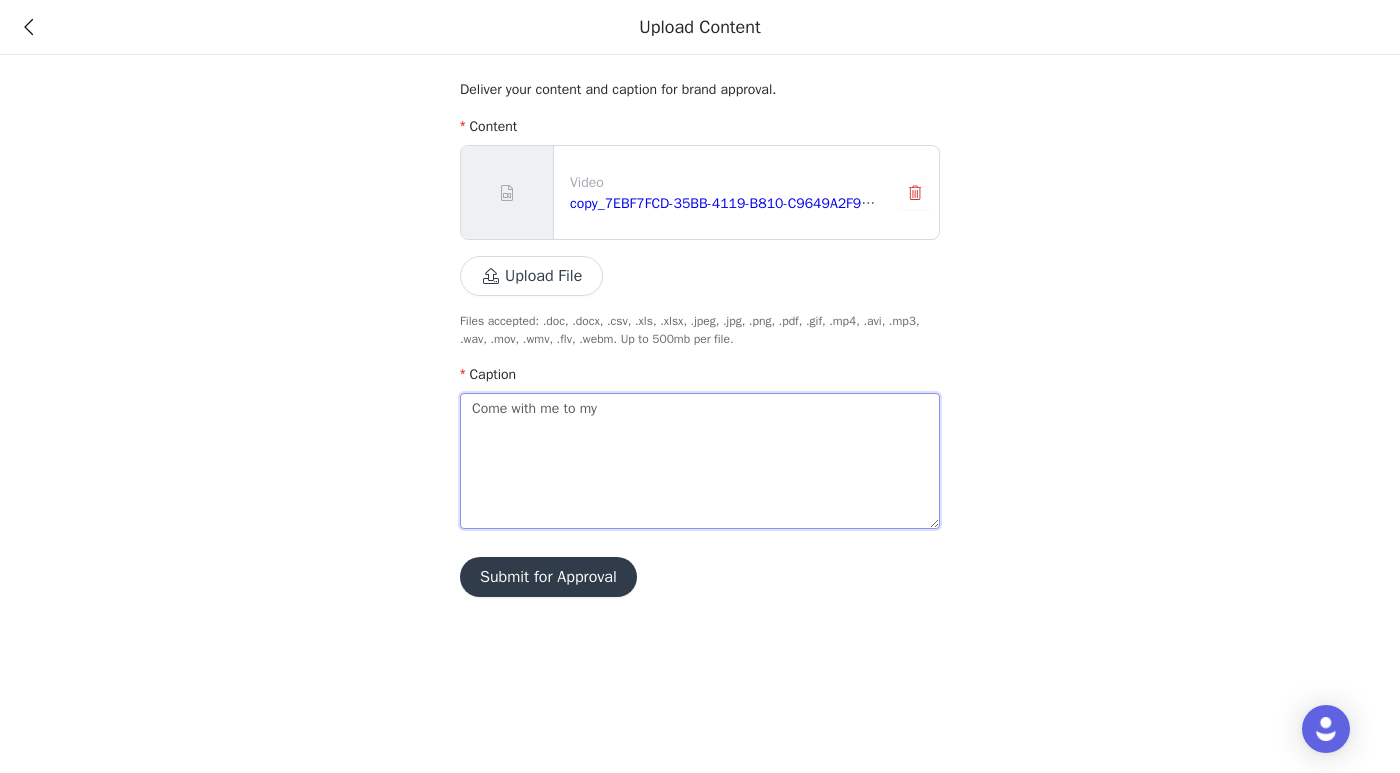 type 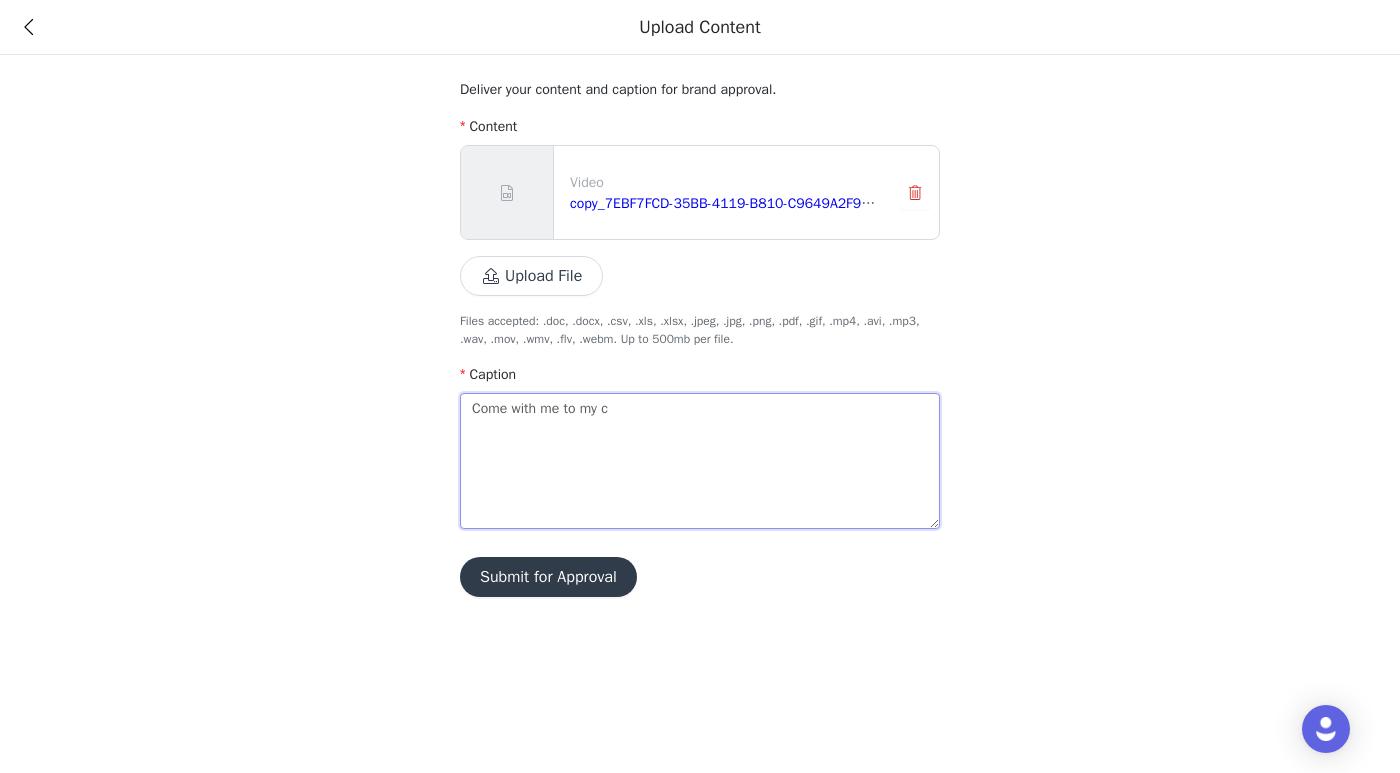 type 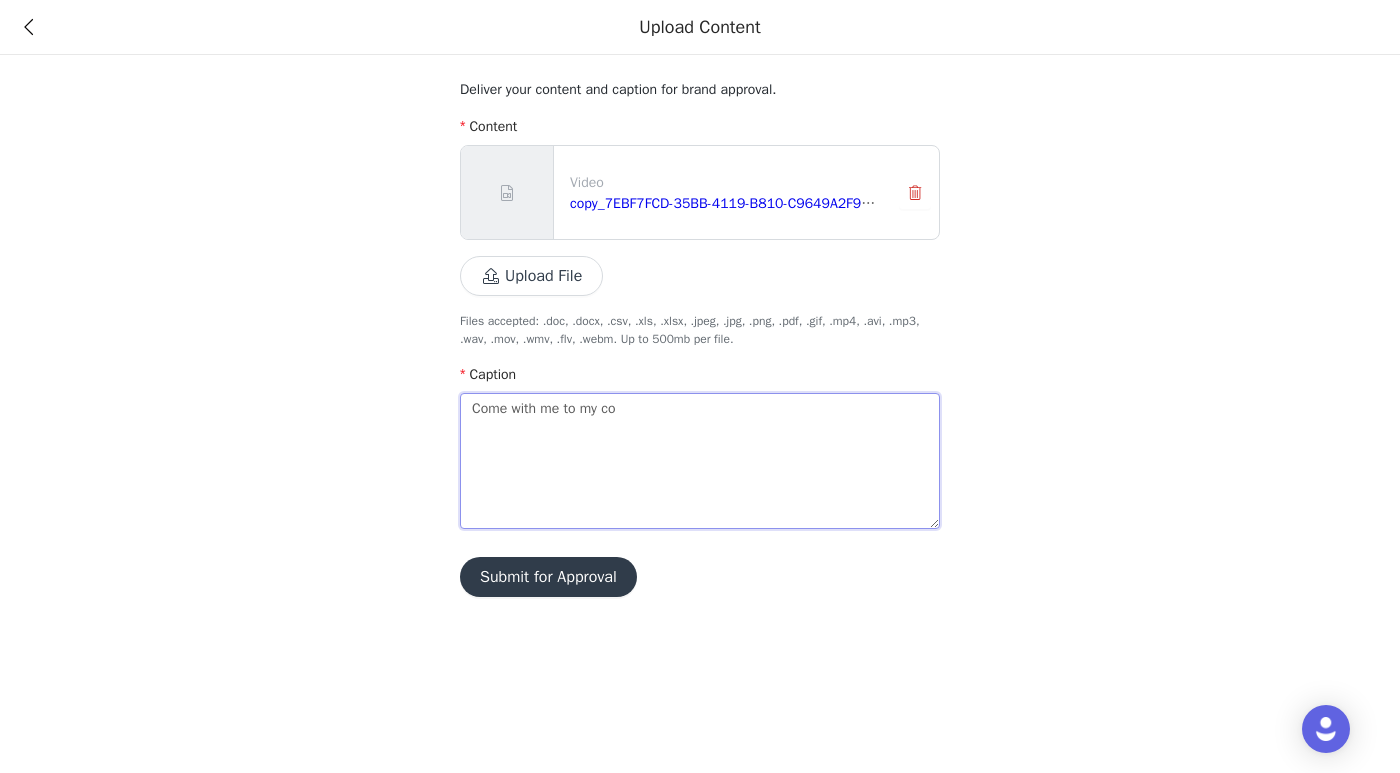 type 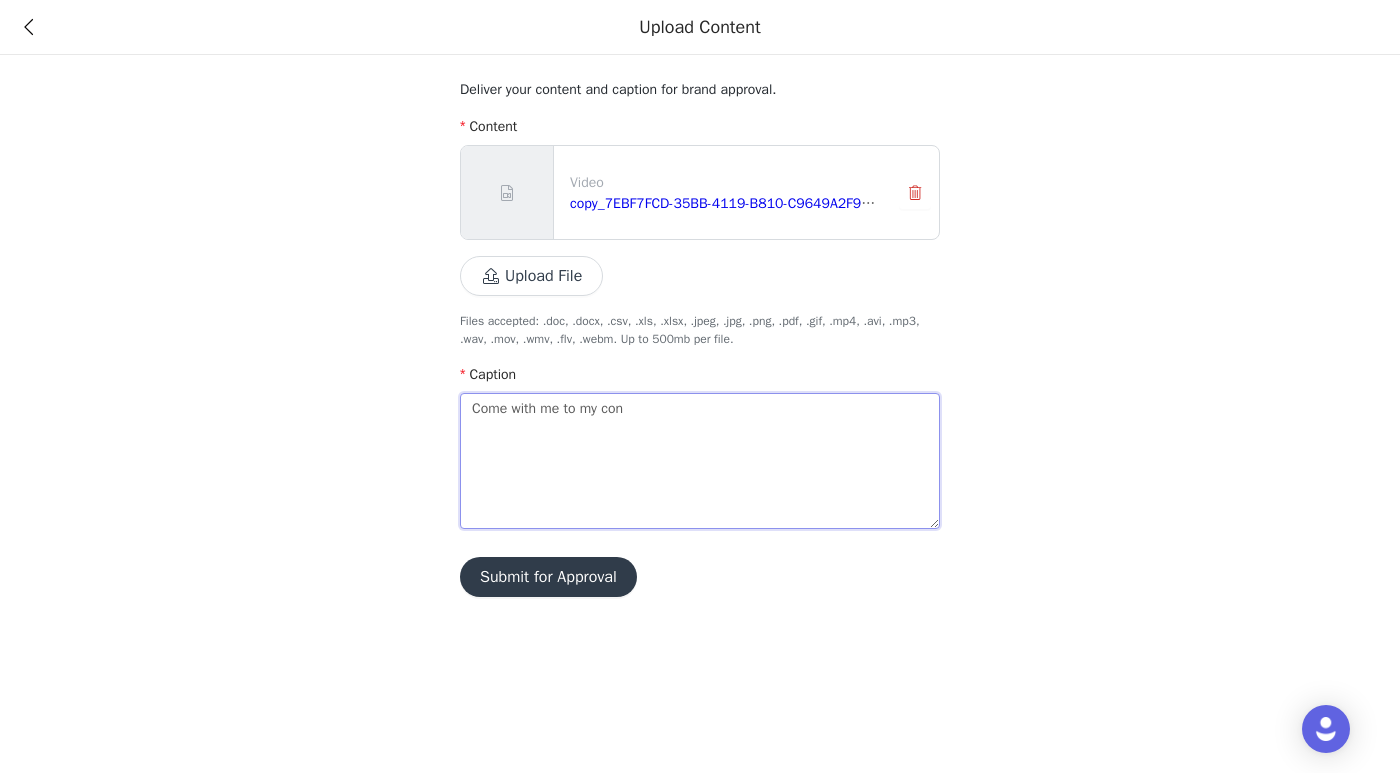 type 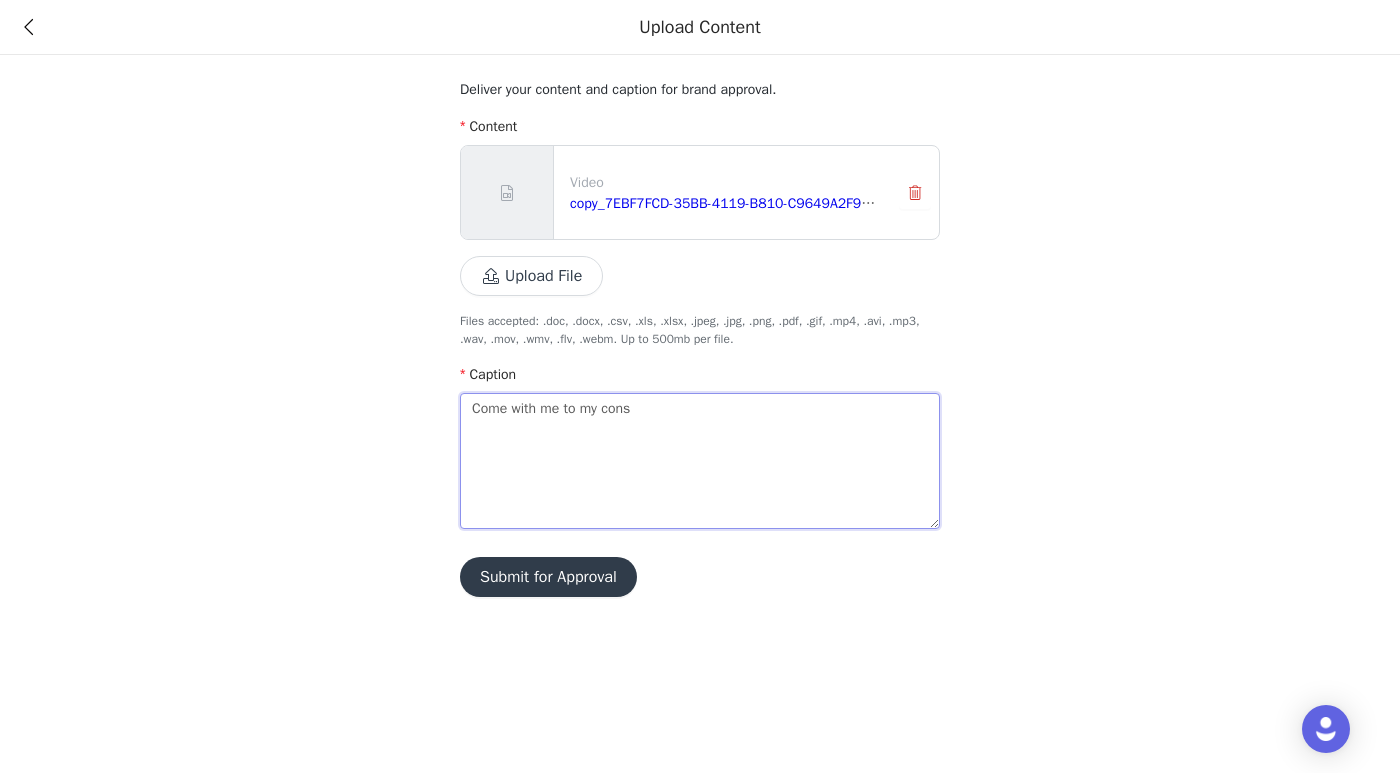 type 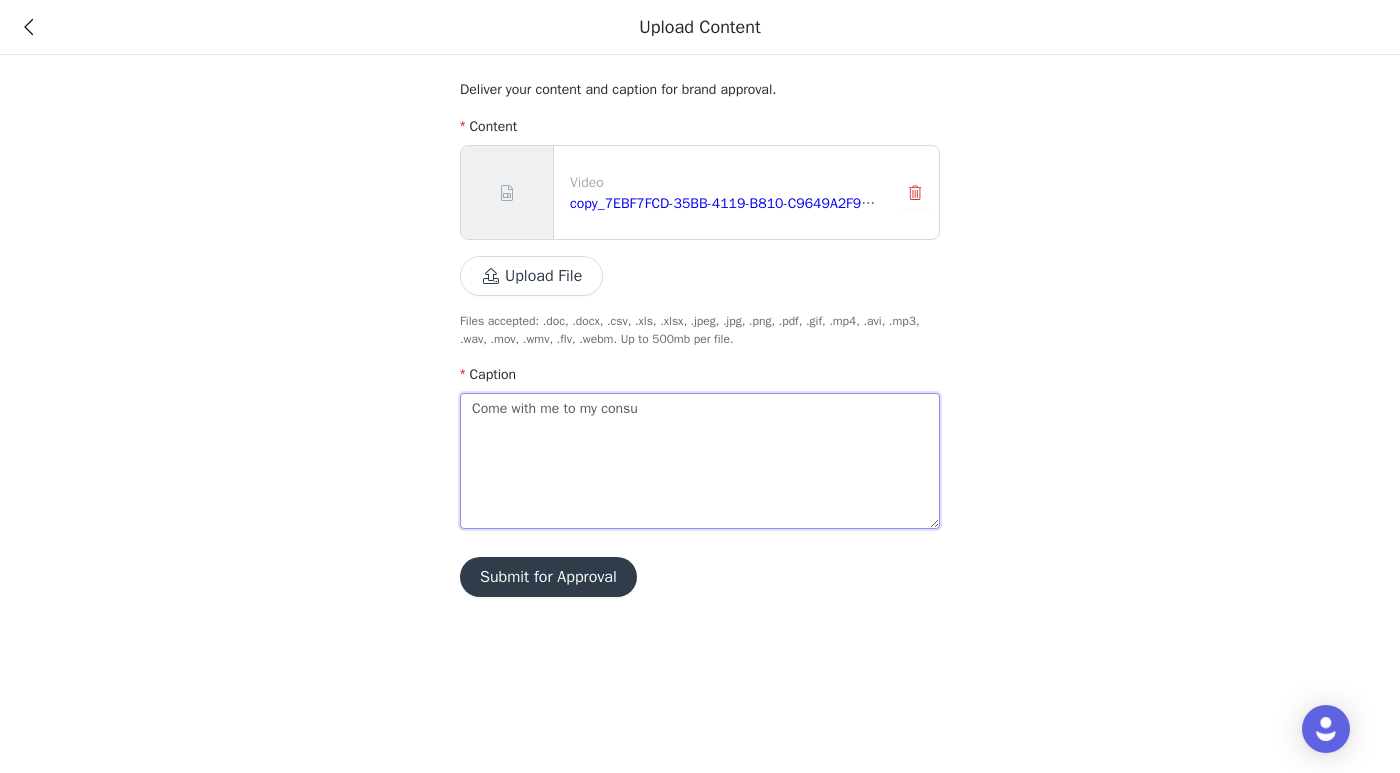 type 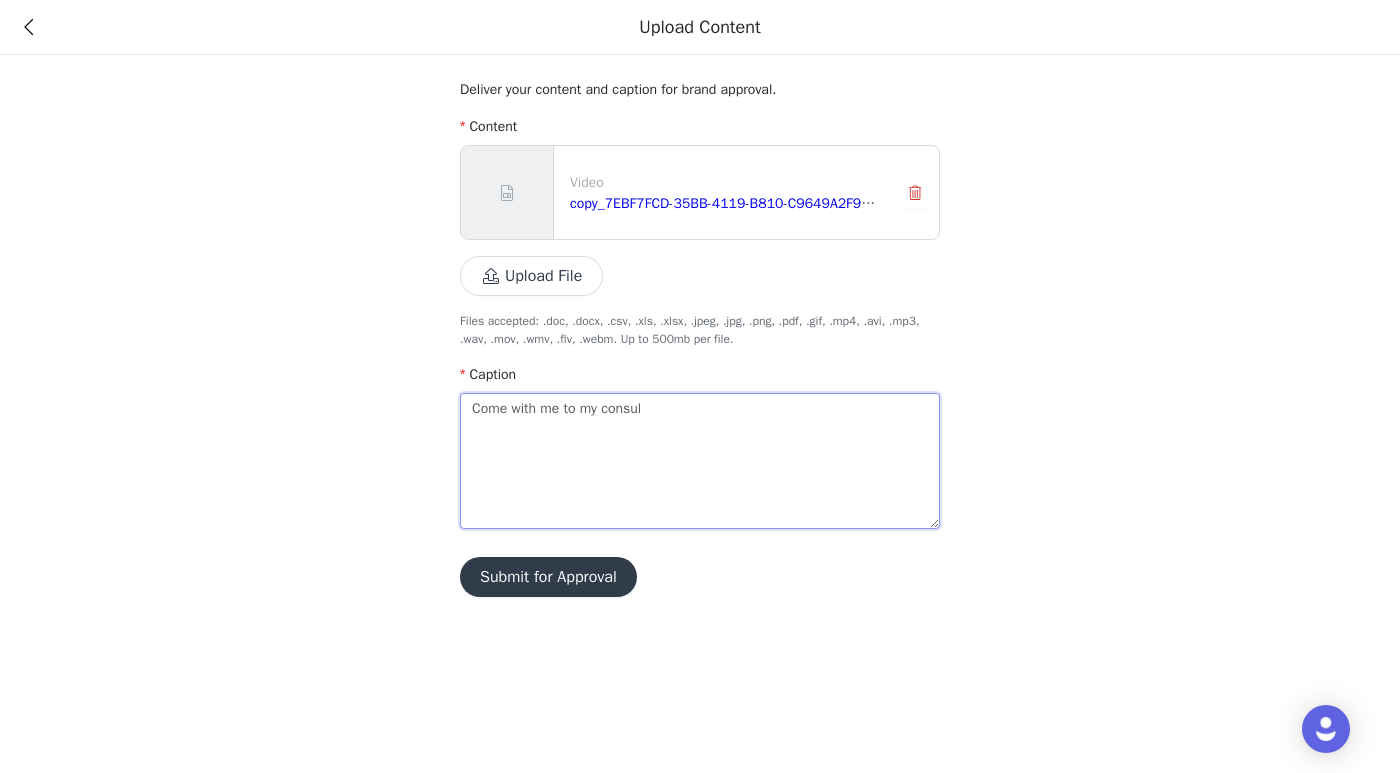 type 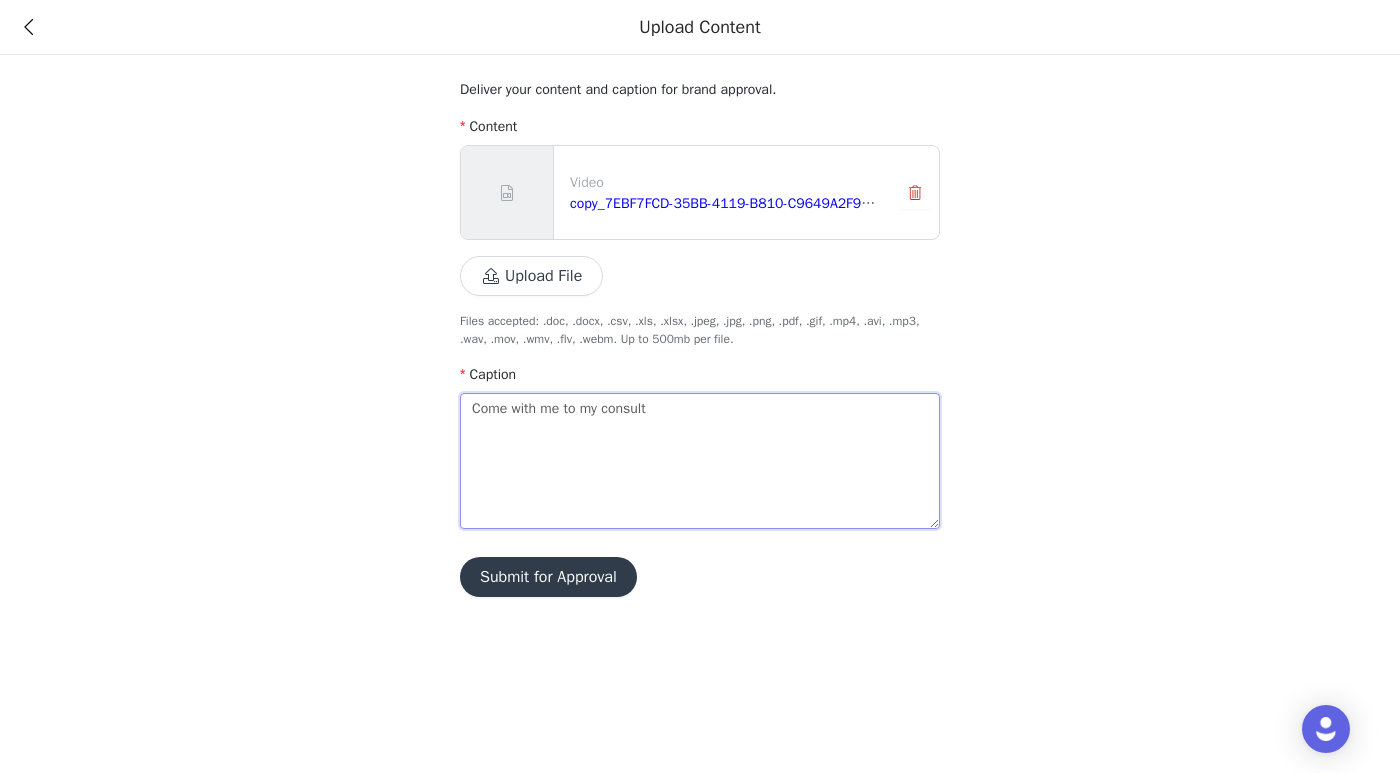 type 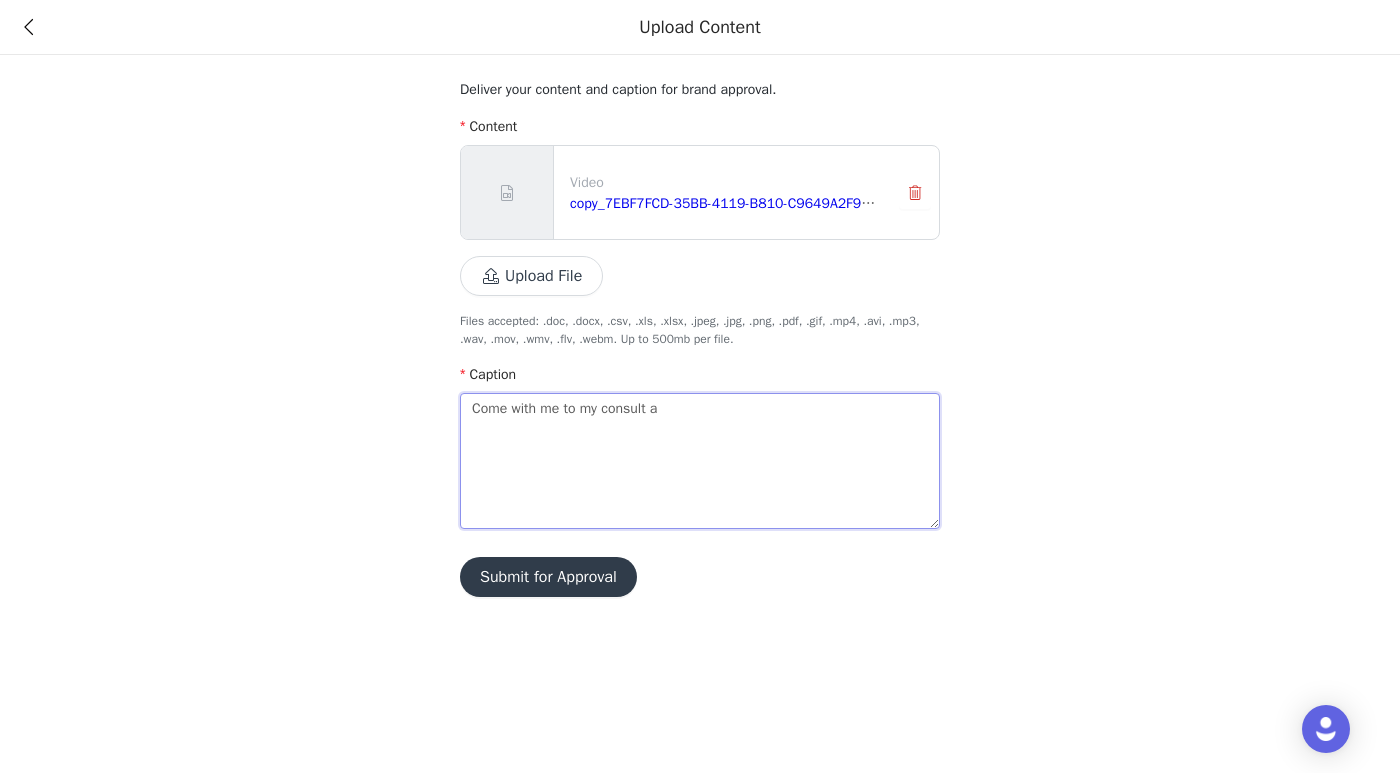 type 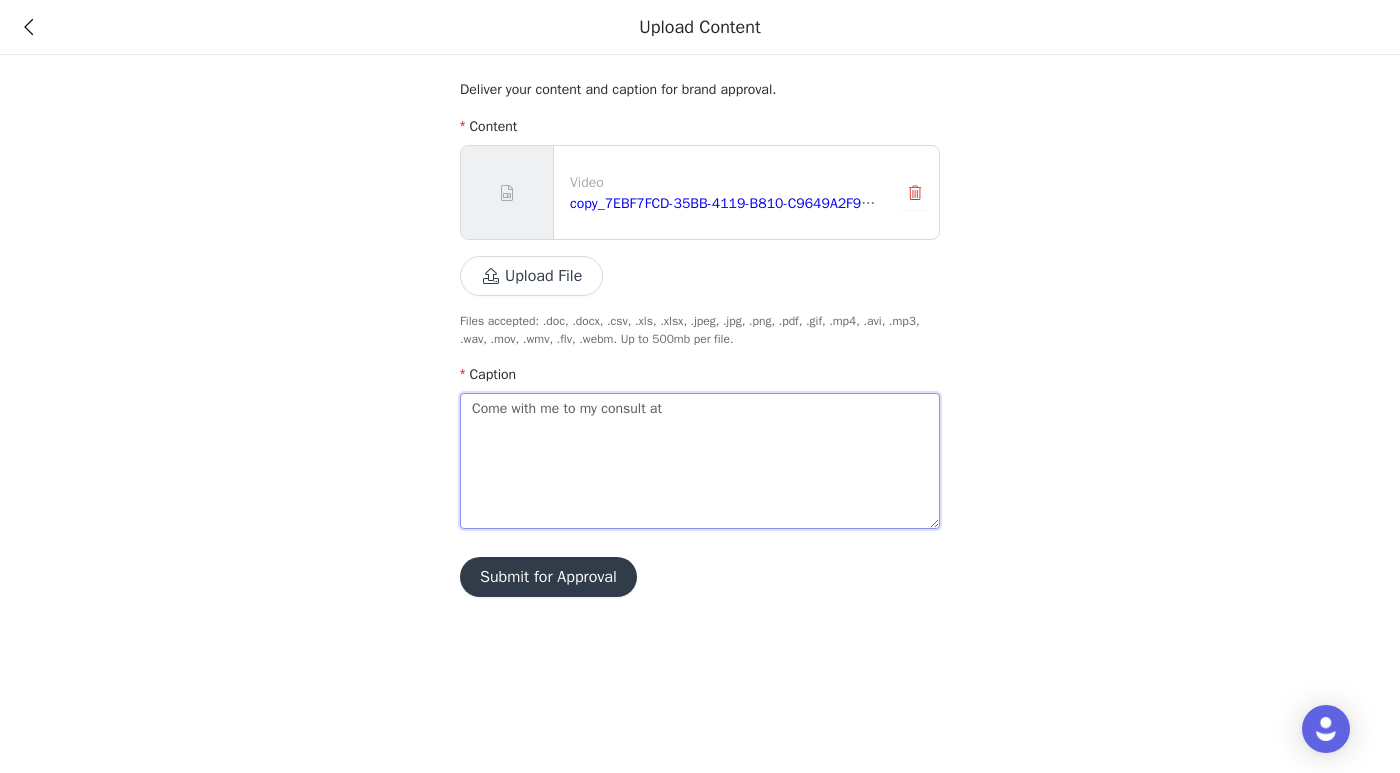 type 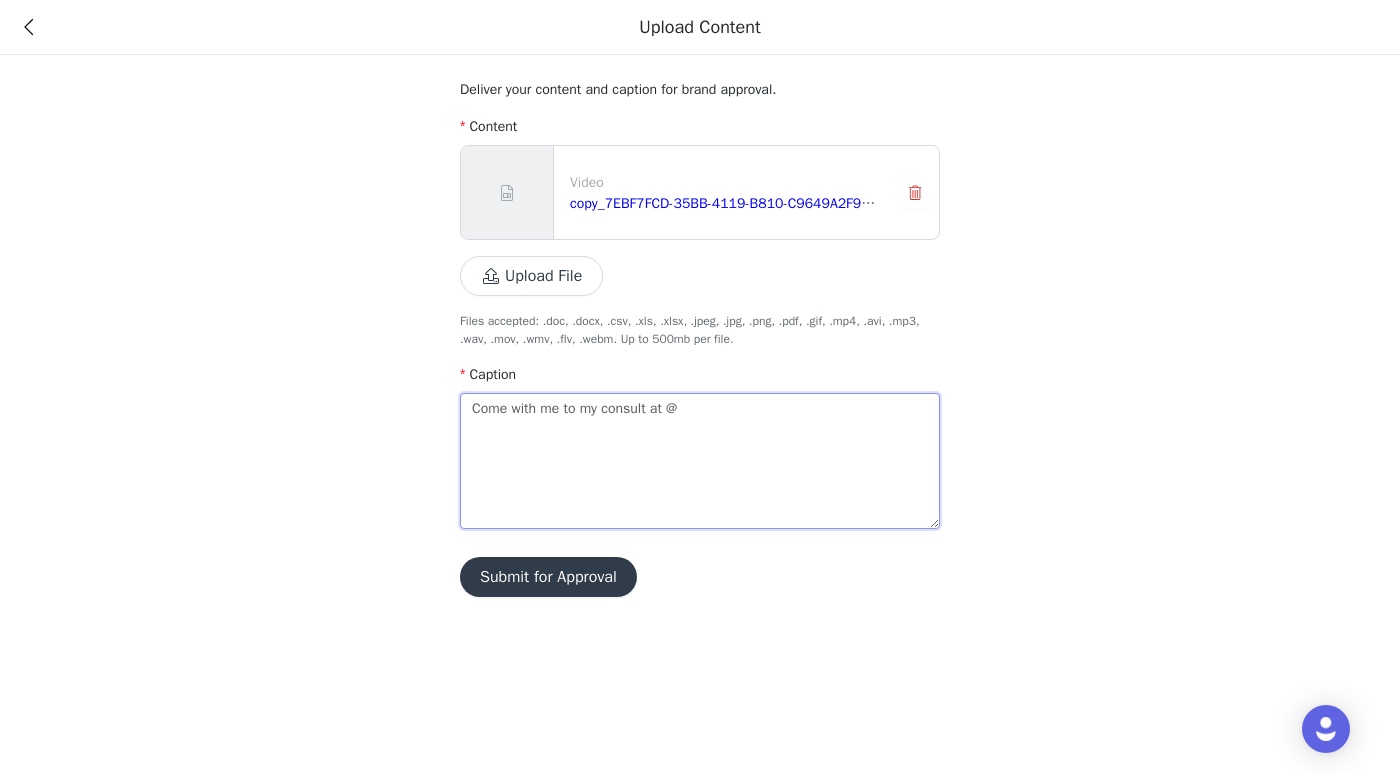 type 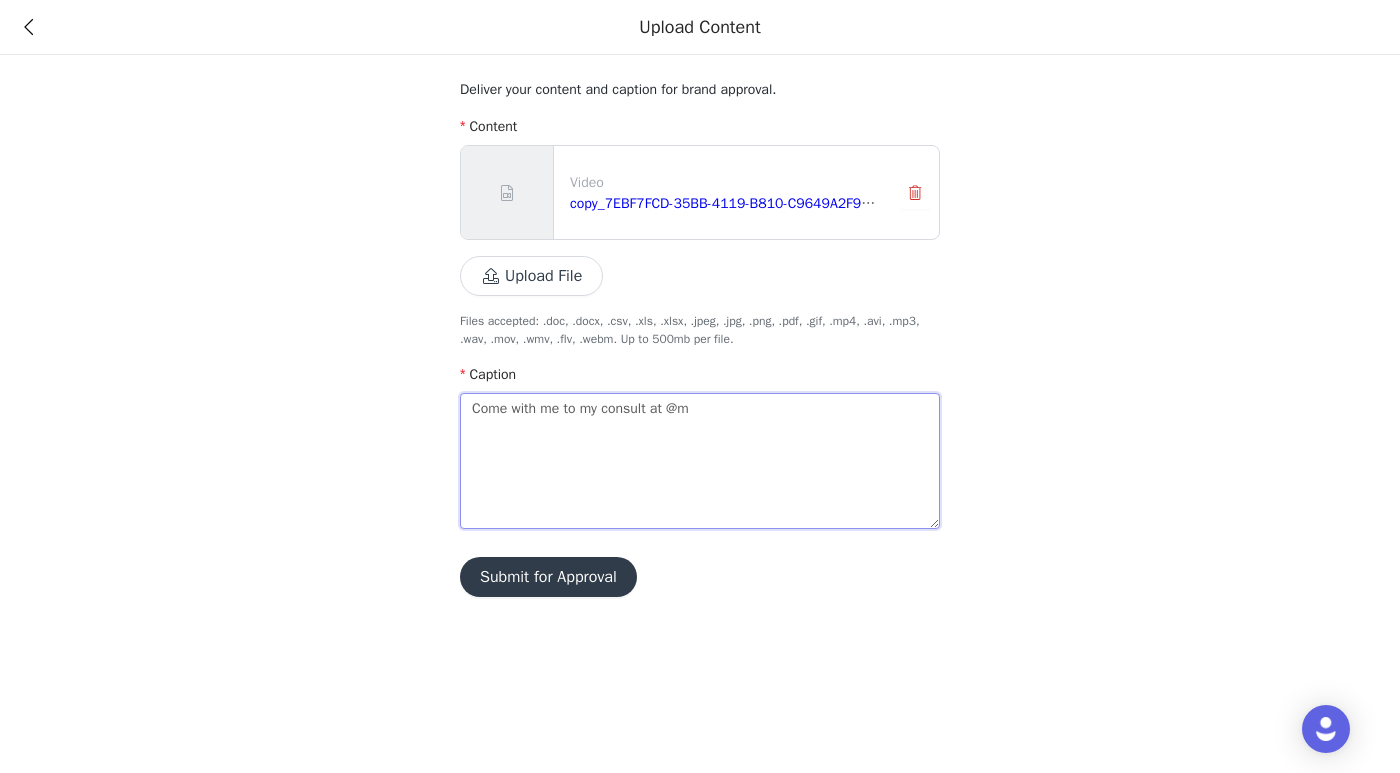 type 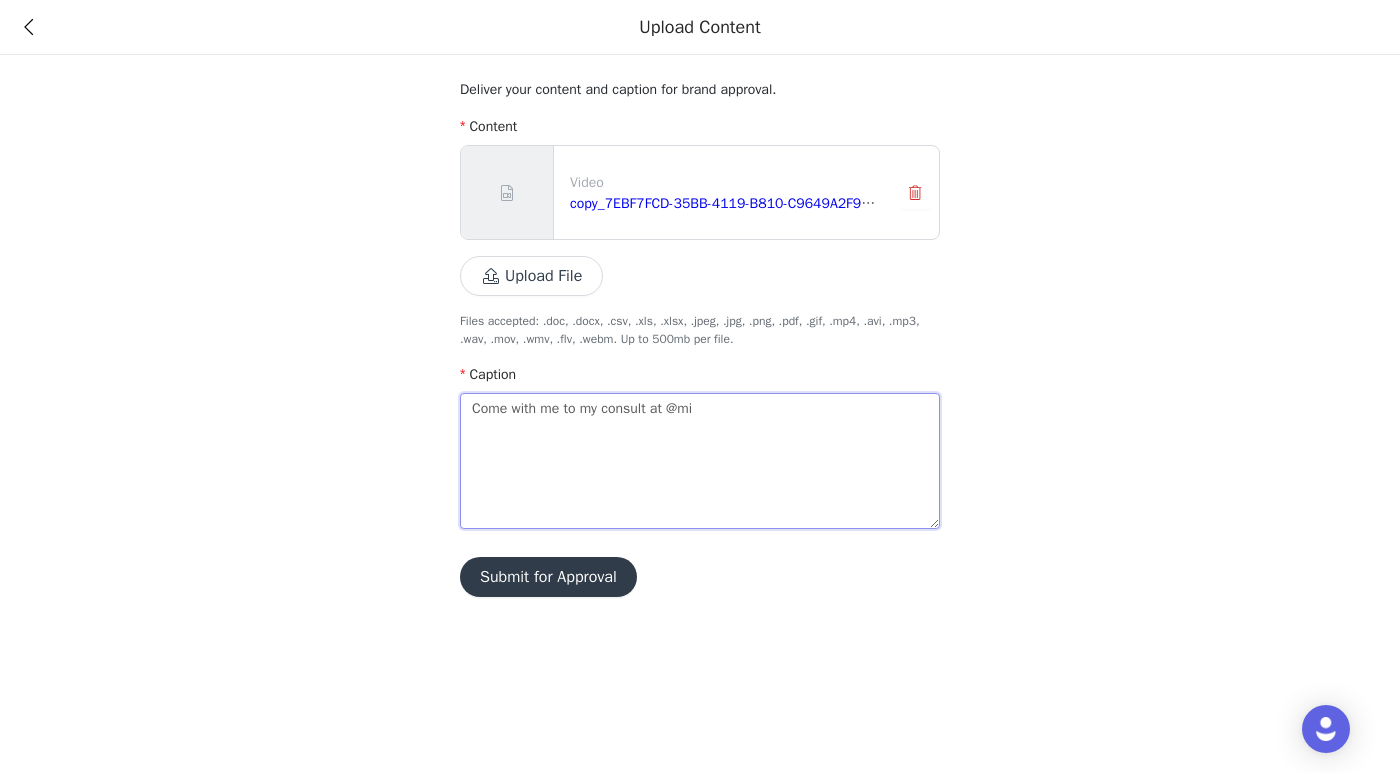 type 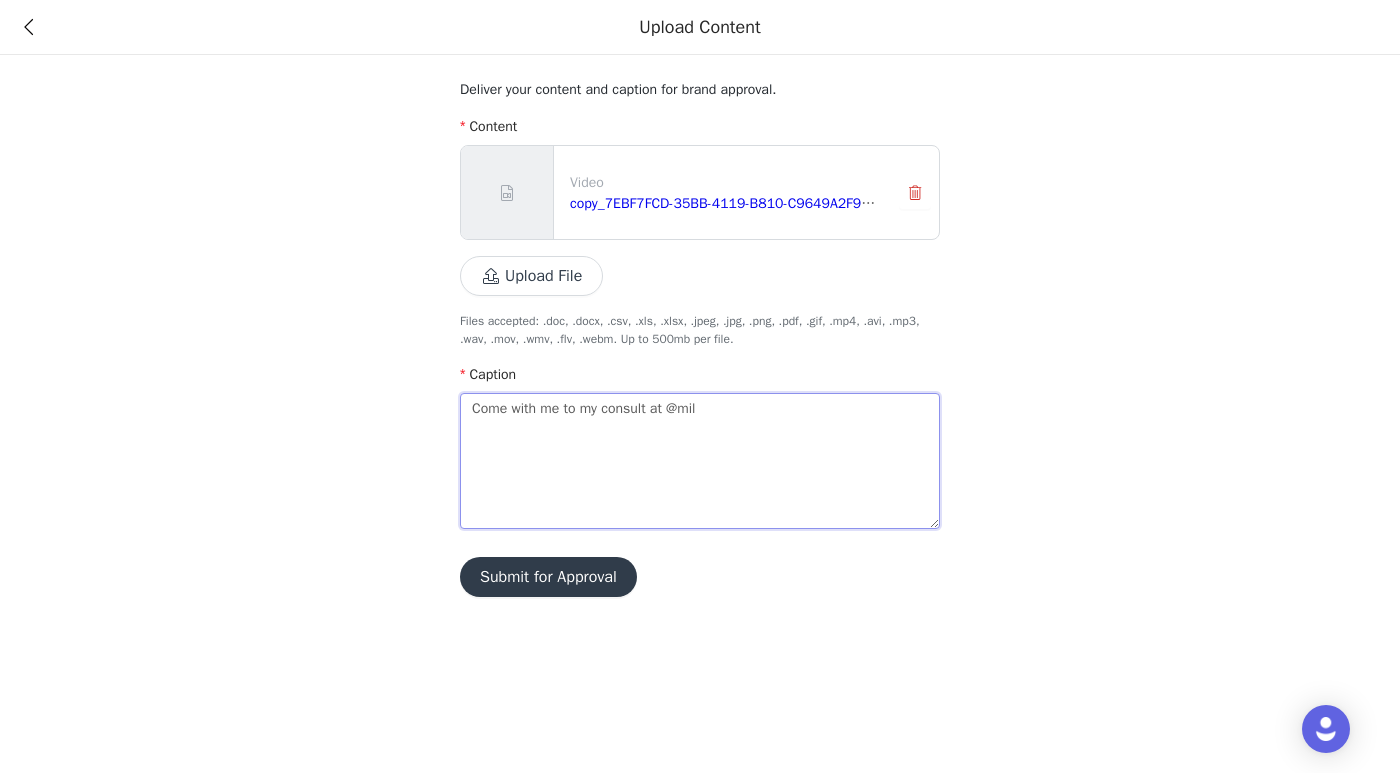type 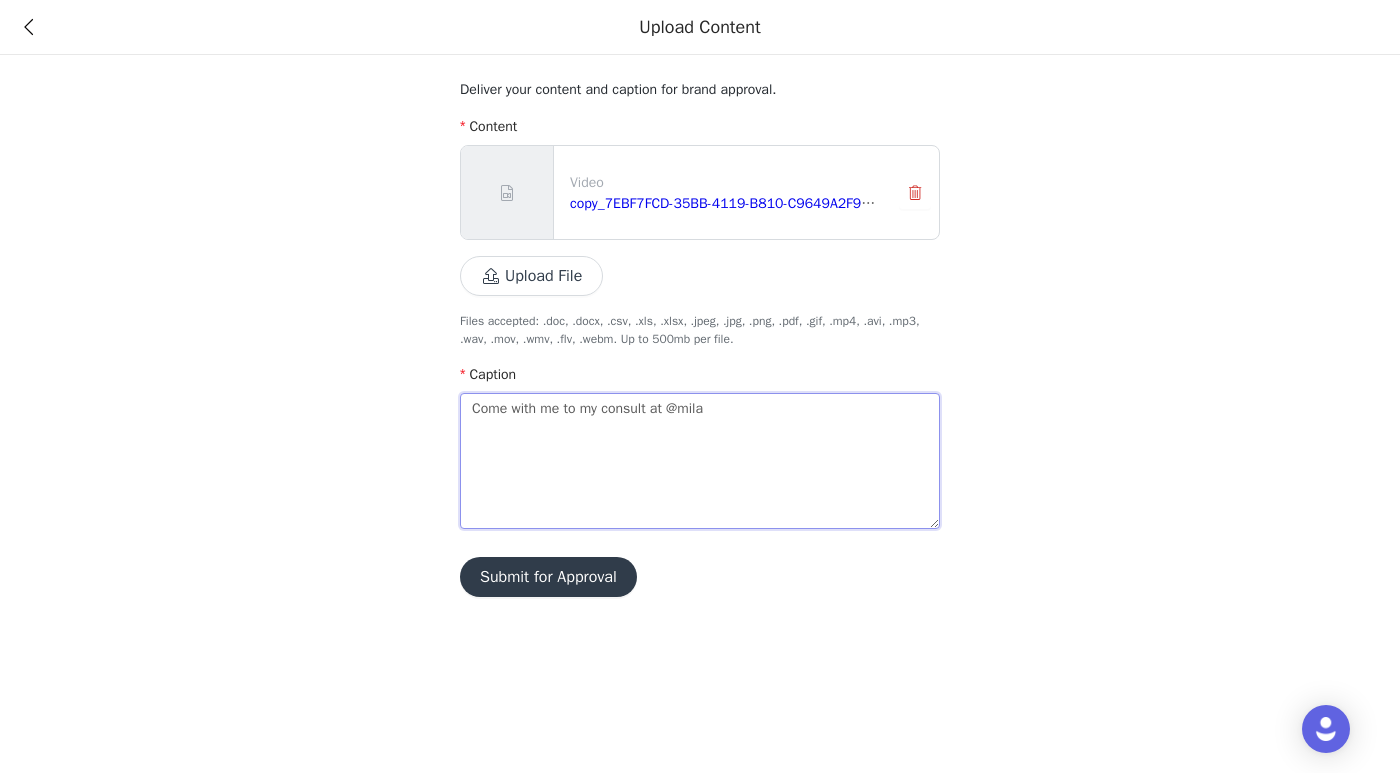 type 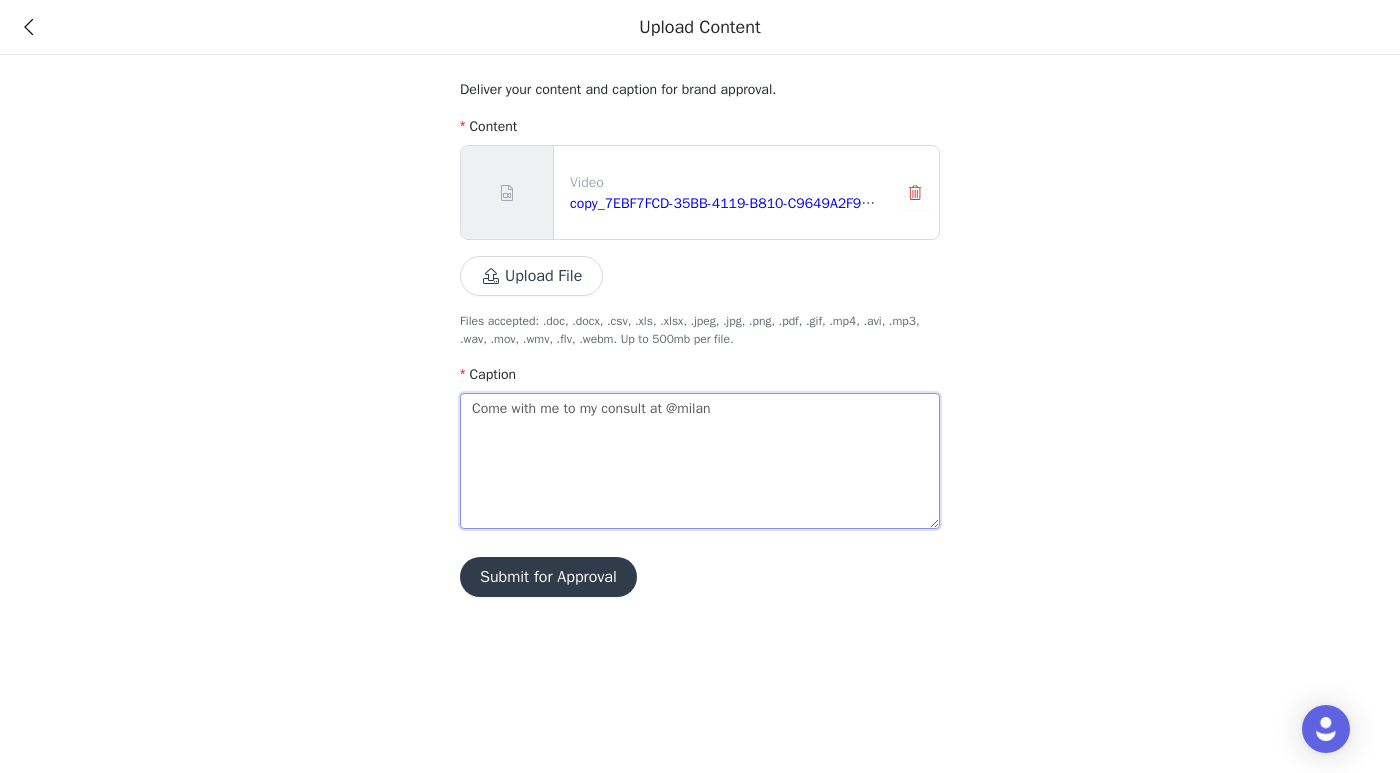 type 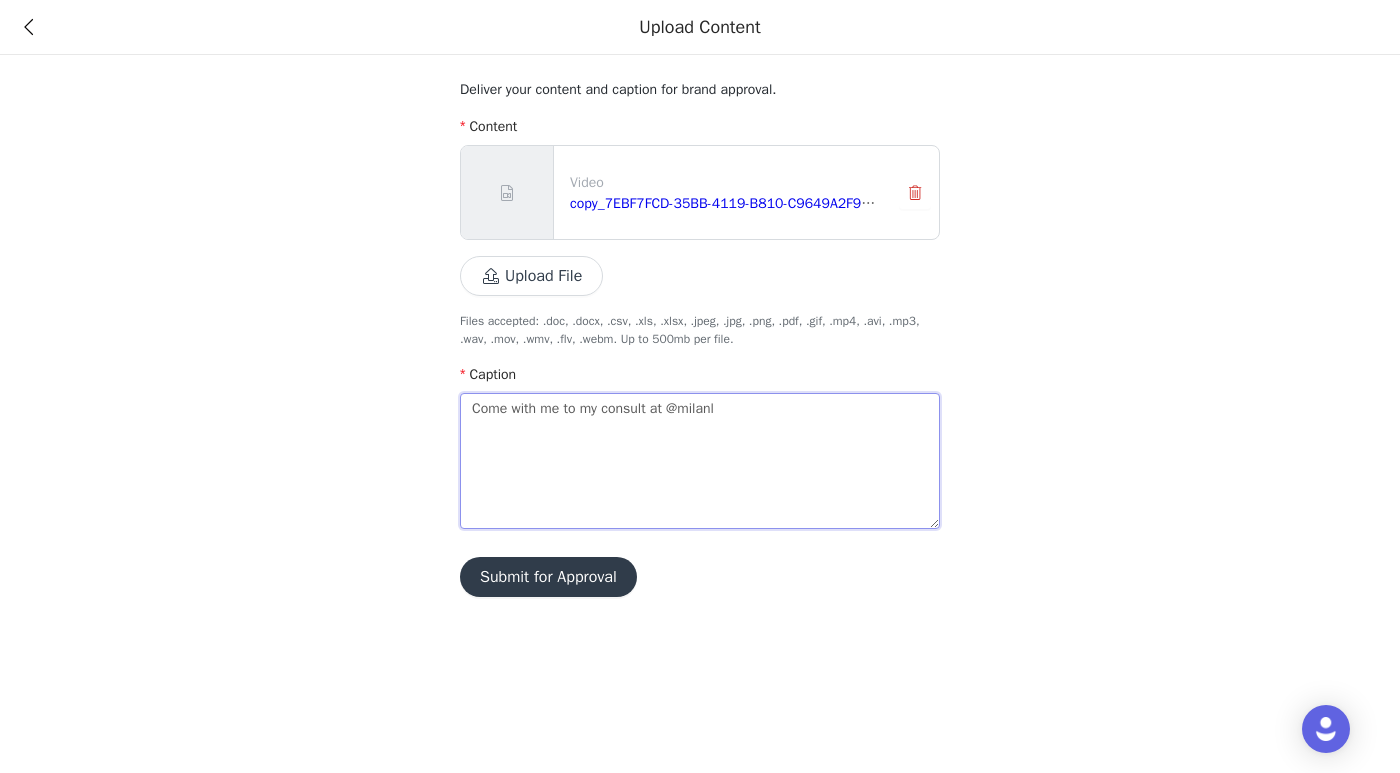 type 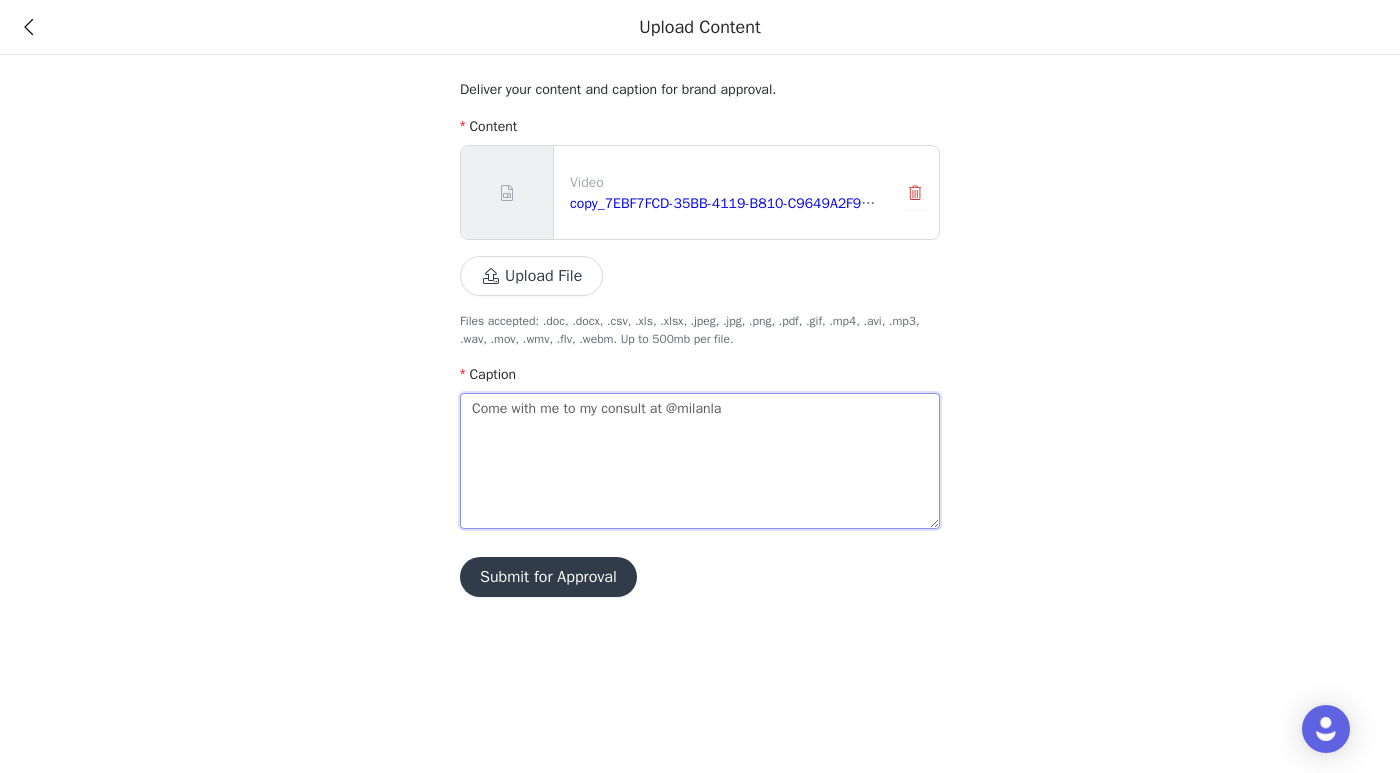 type 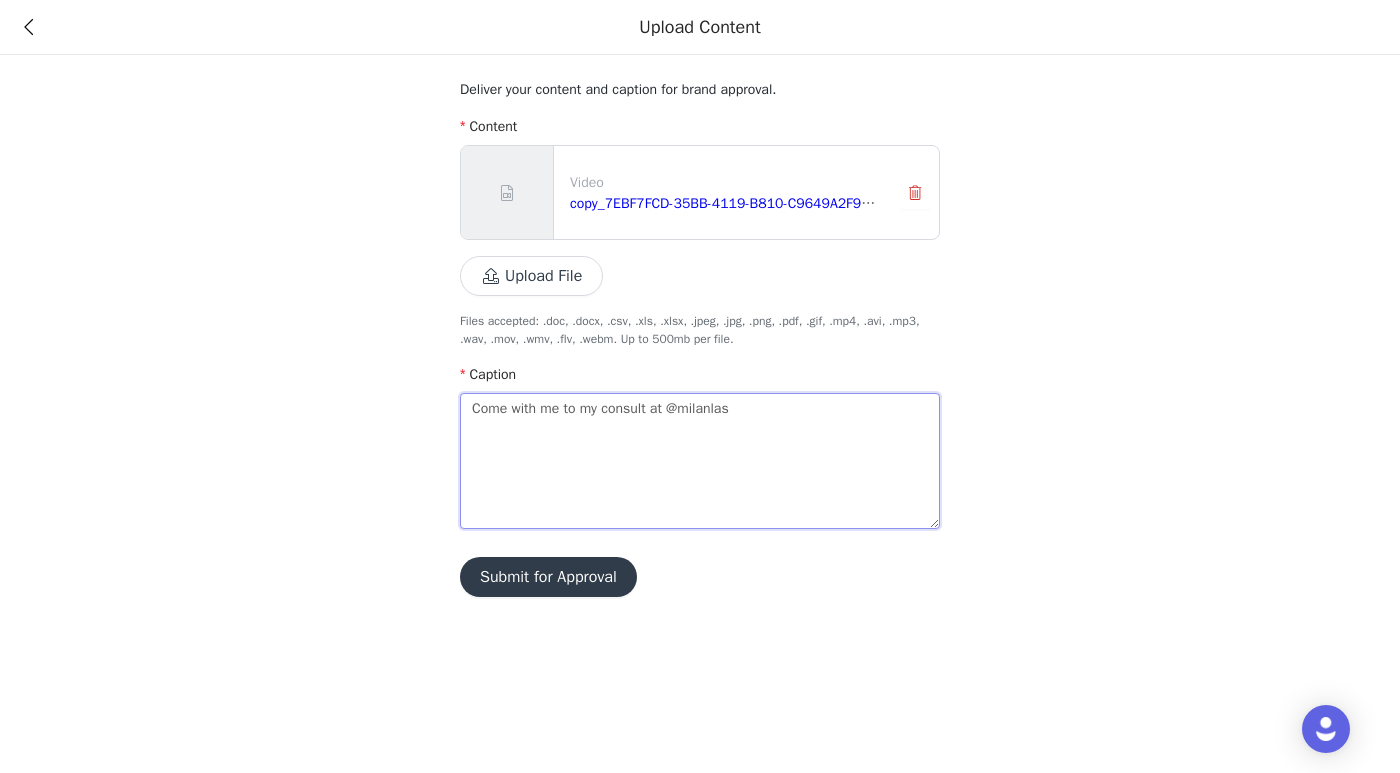 type 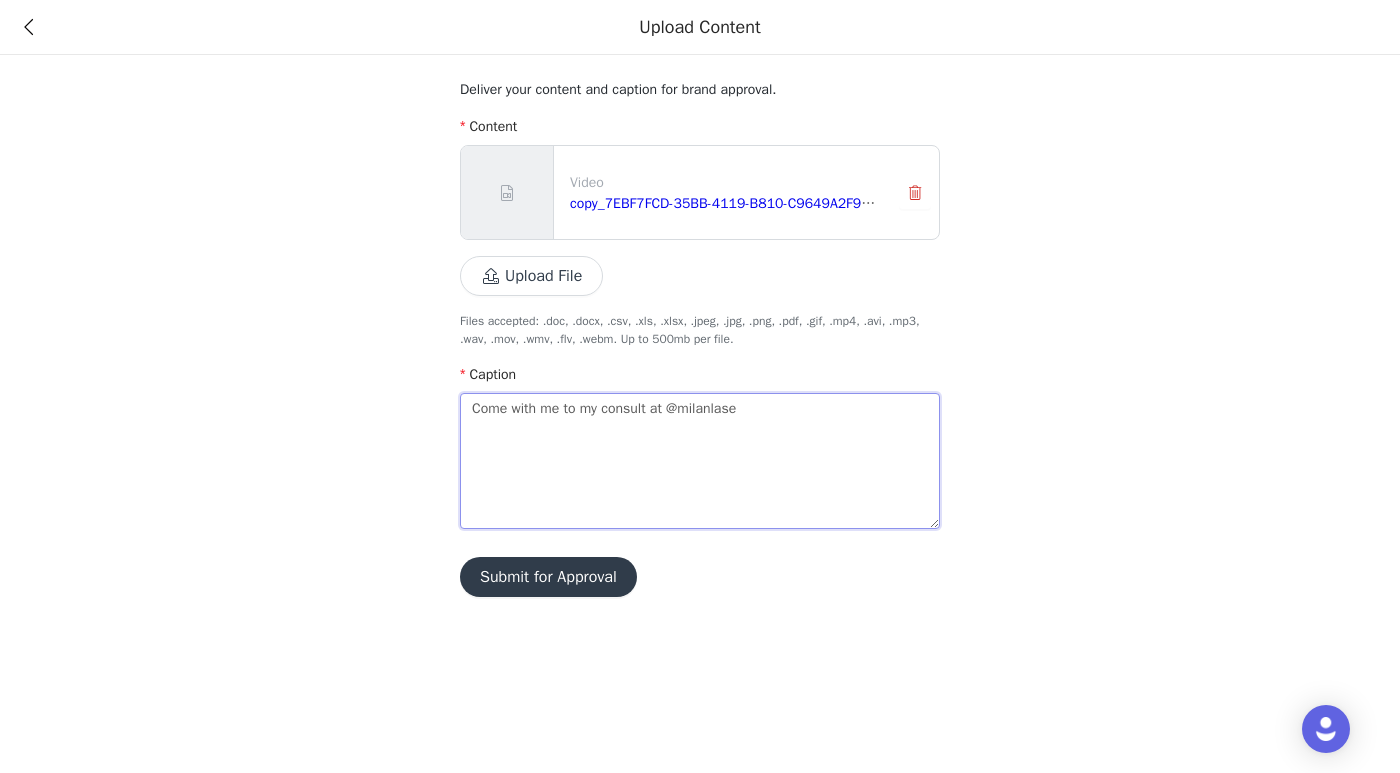 type 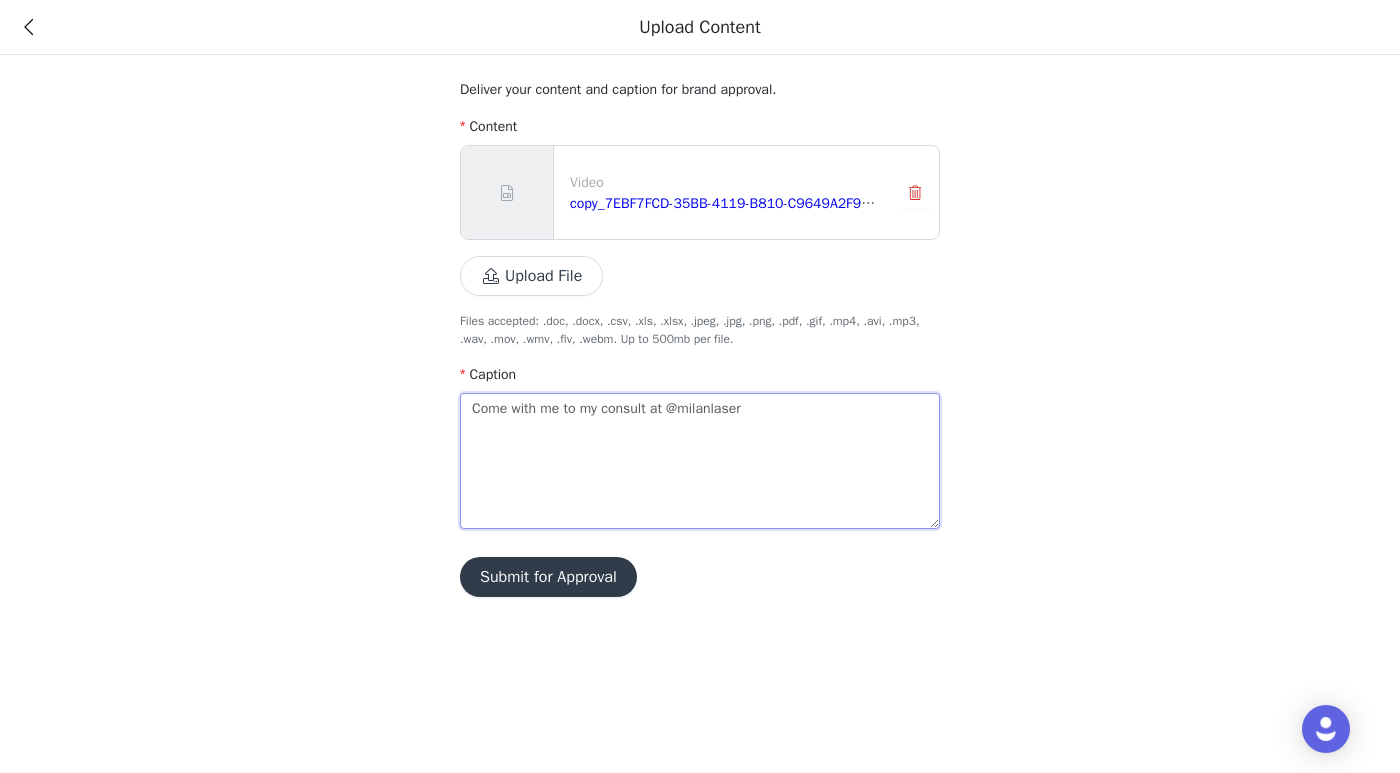 type 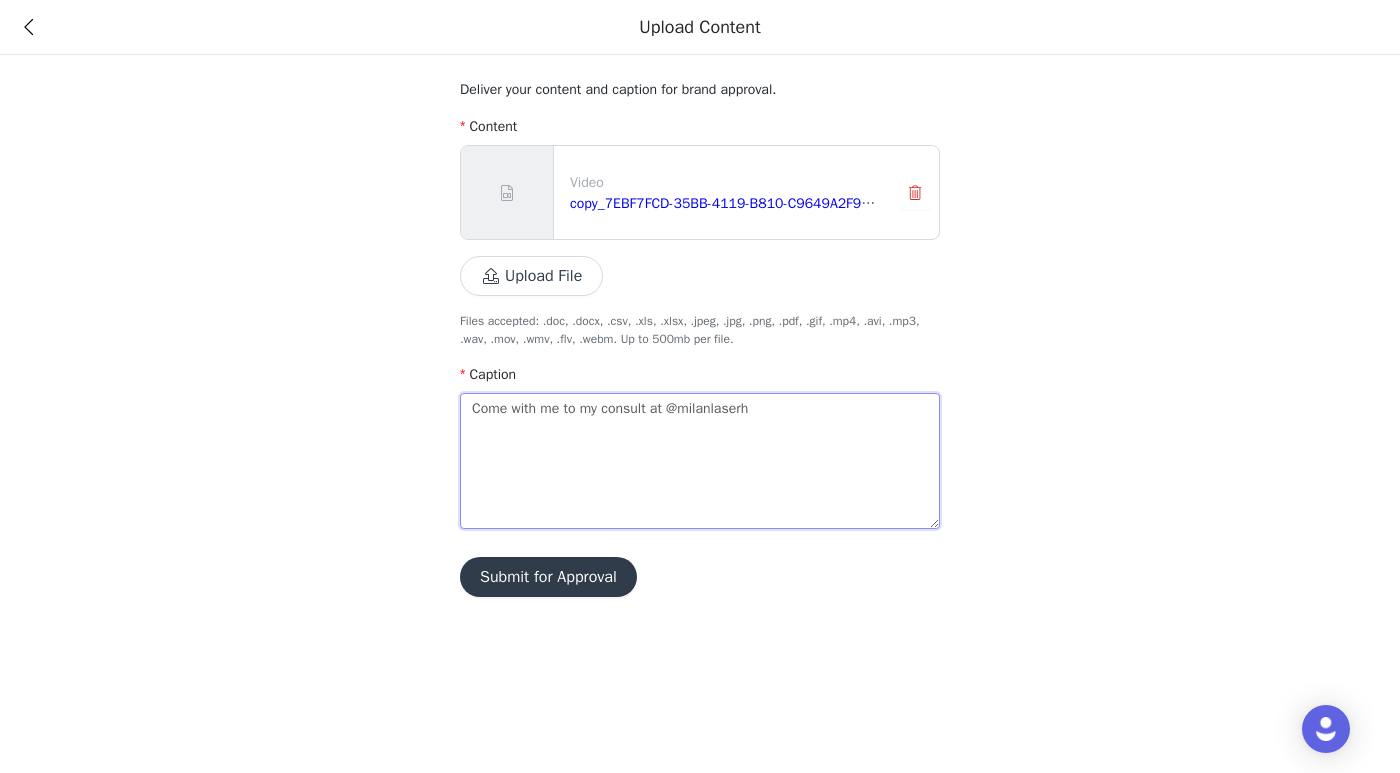 type 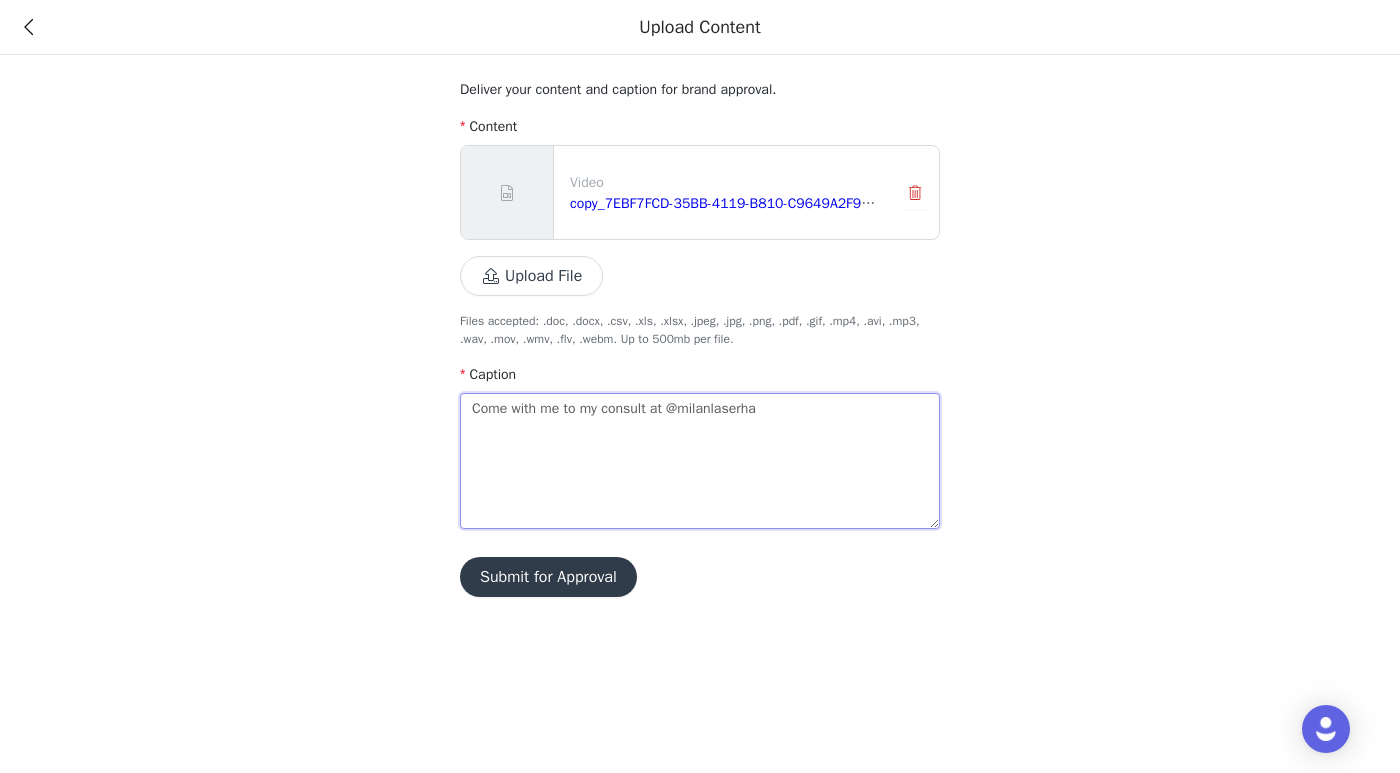 type 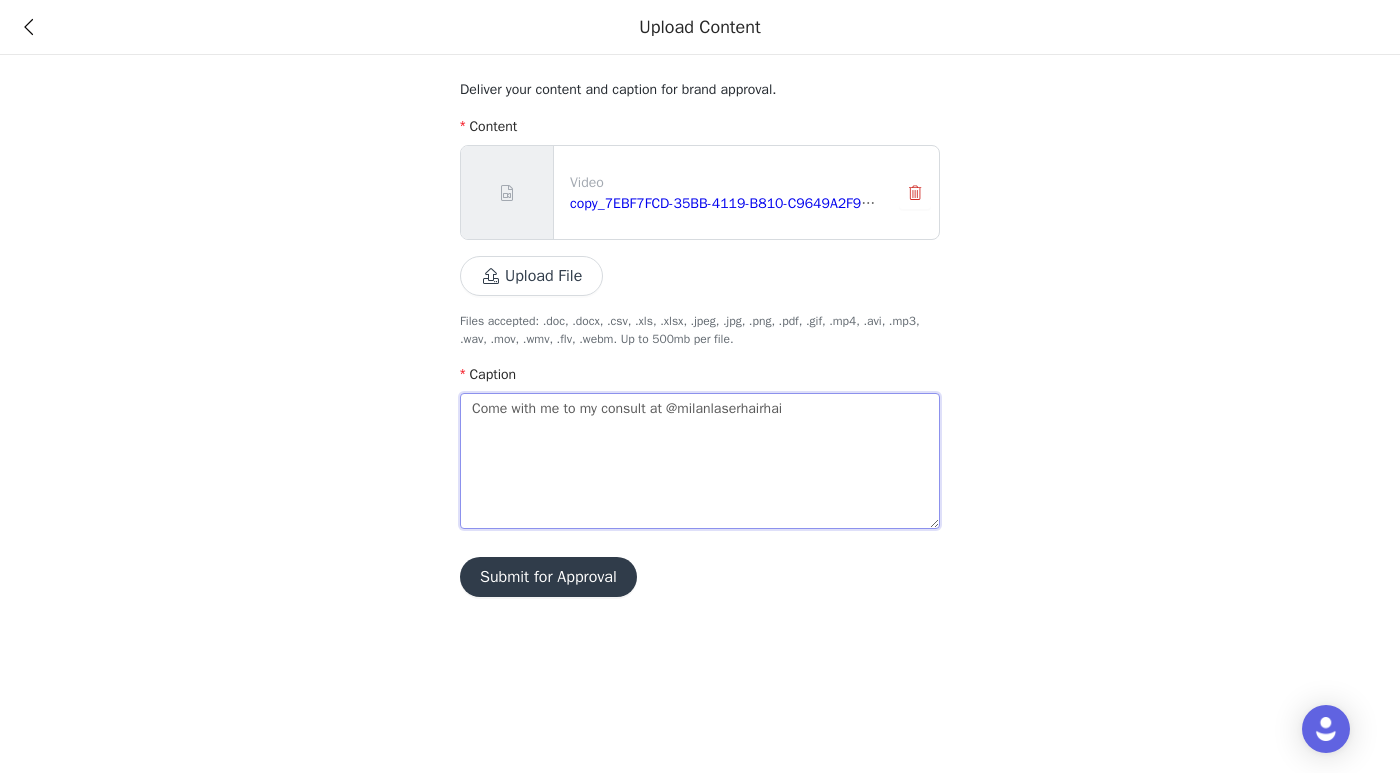 type 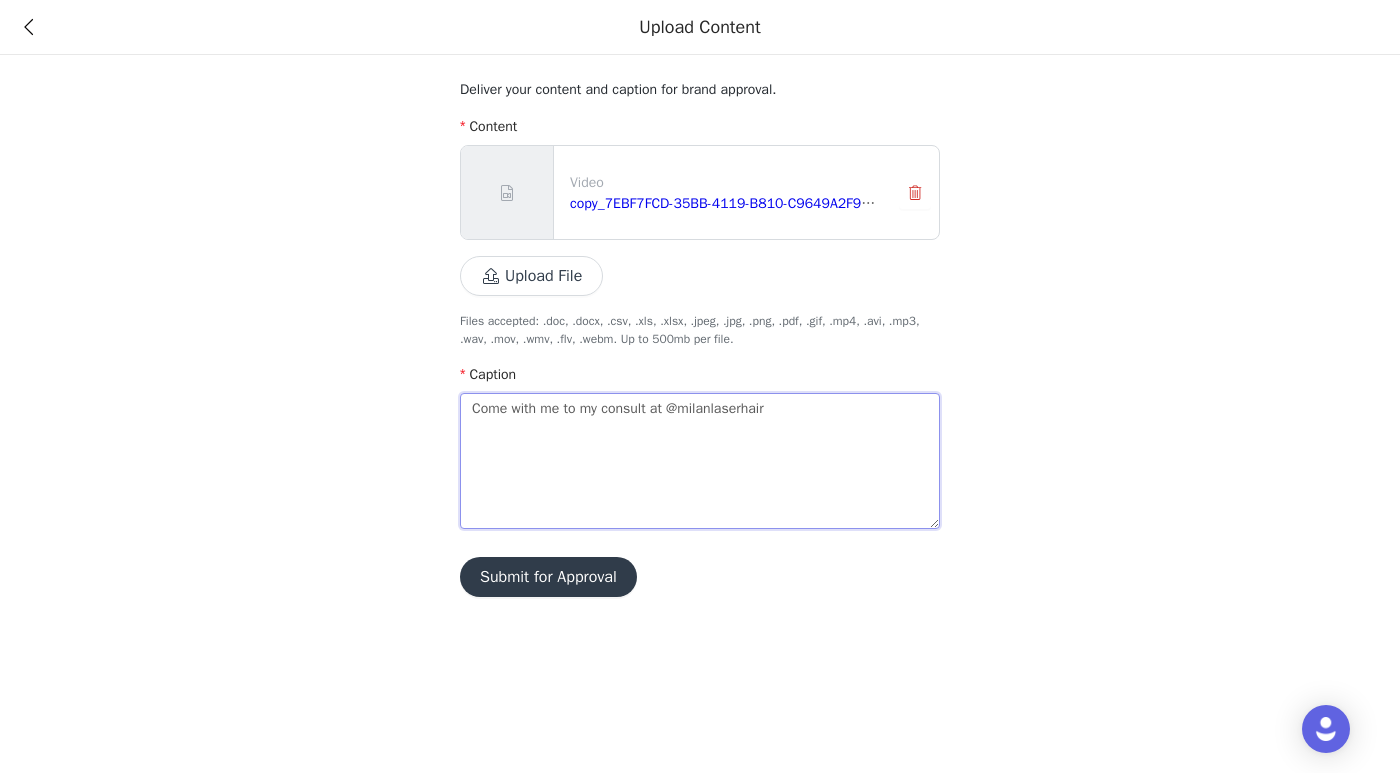 type 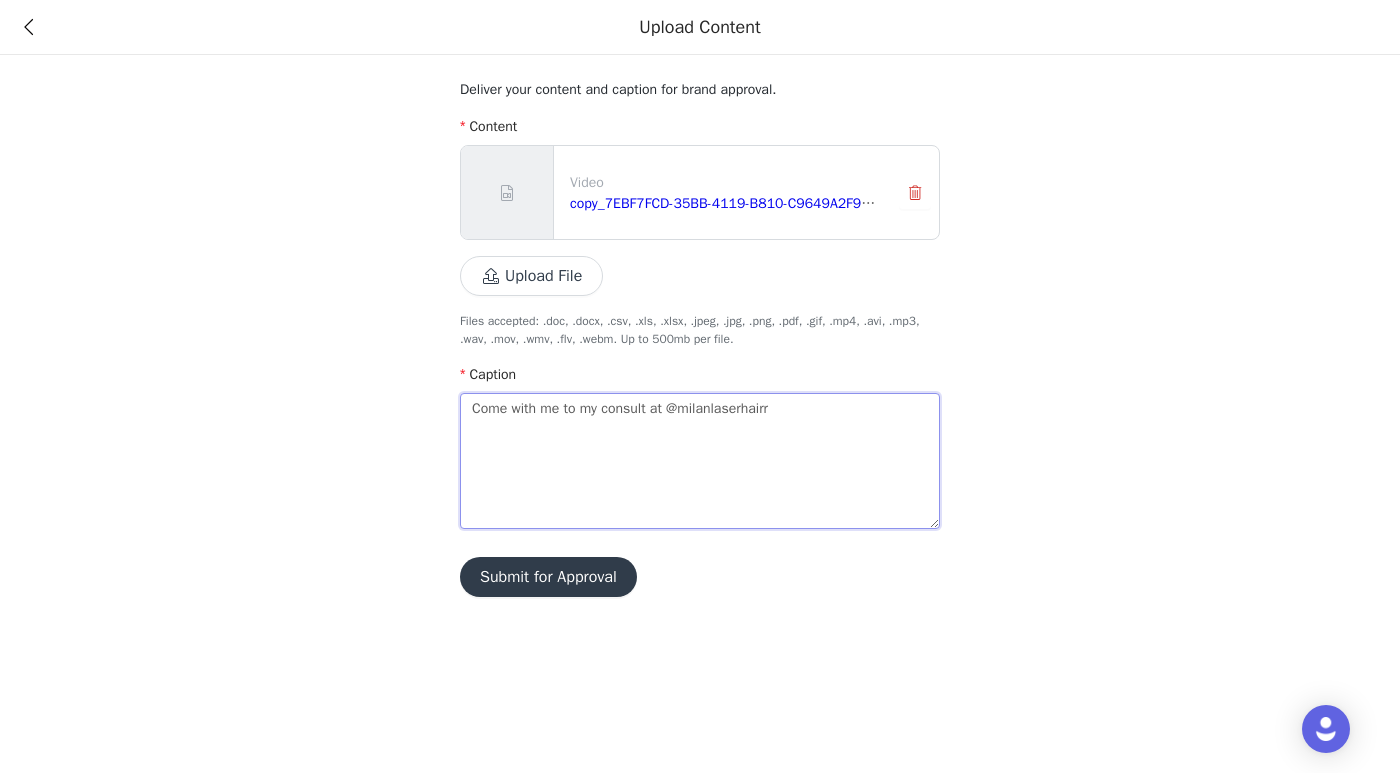 type 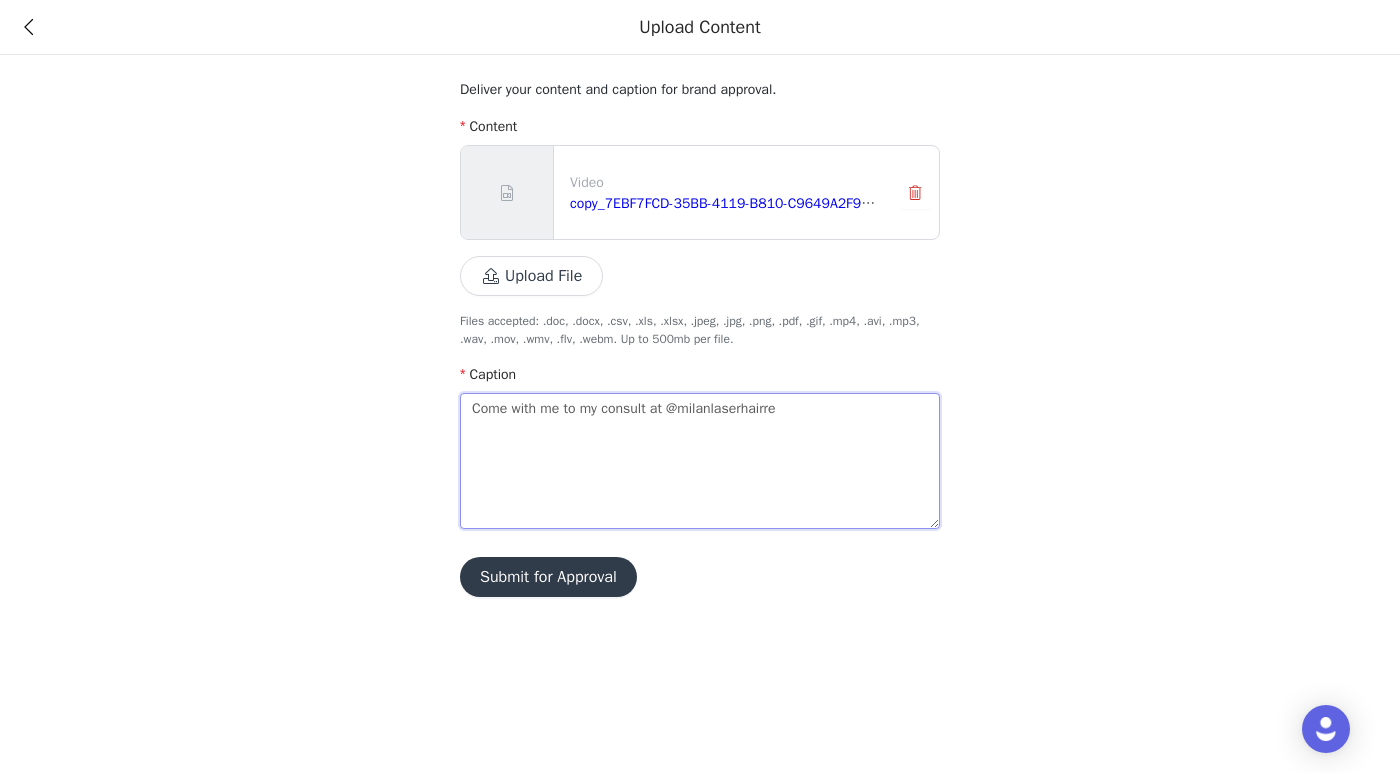 type 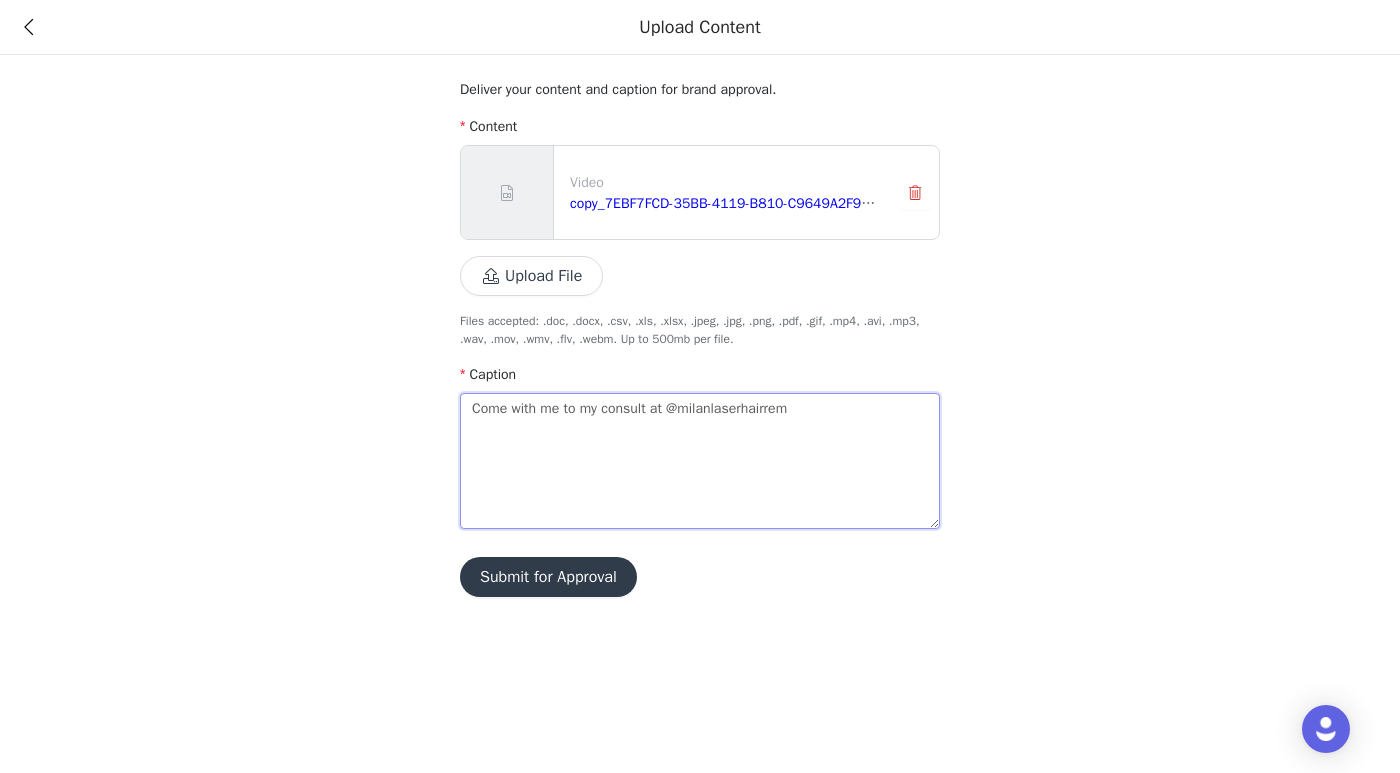 type 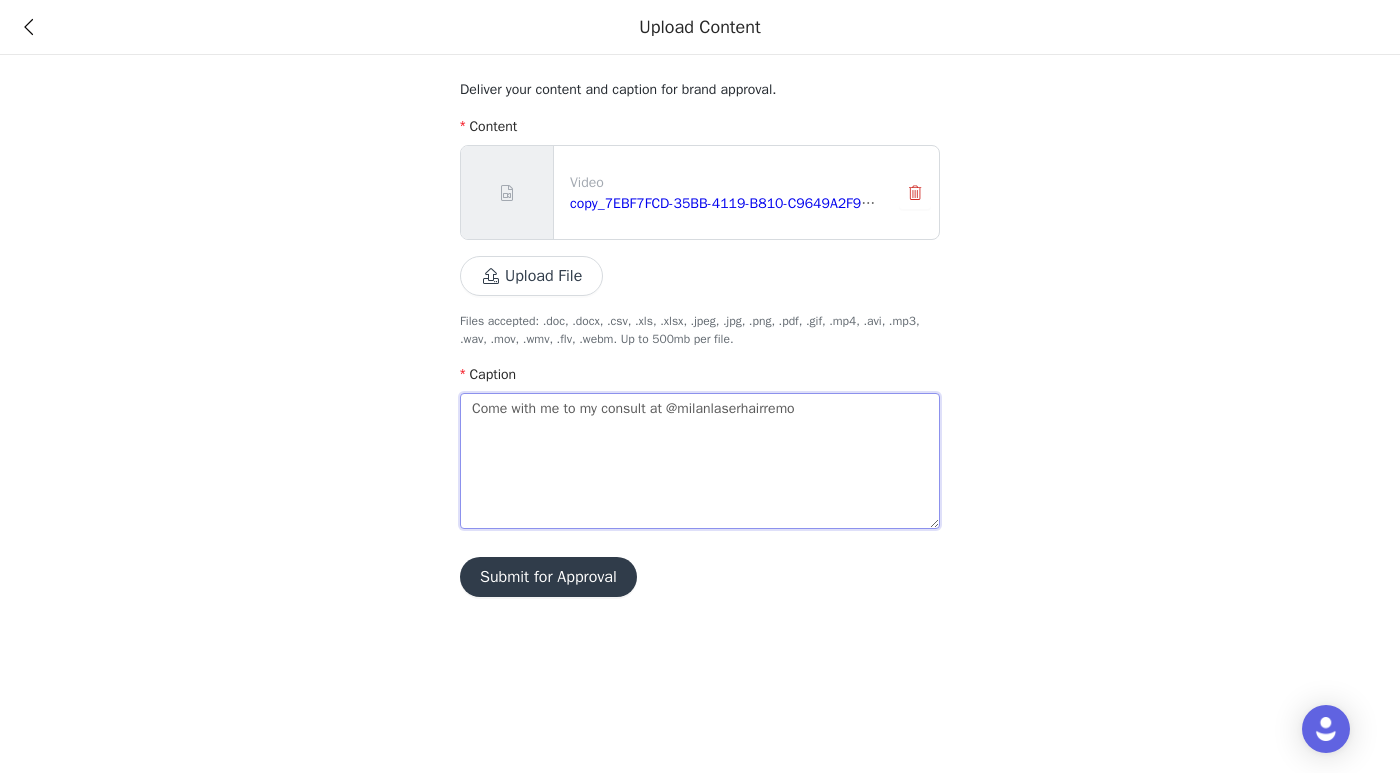 type 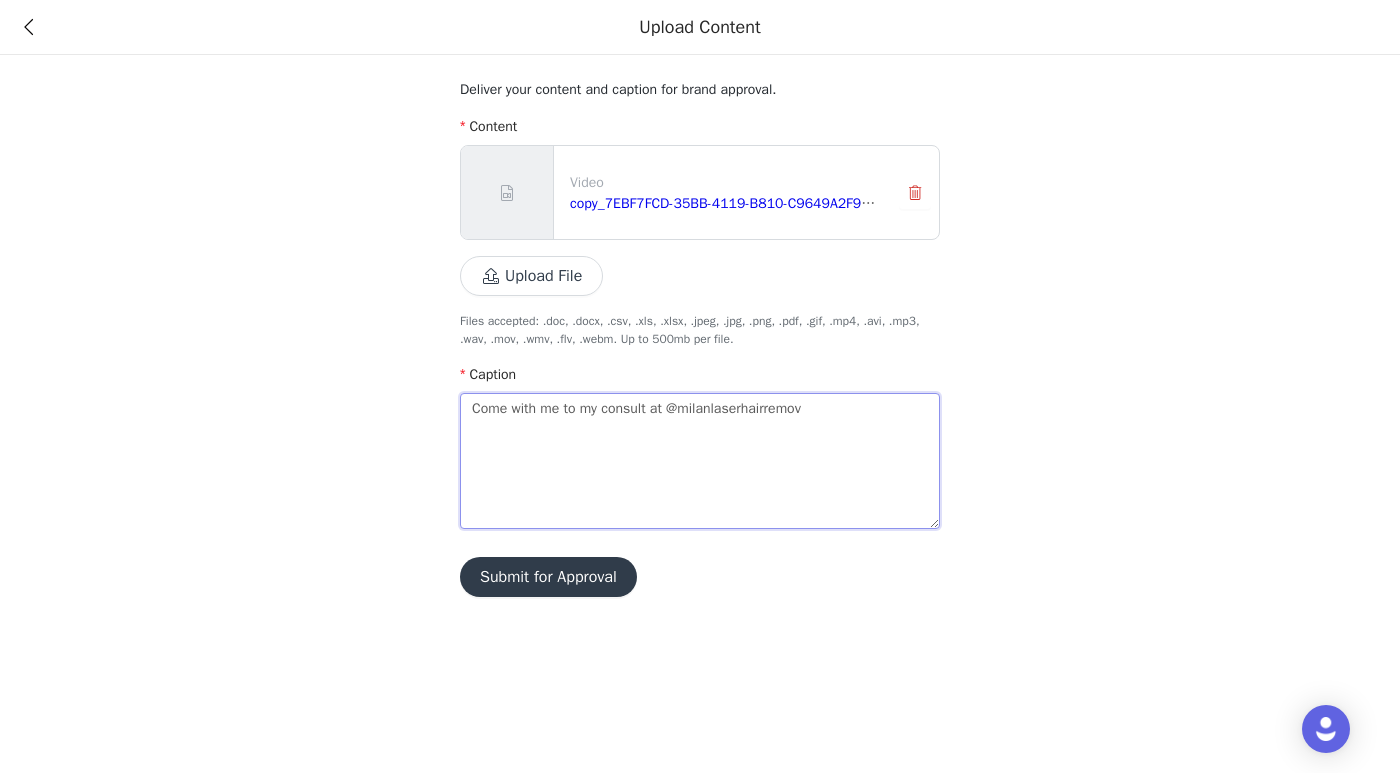 type 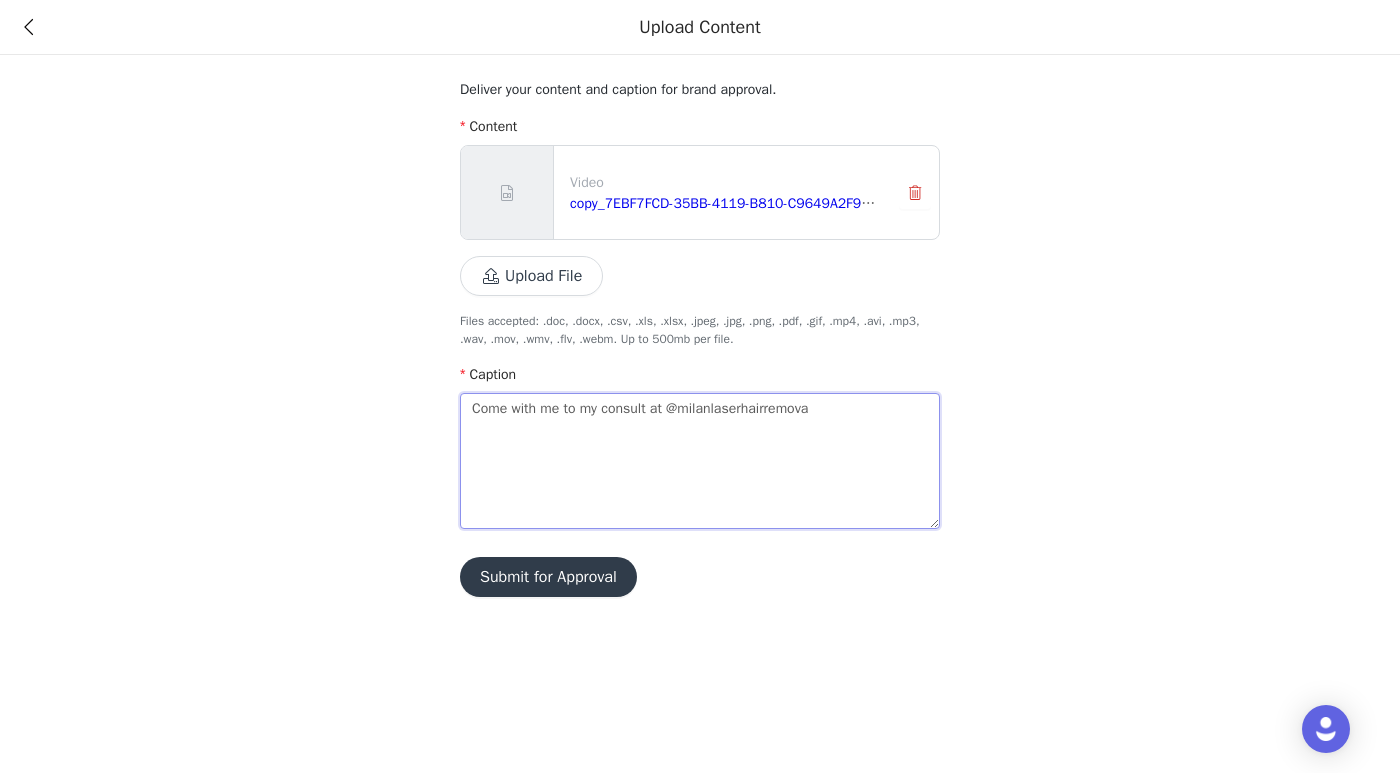 type 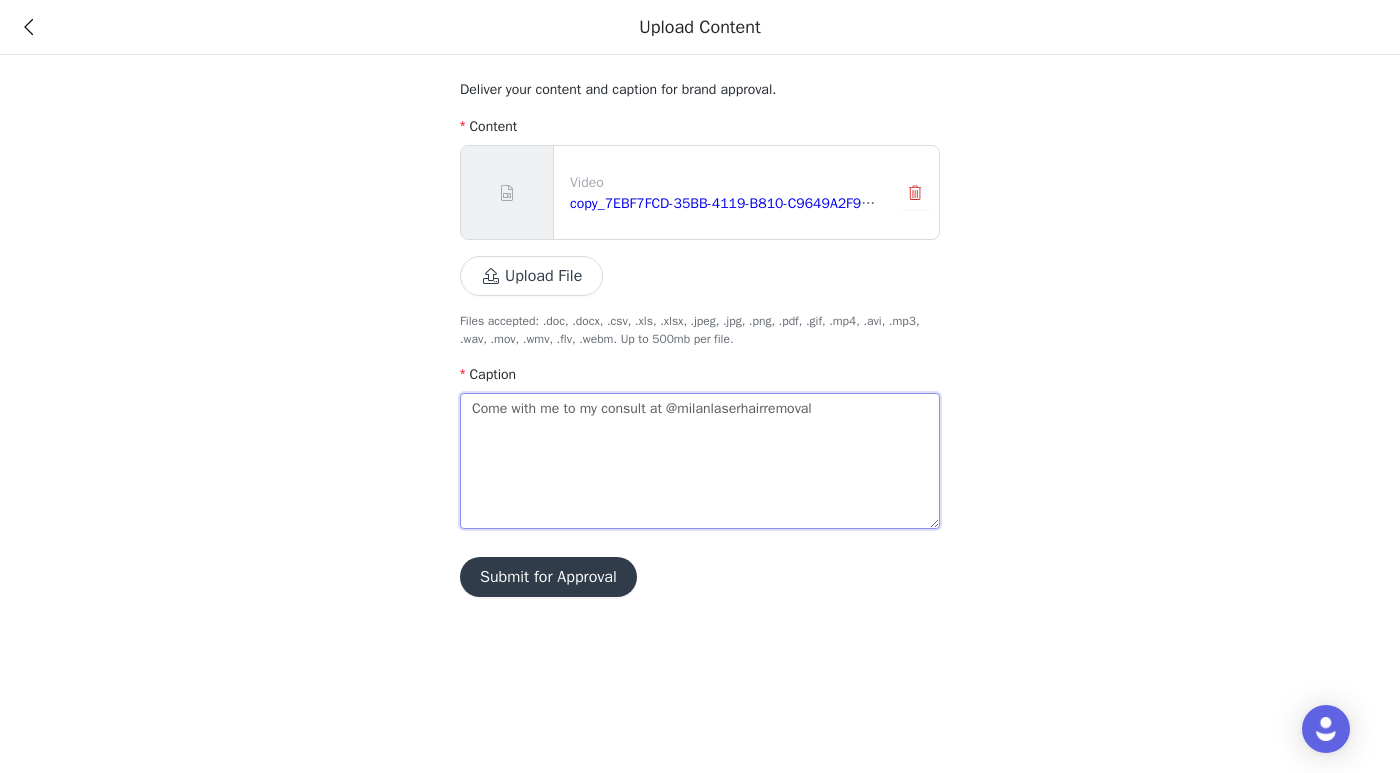 type 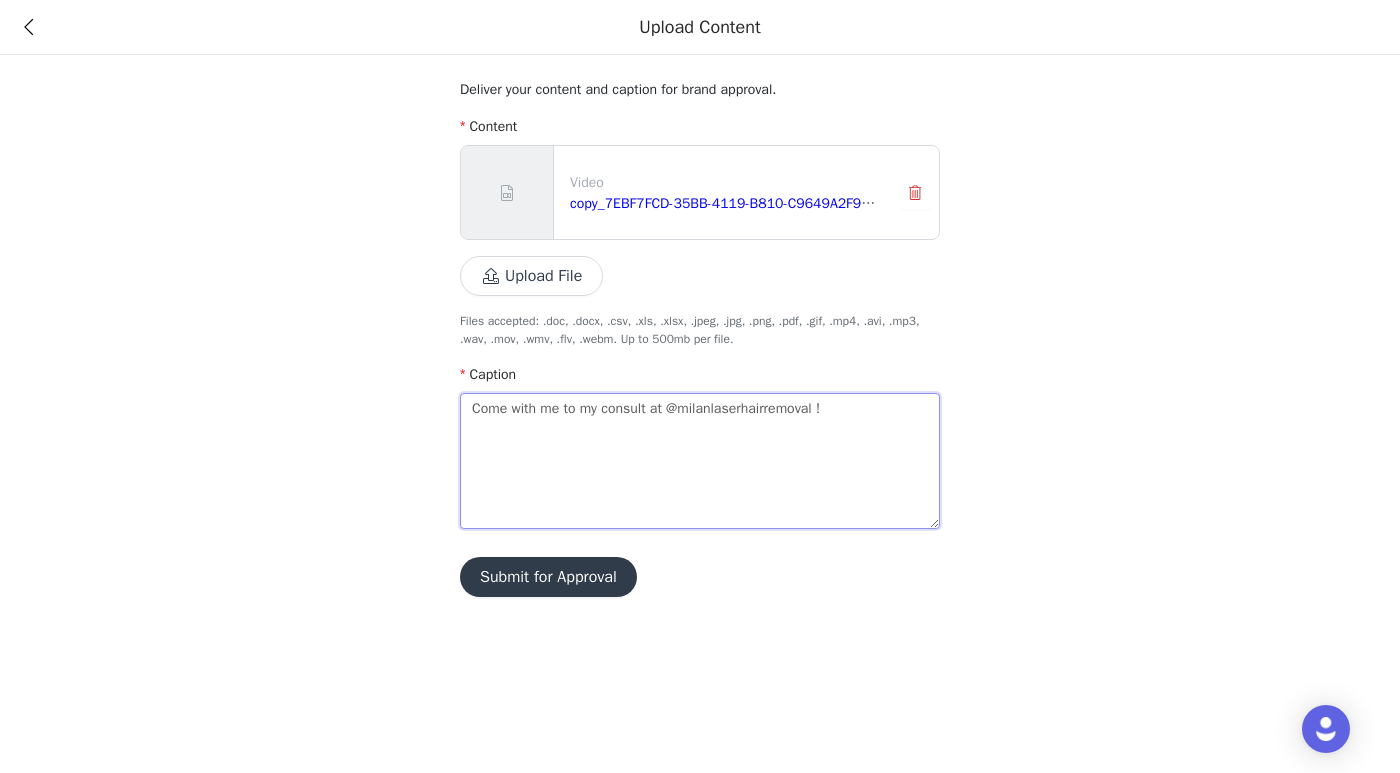 type 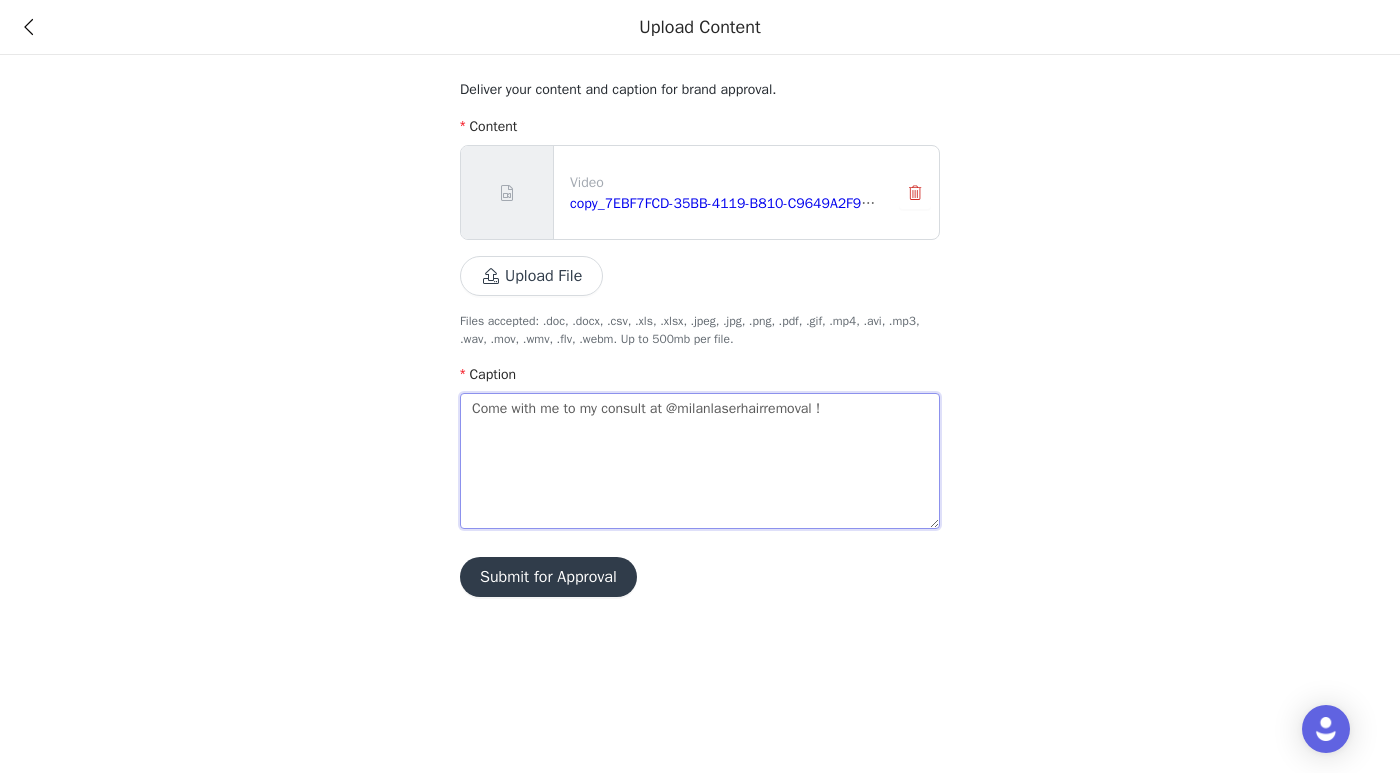 type 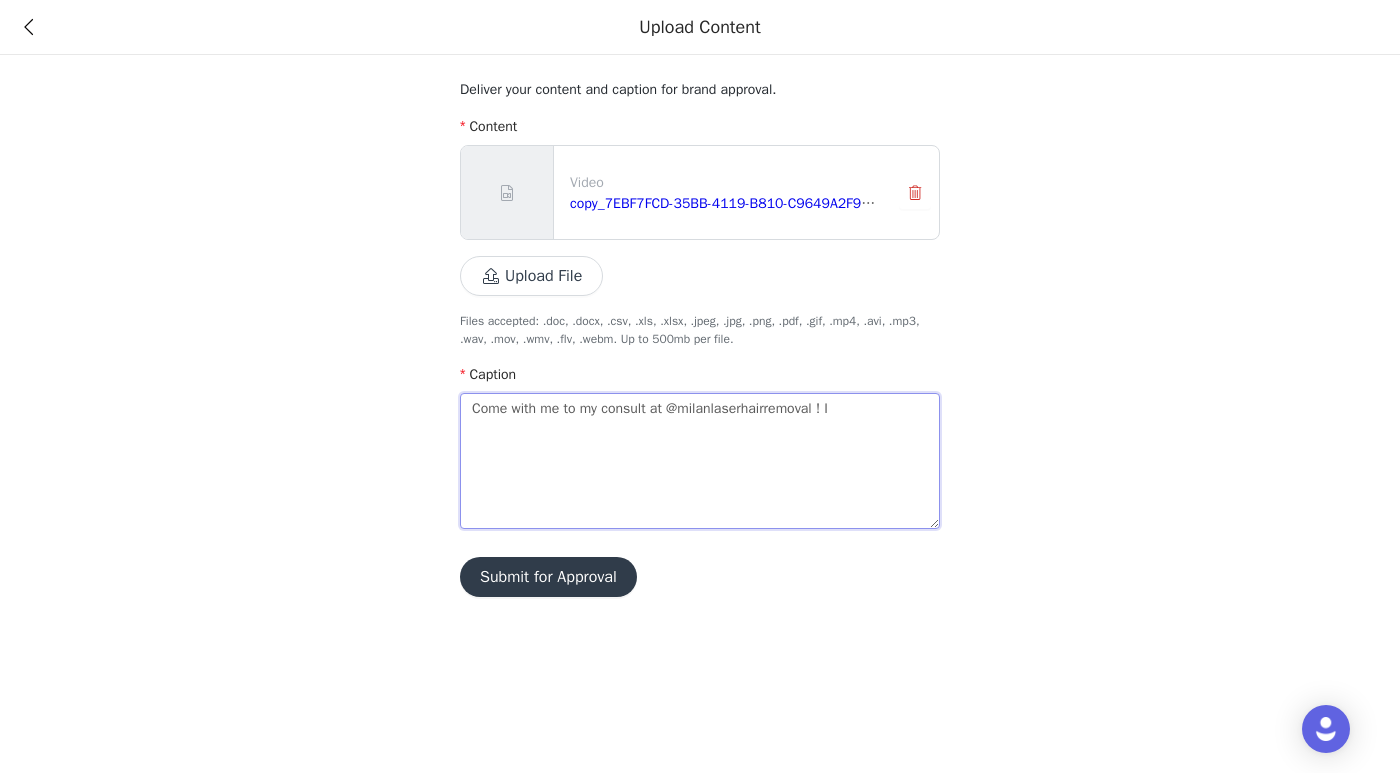 type 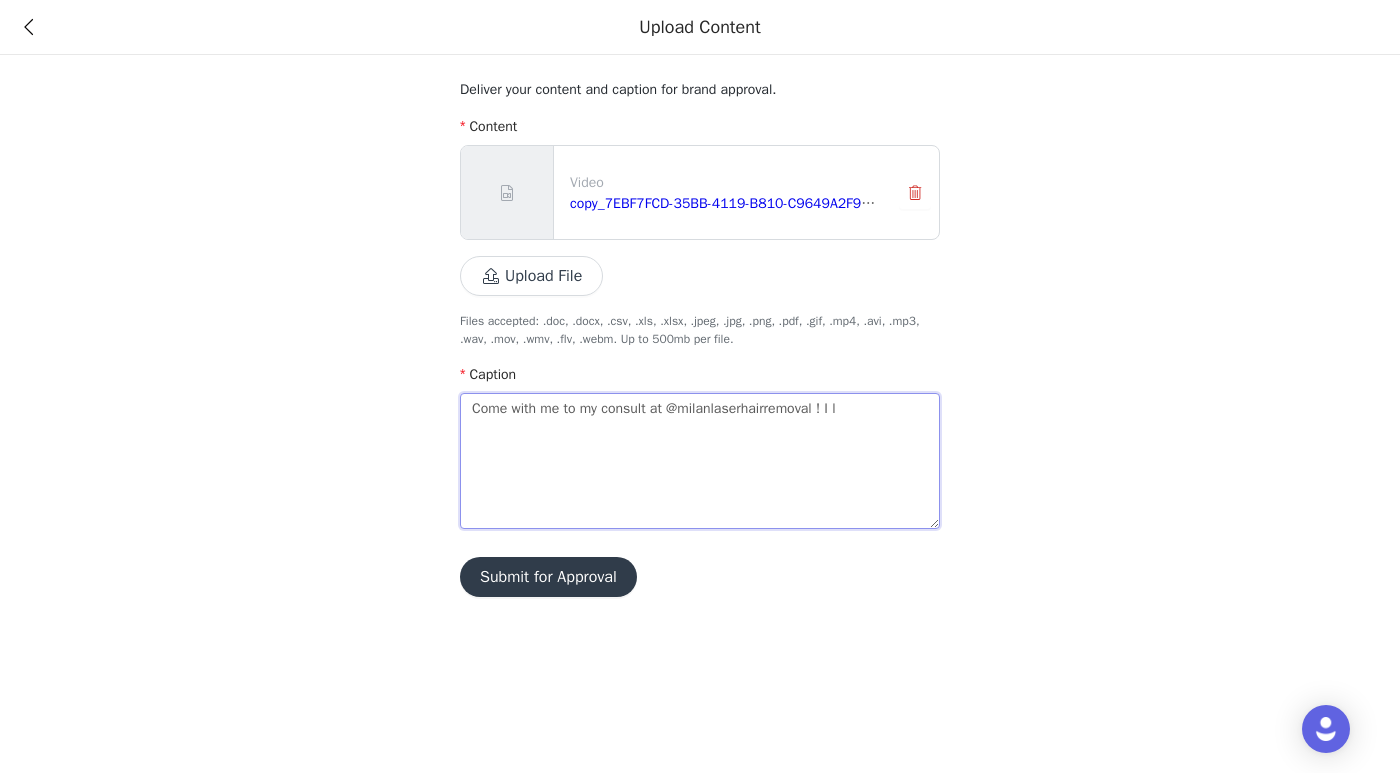 type 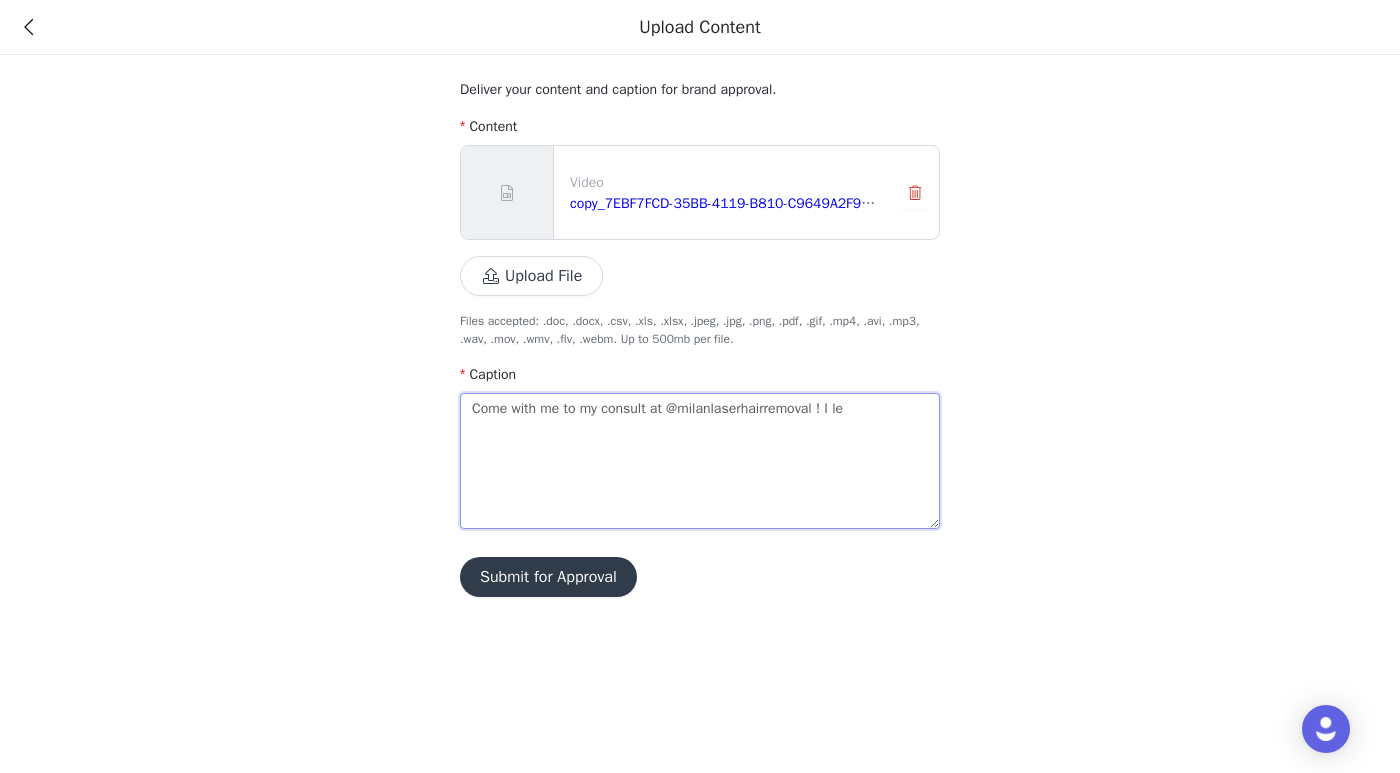 type 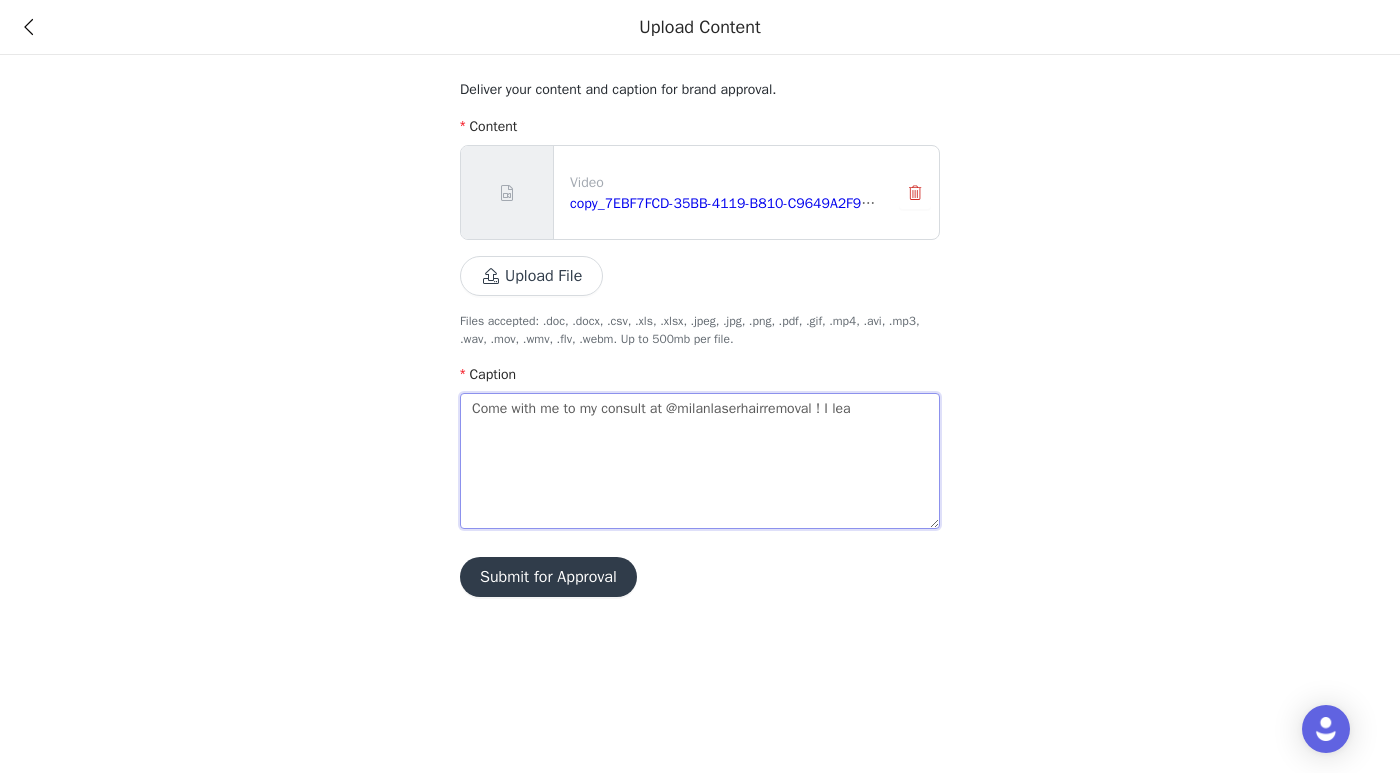 type 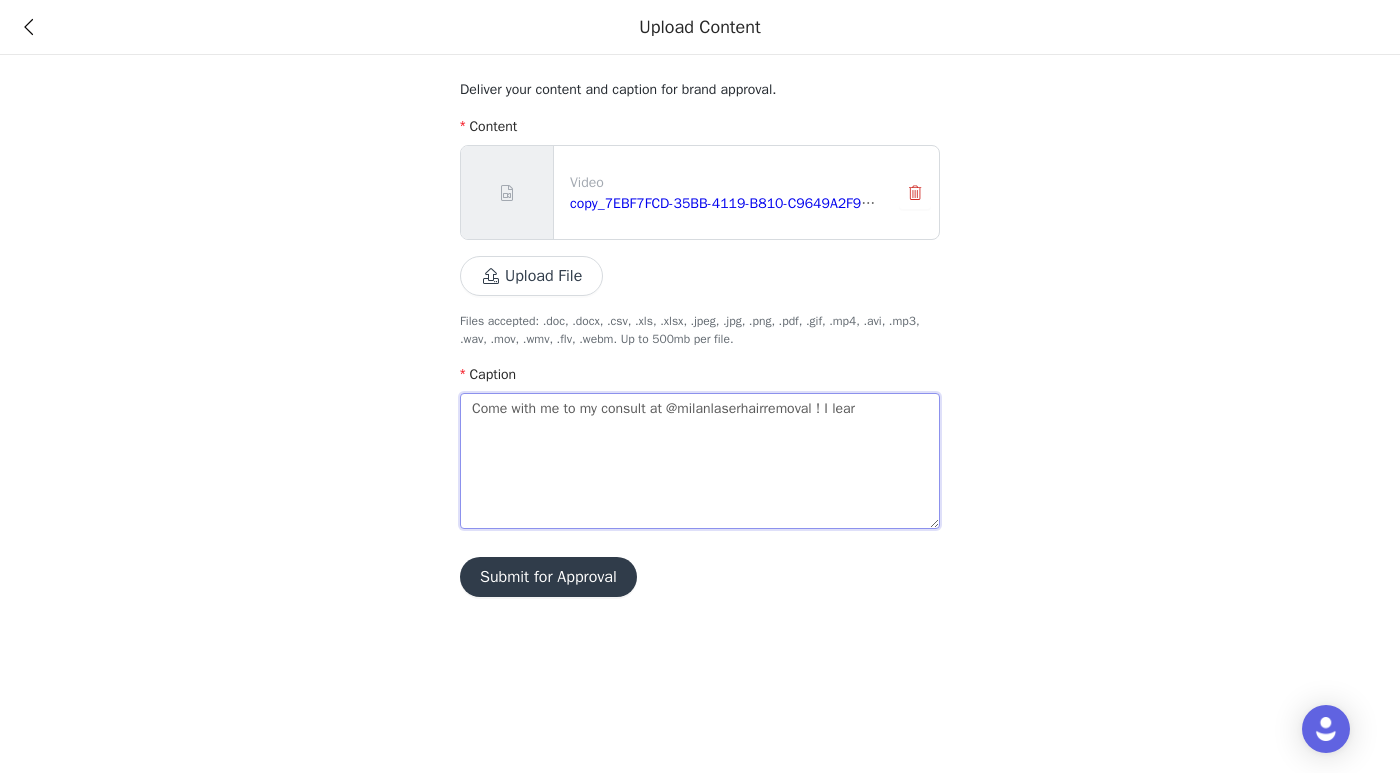 type 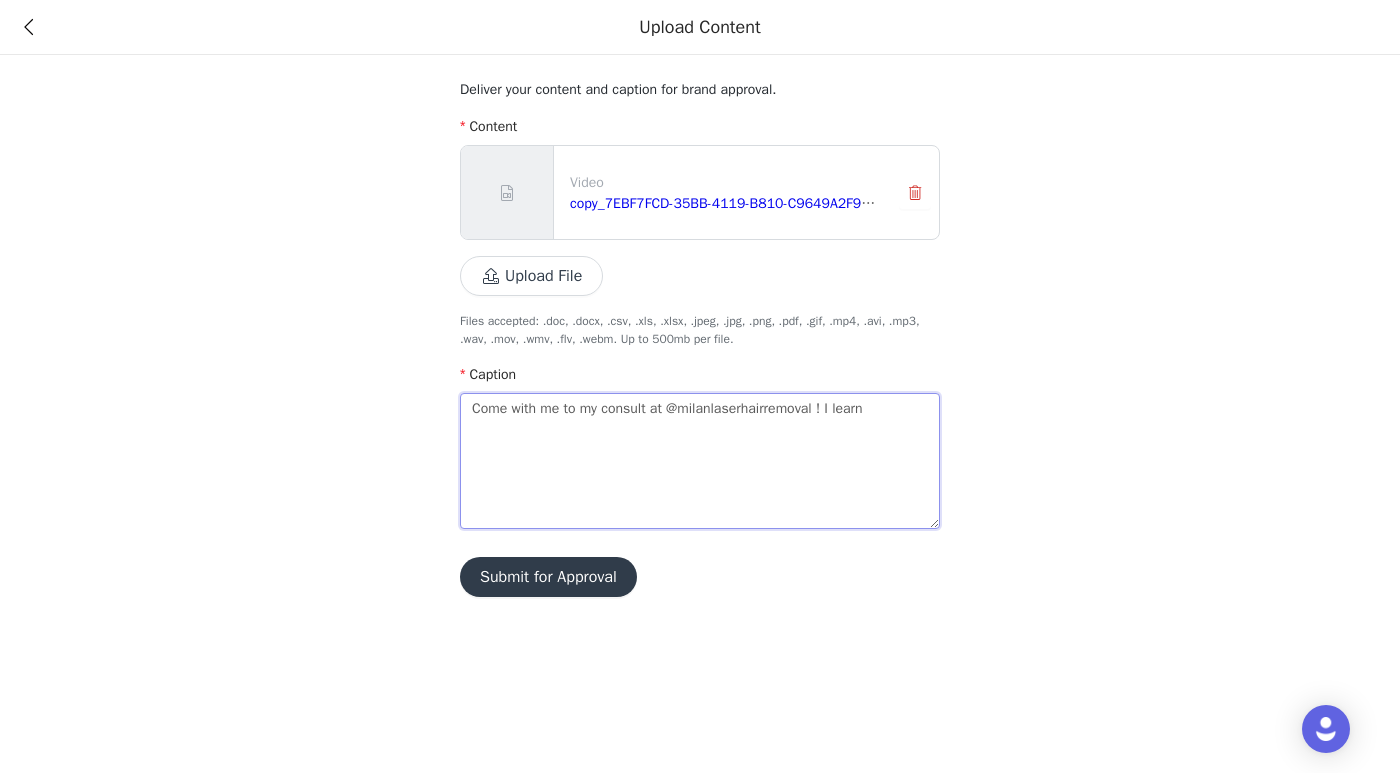 type 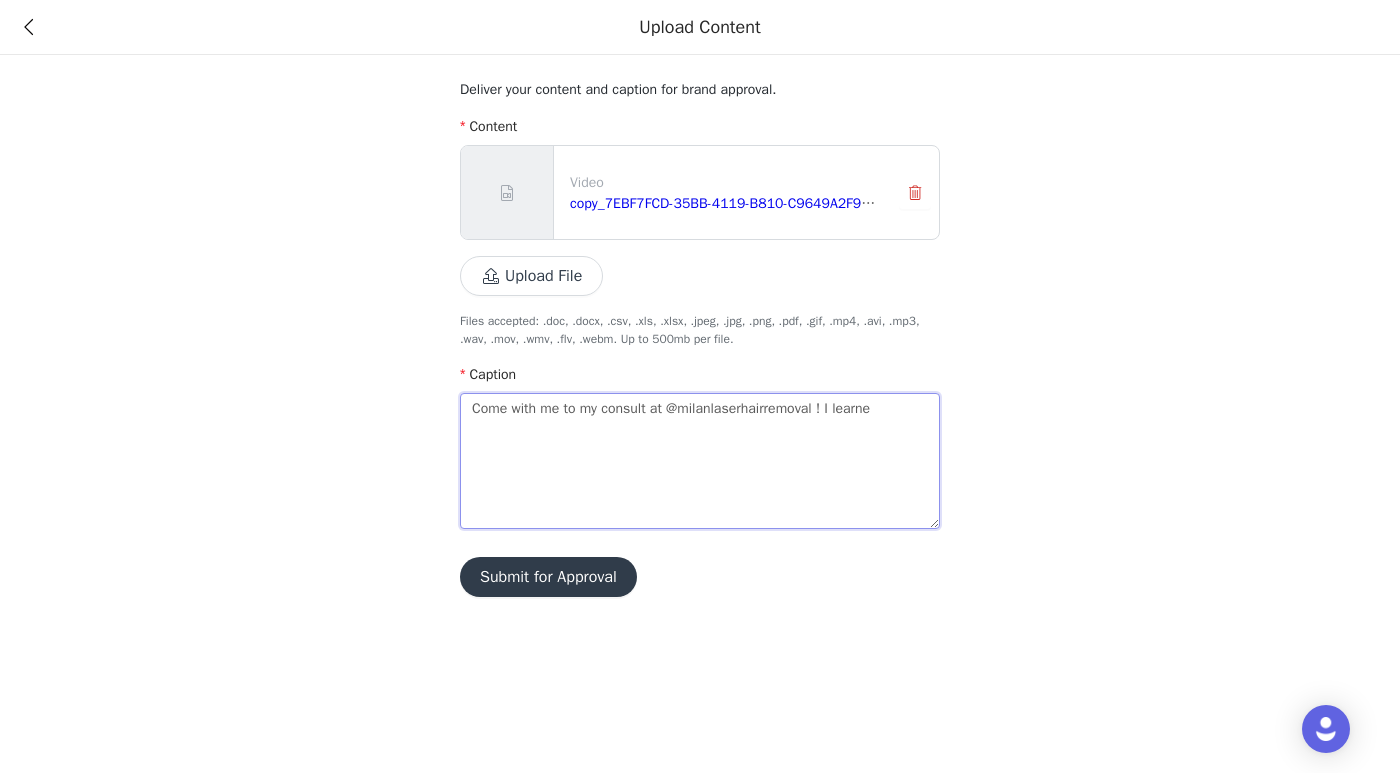 type 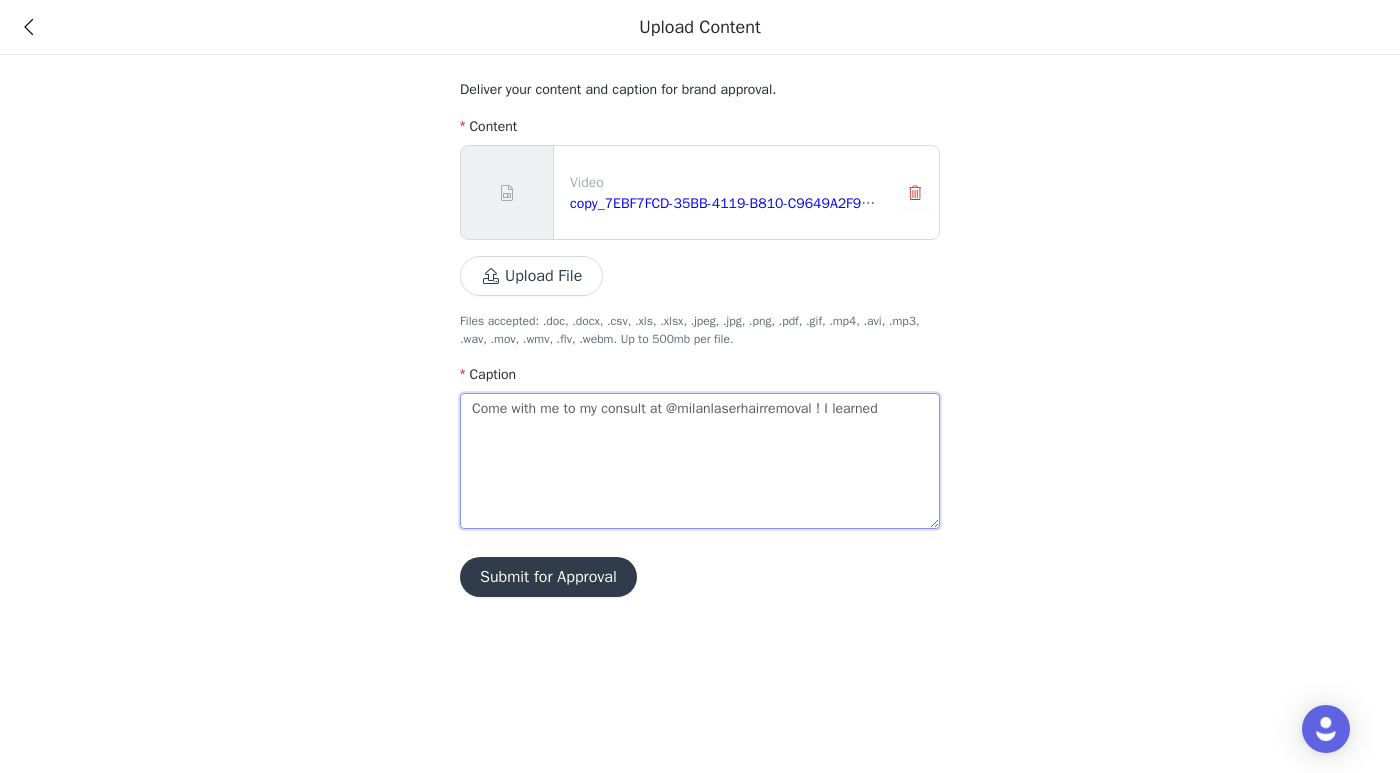 type 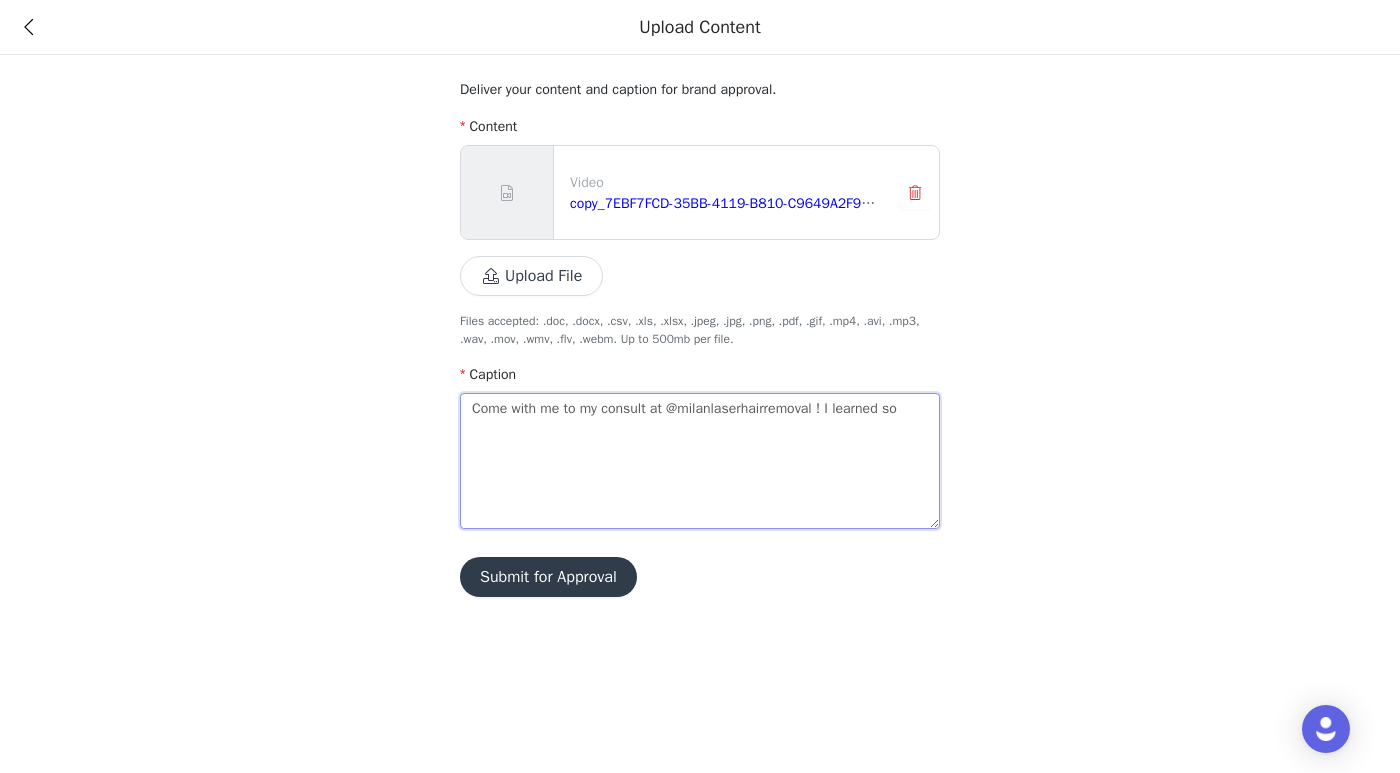 type 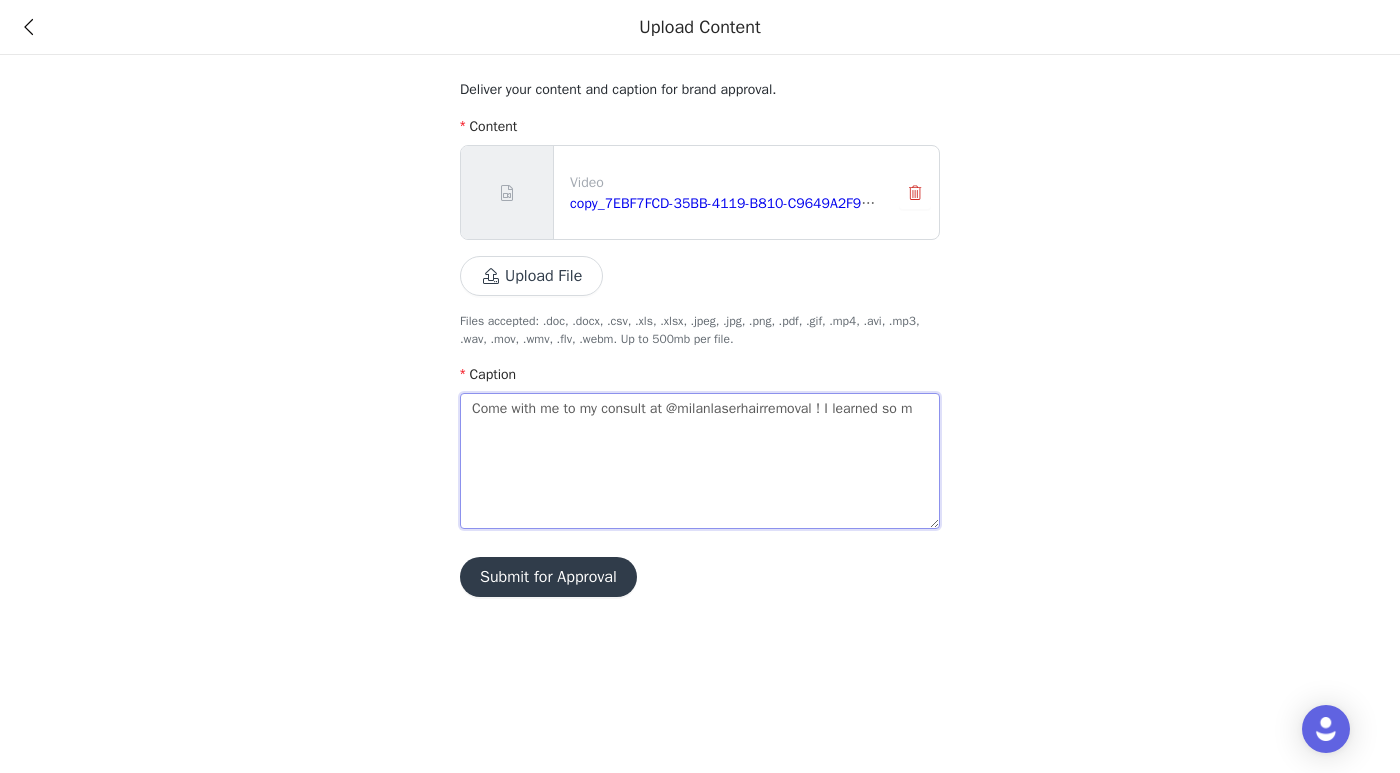type 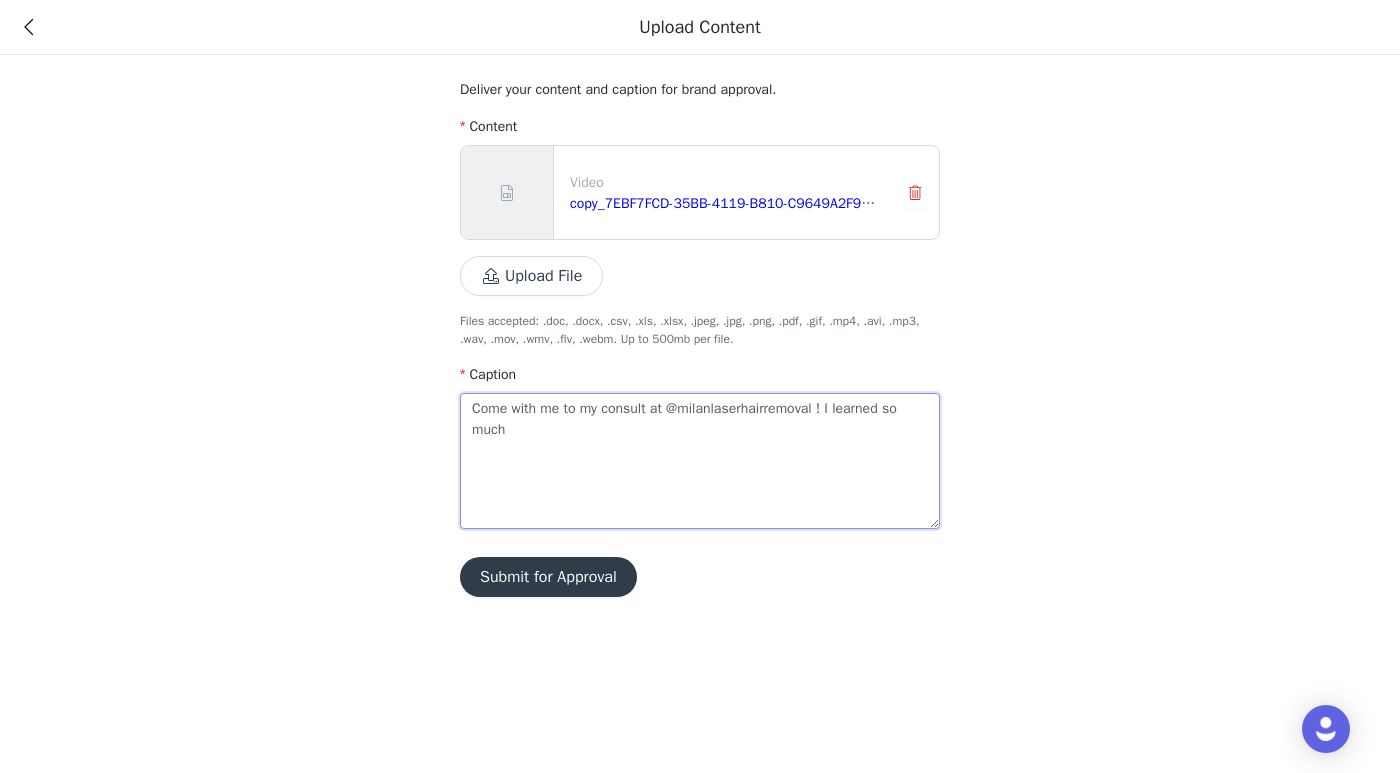 type 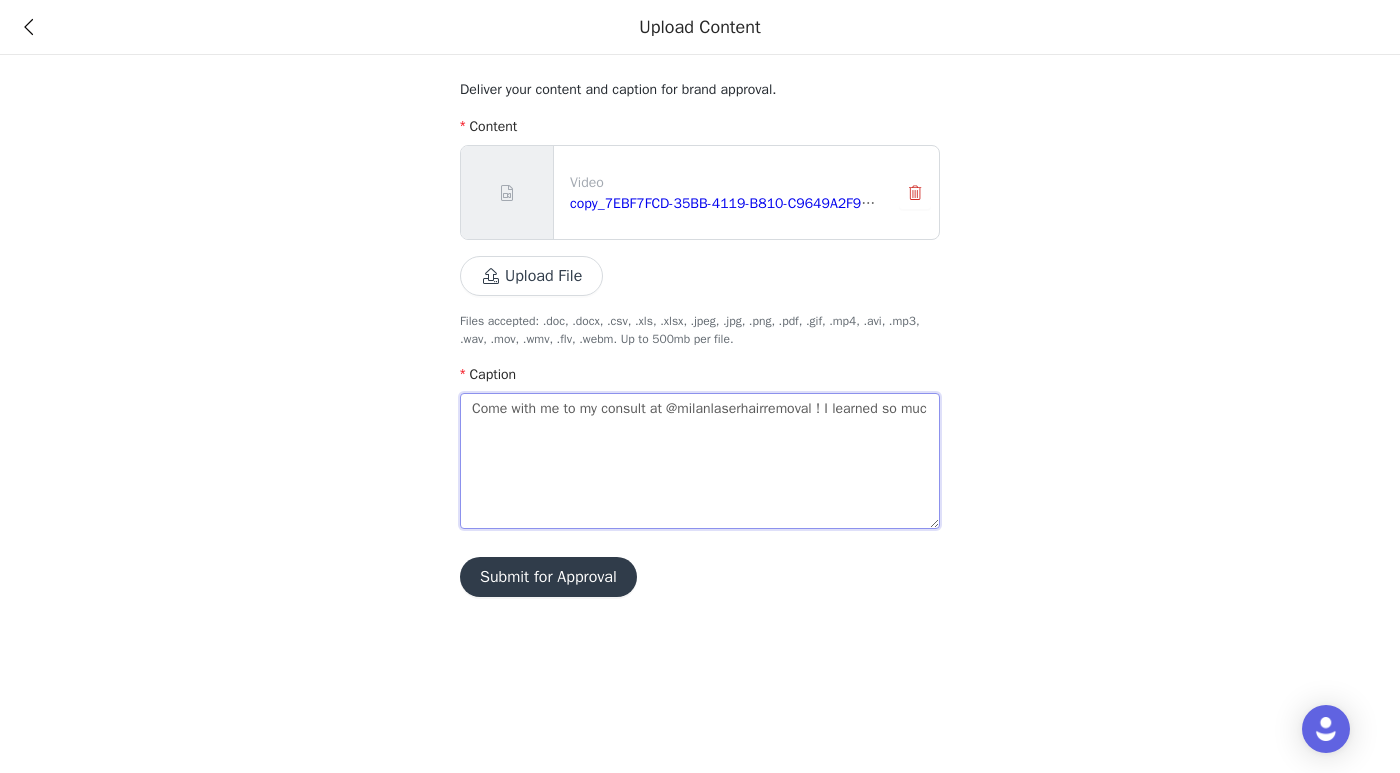 type 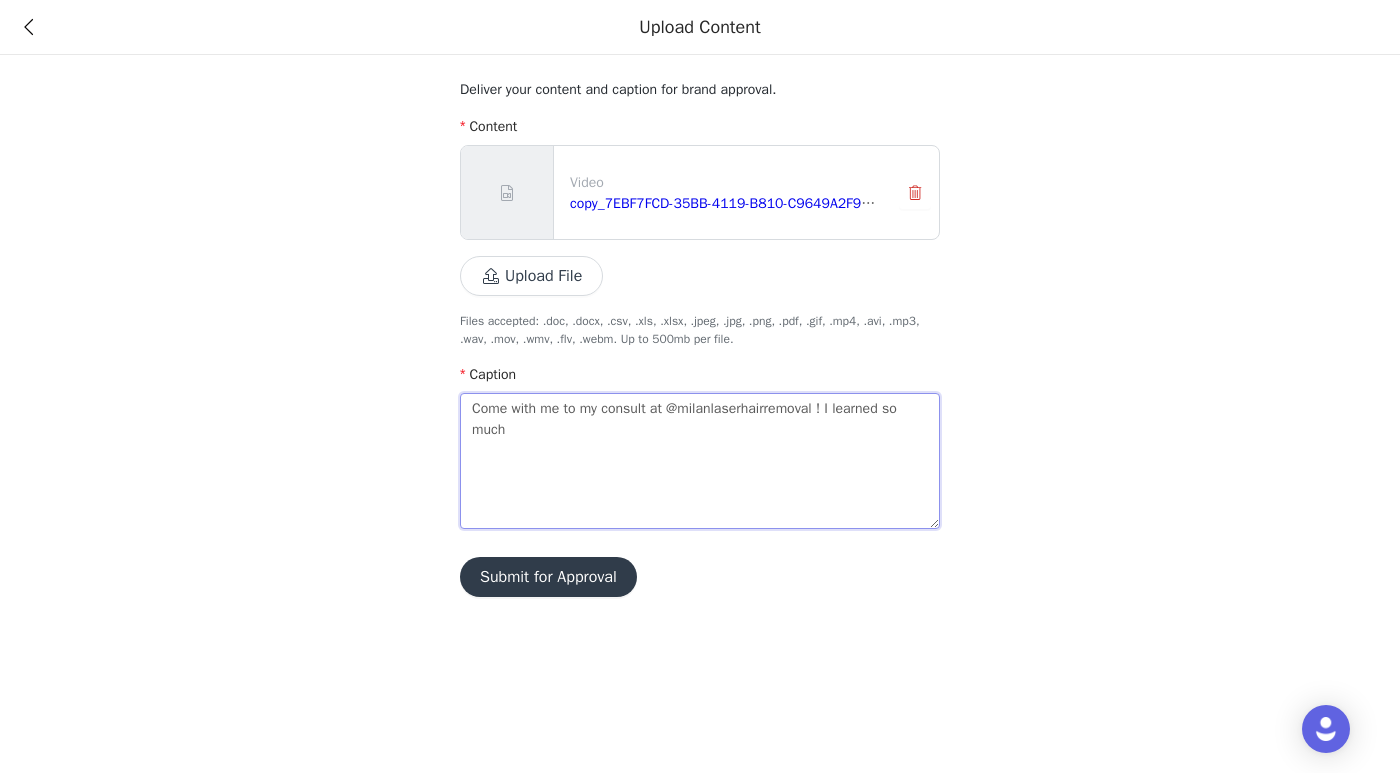 type 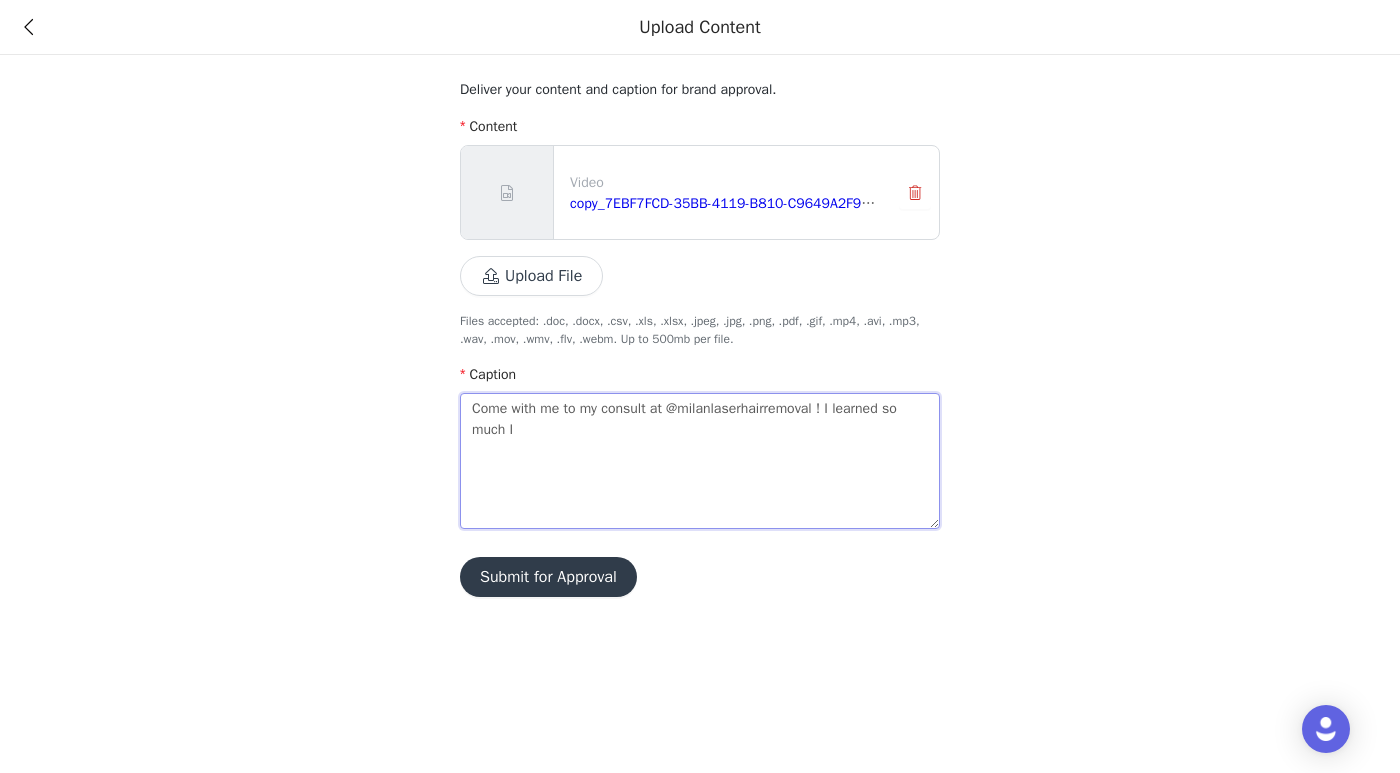 type 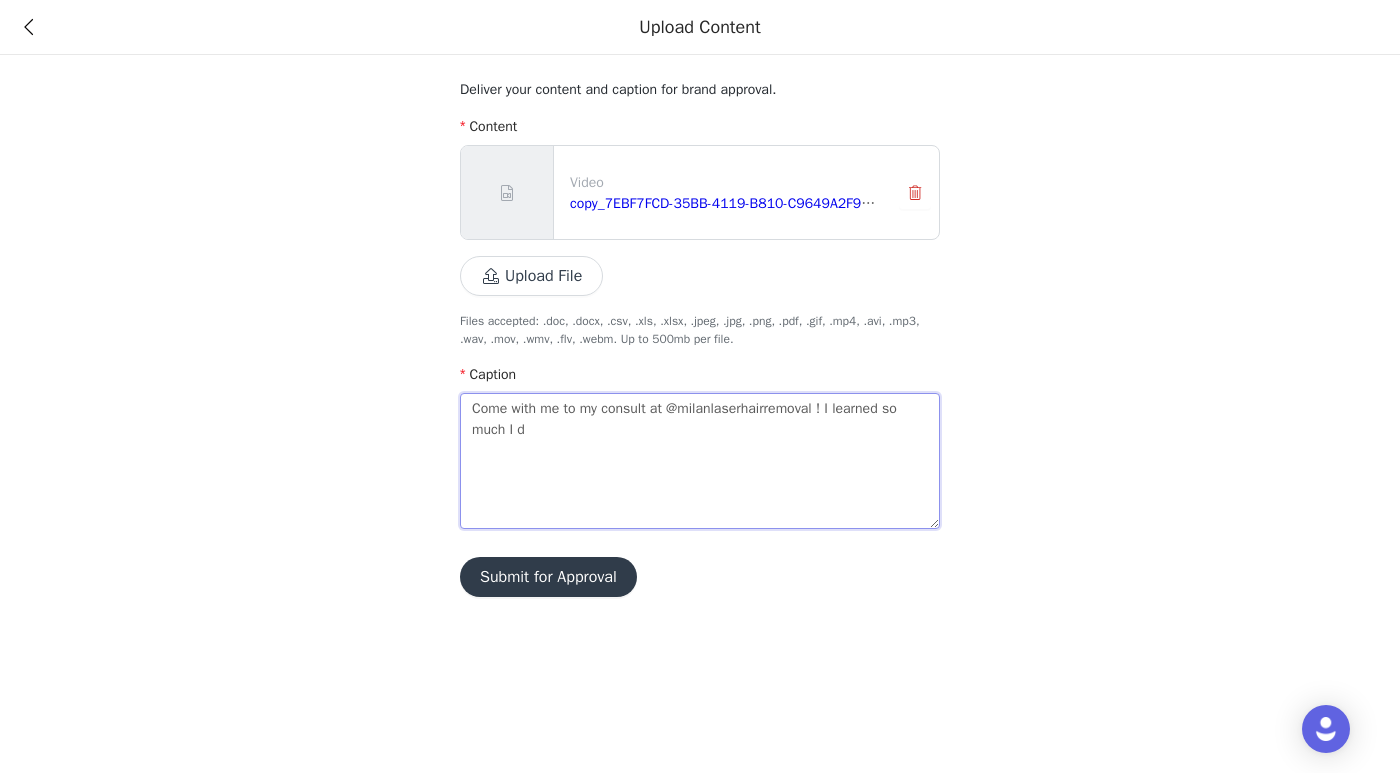 type 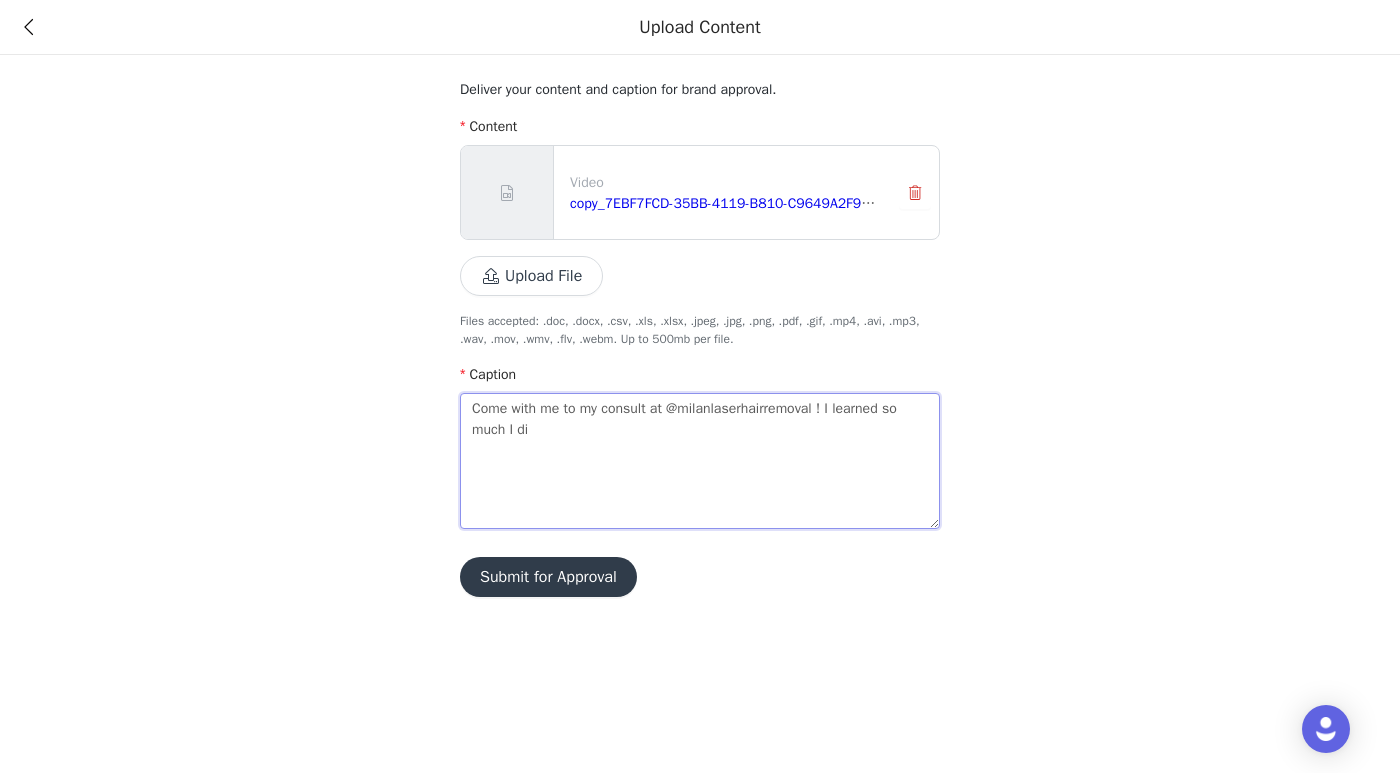 type 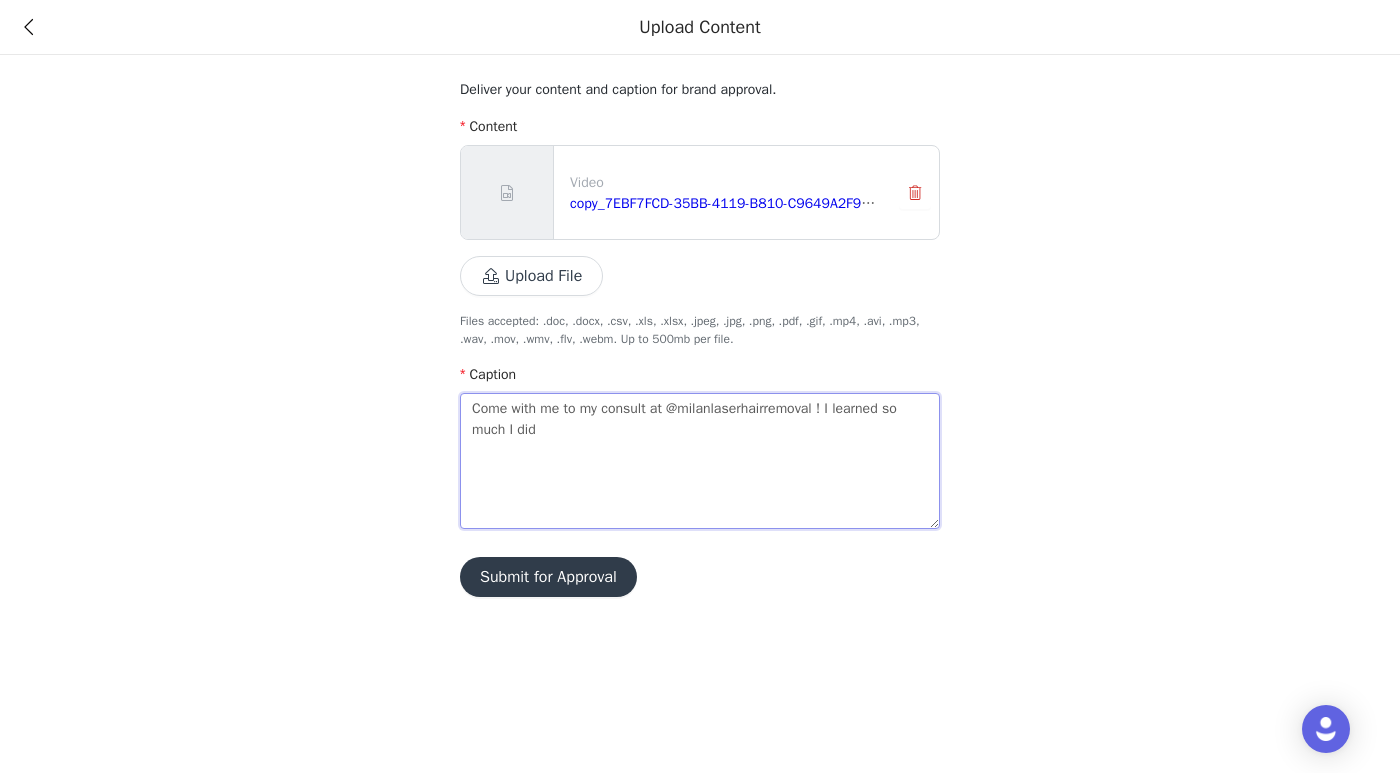 type 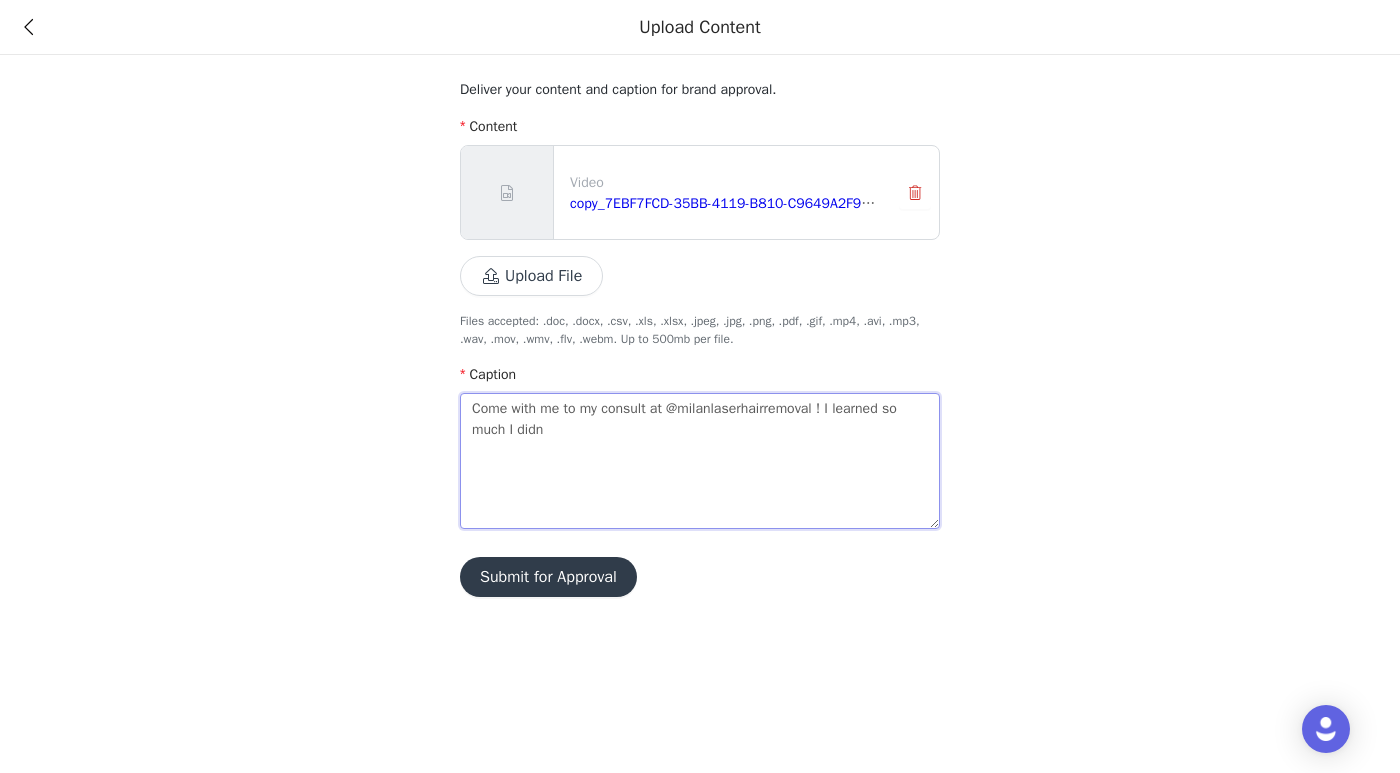 type 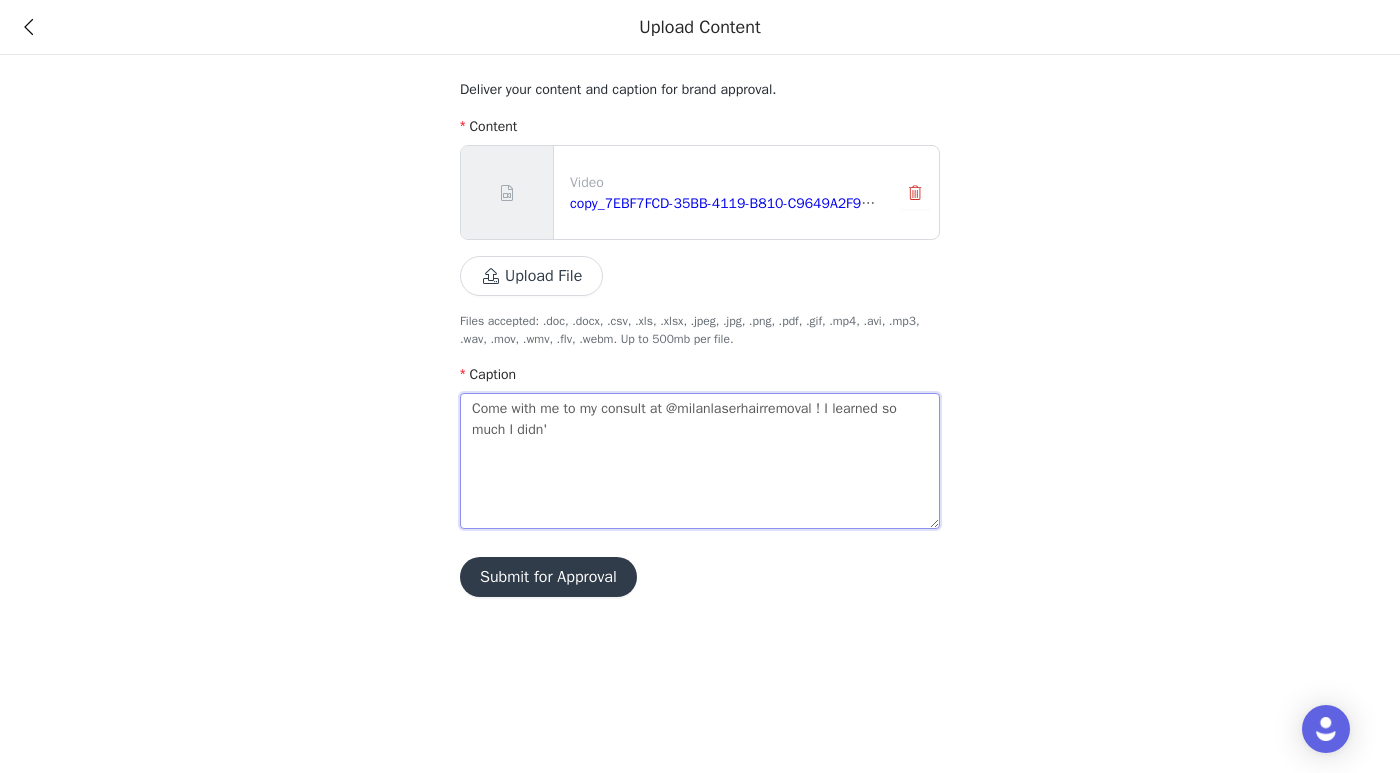 type 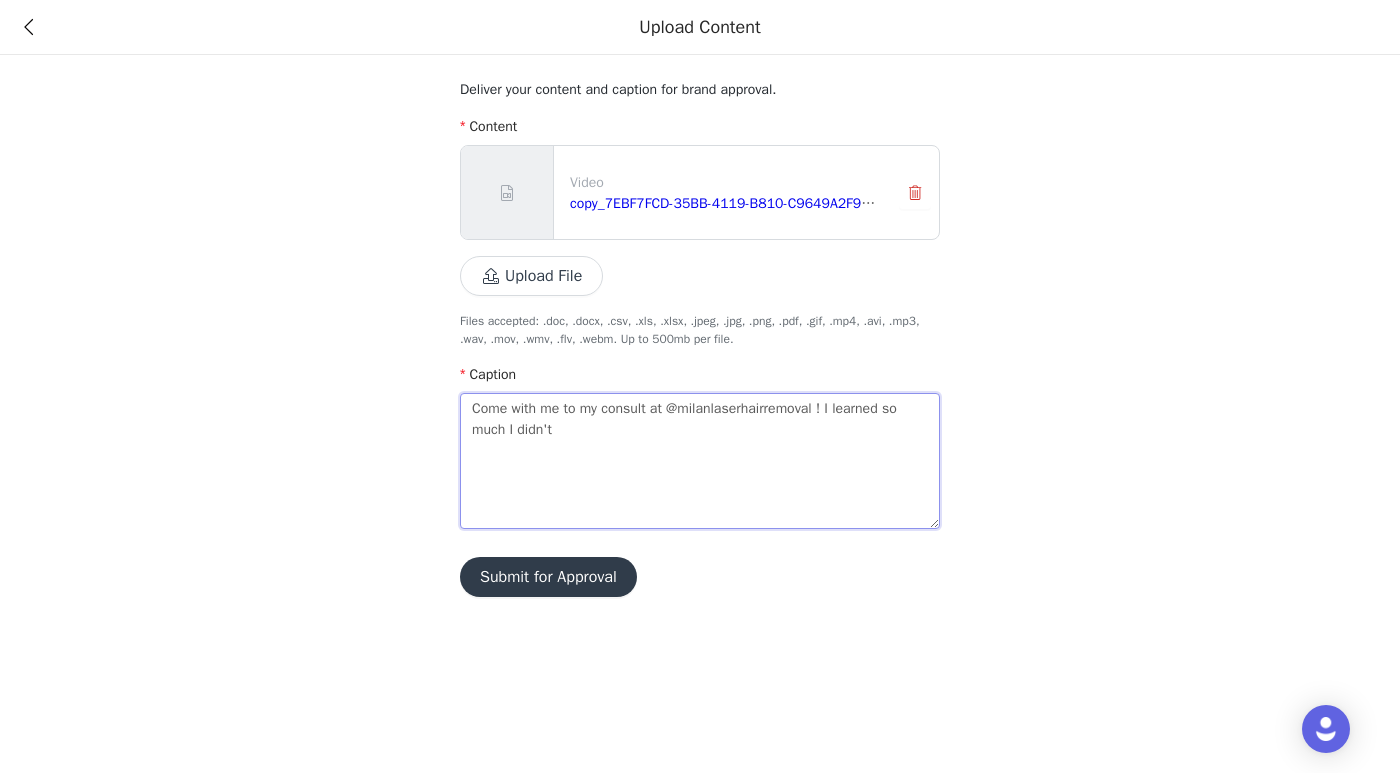 type 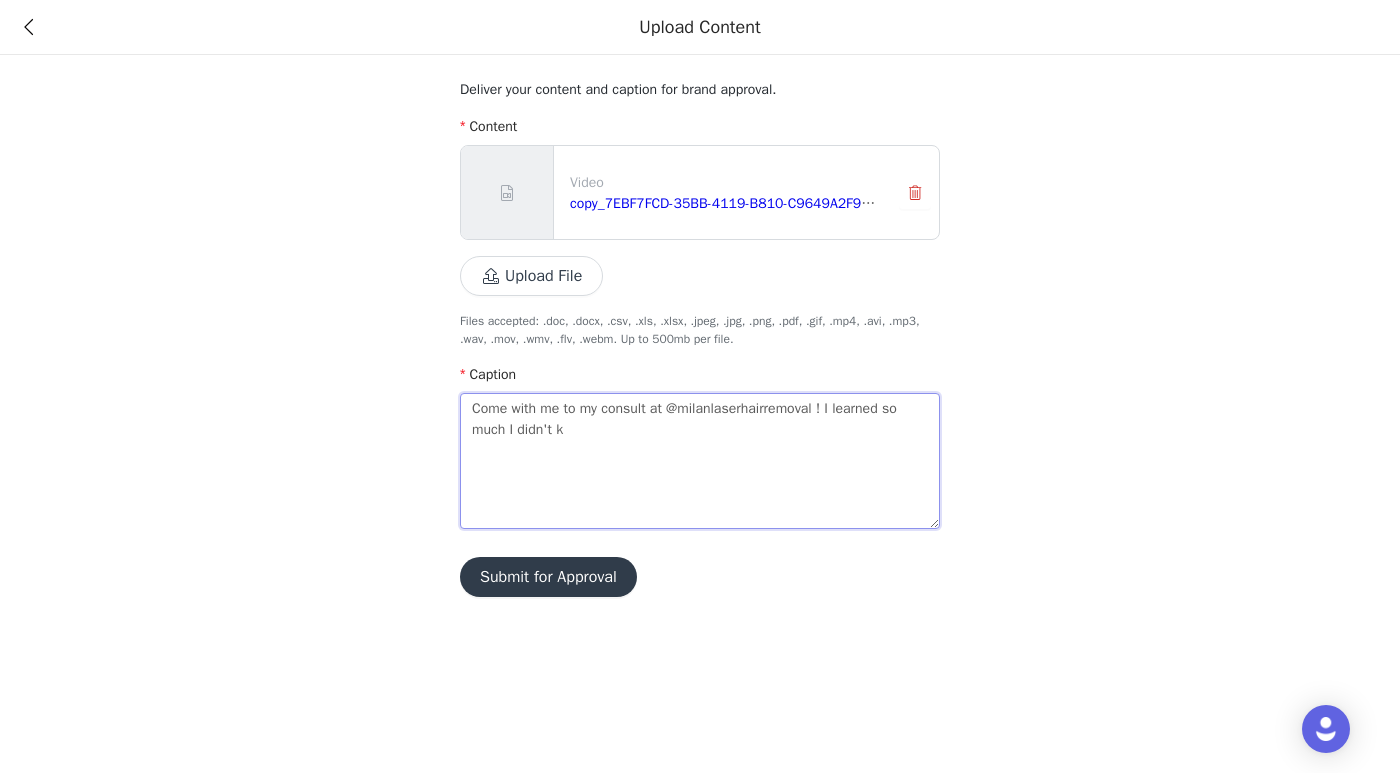 type 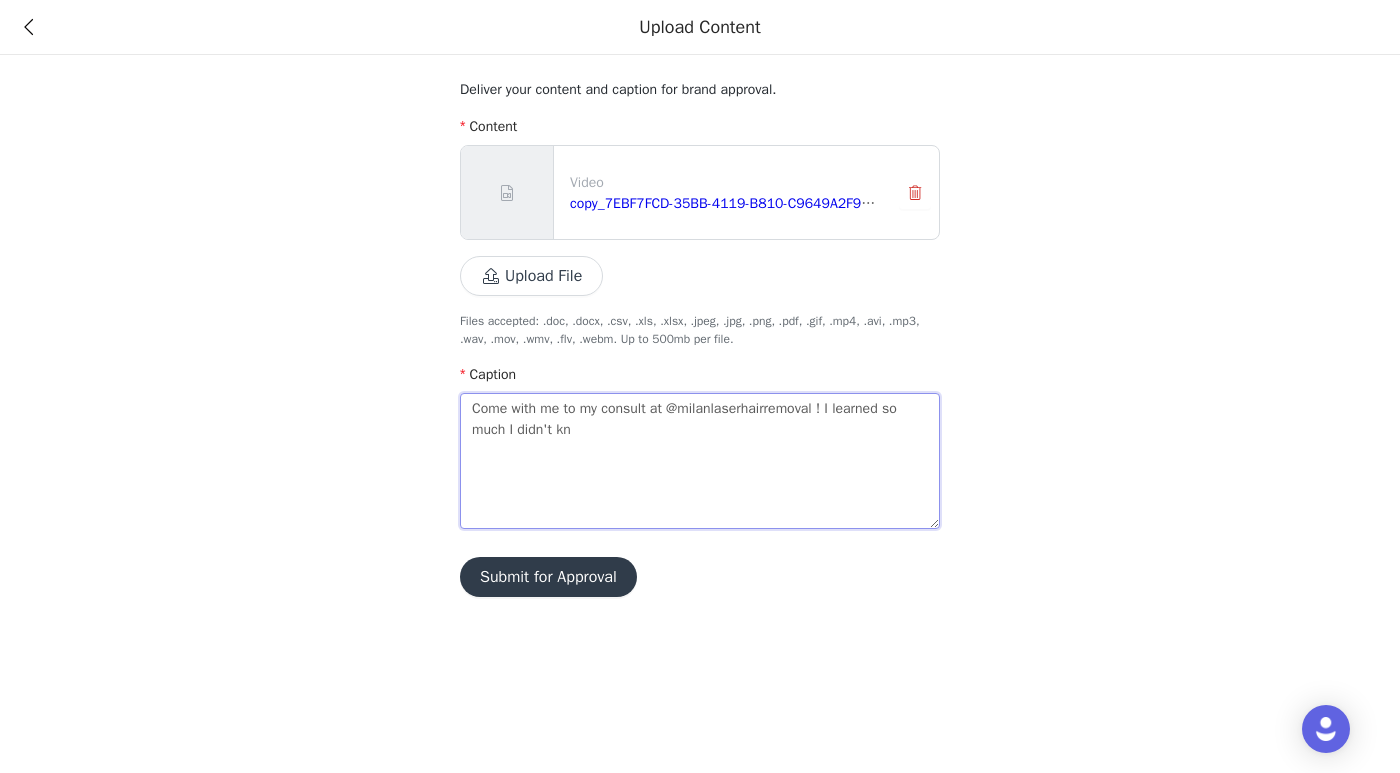 type 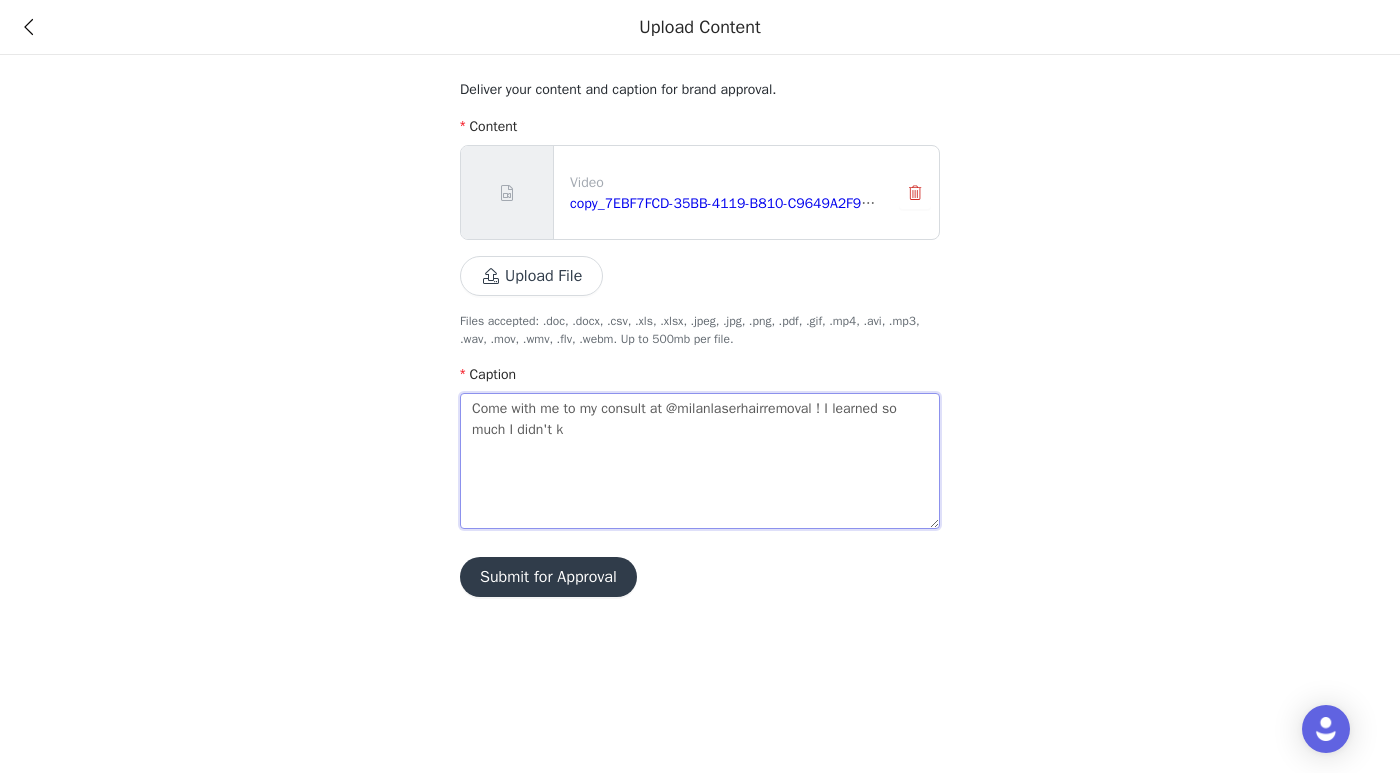 type 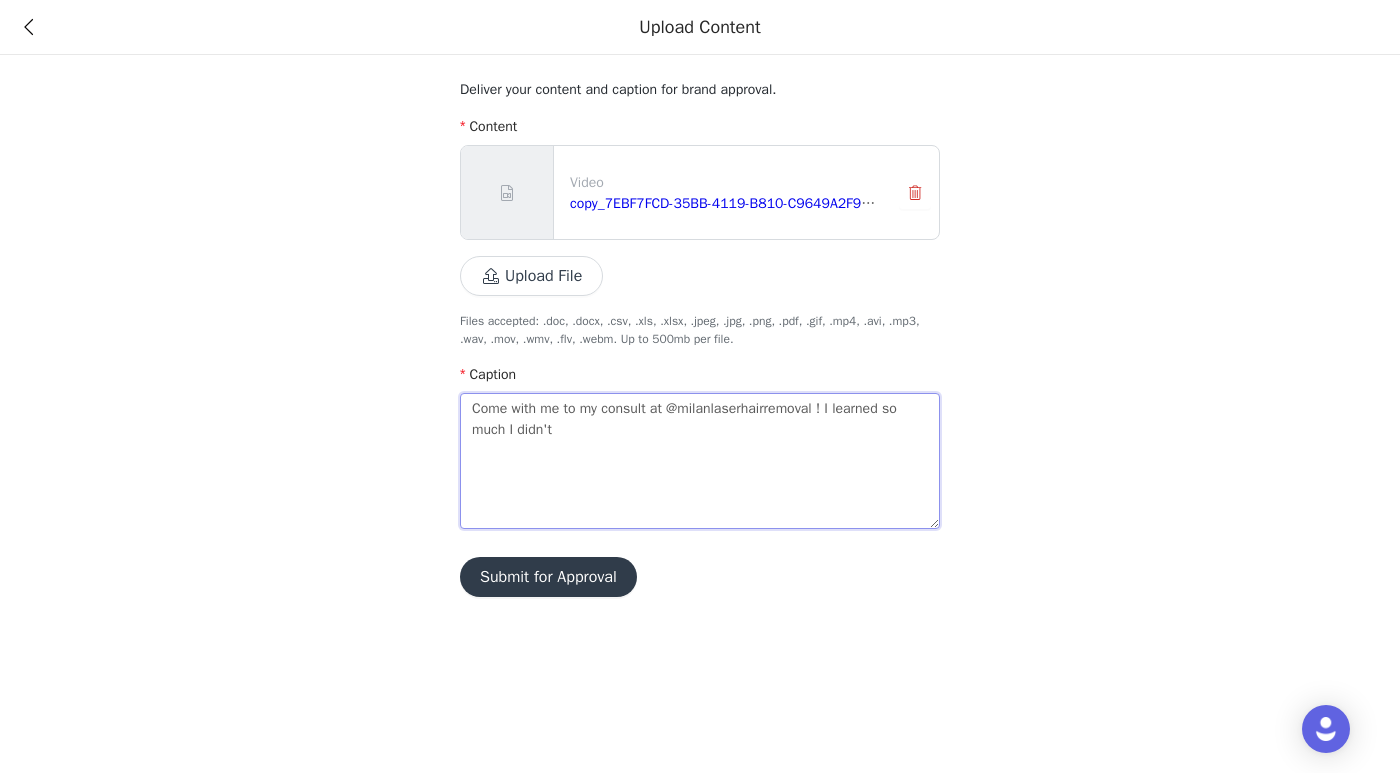 type 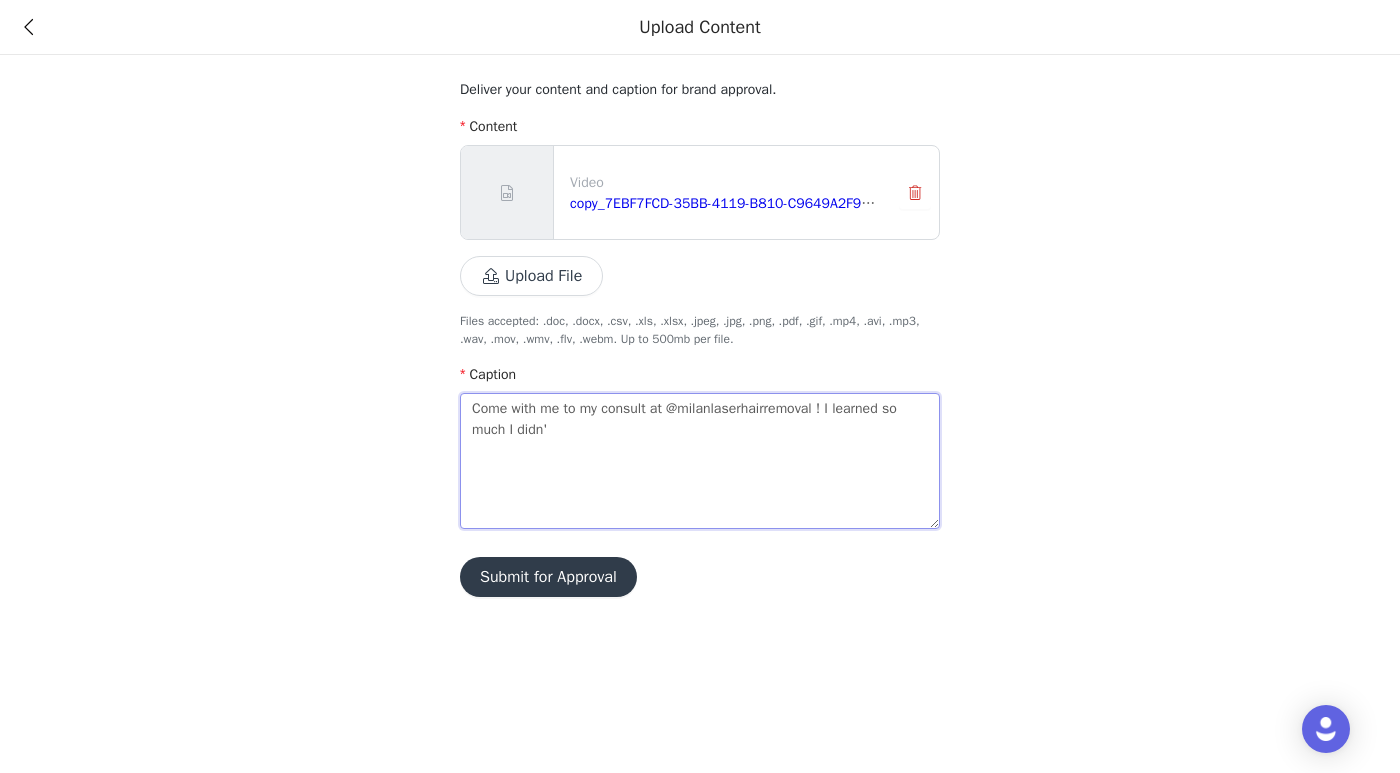 type 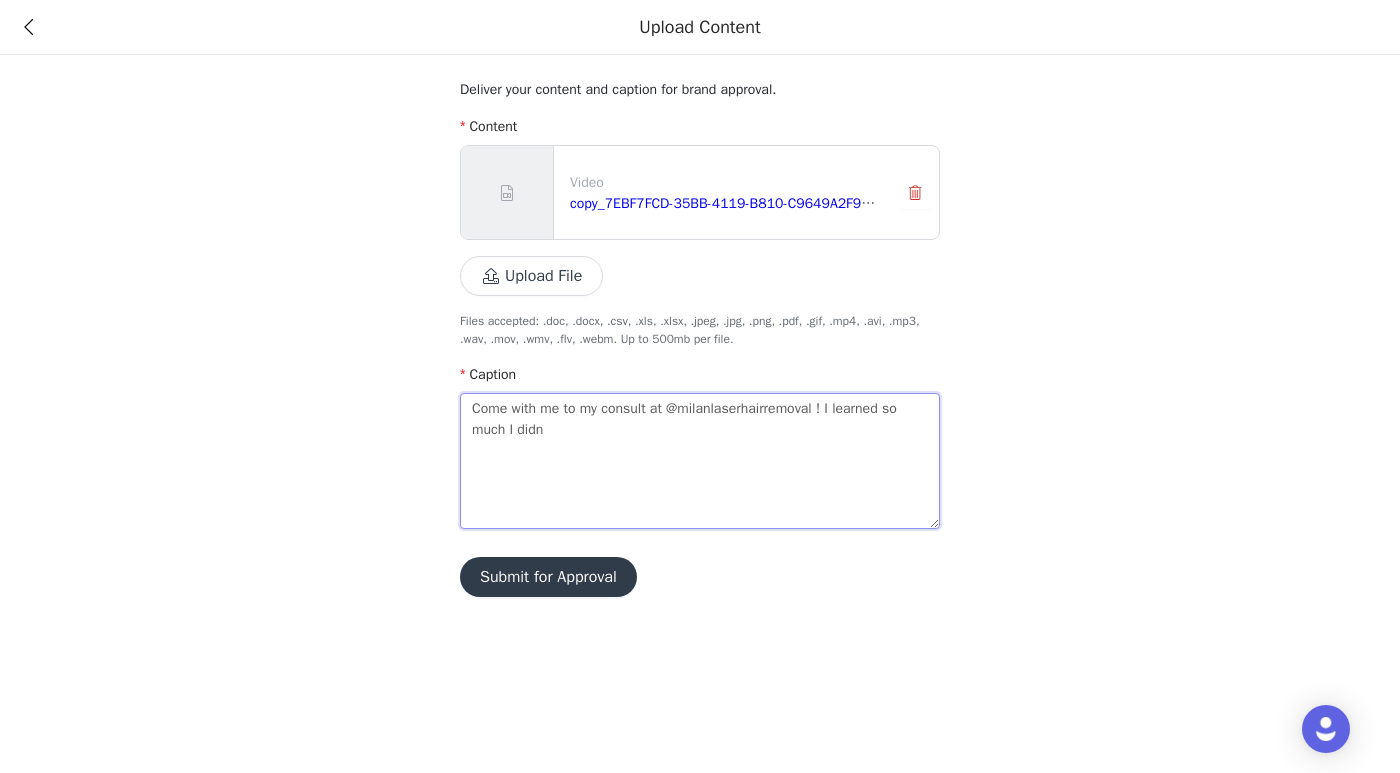 type 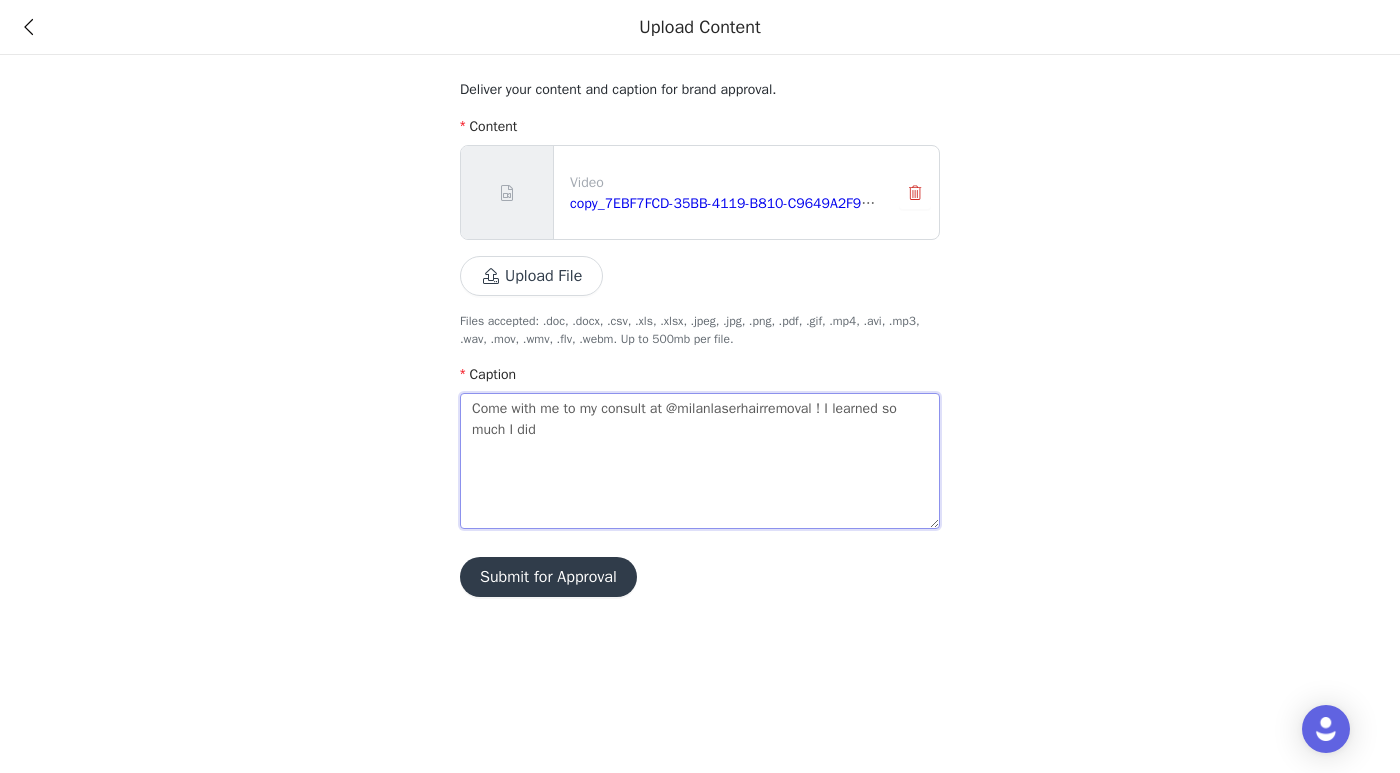 type 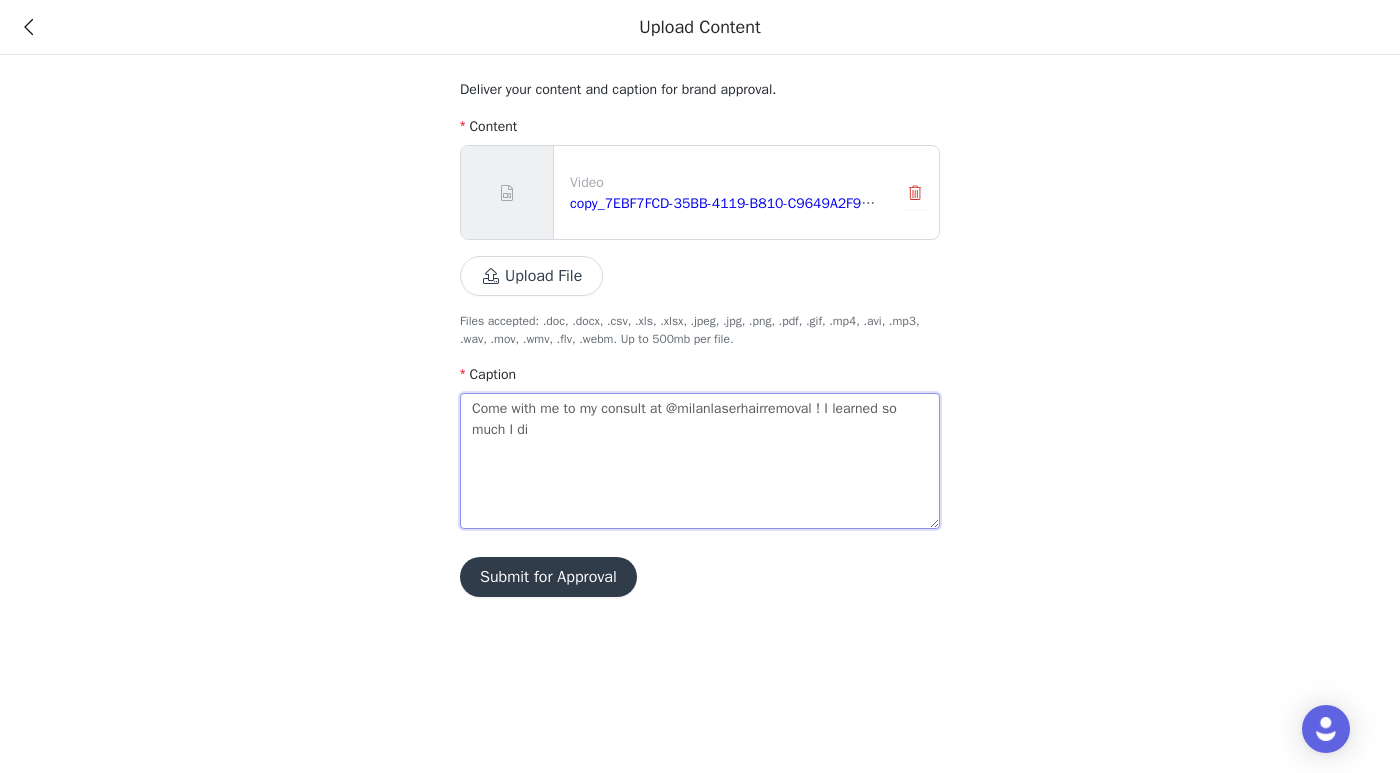type 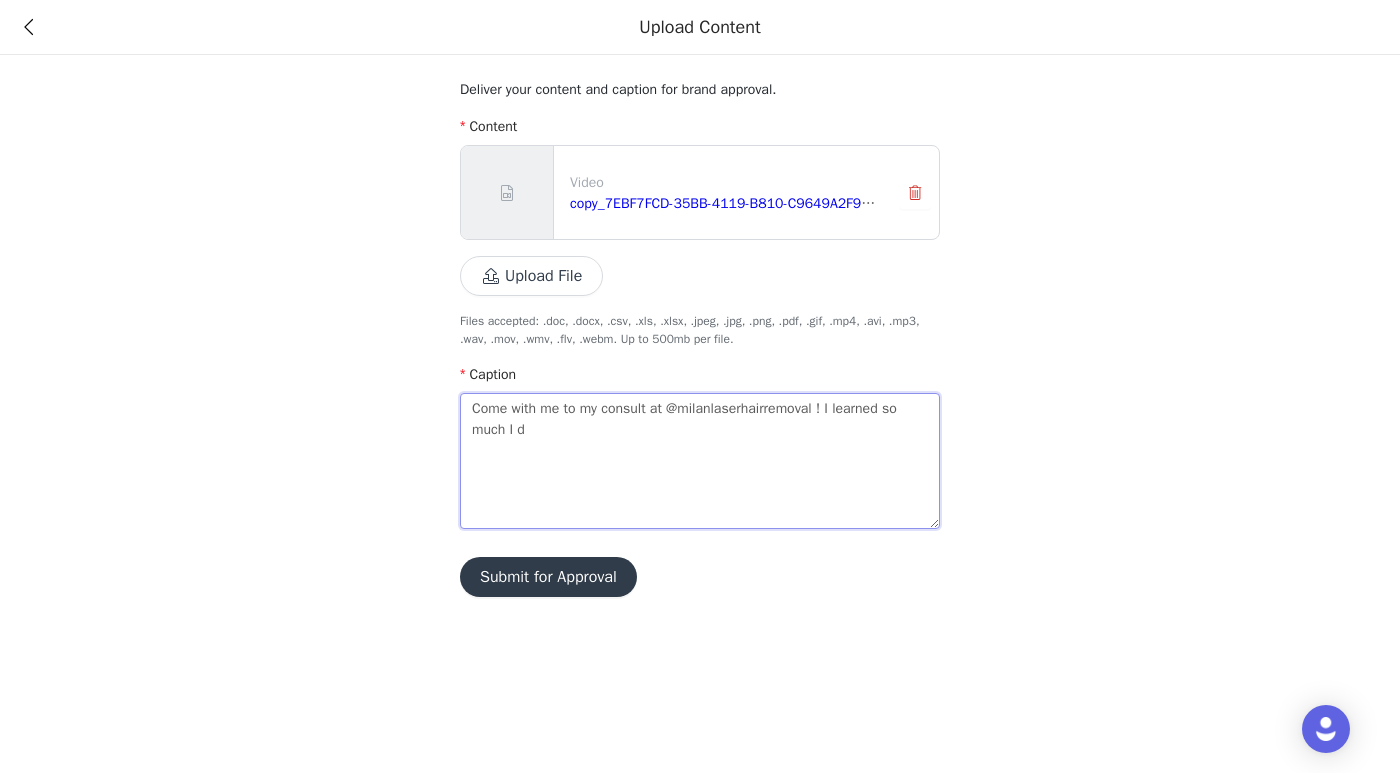 type 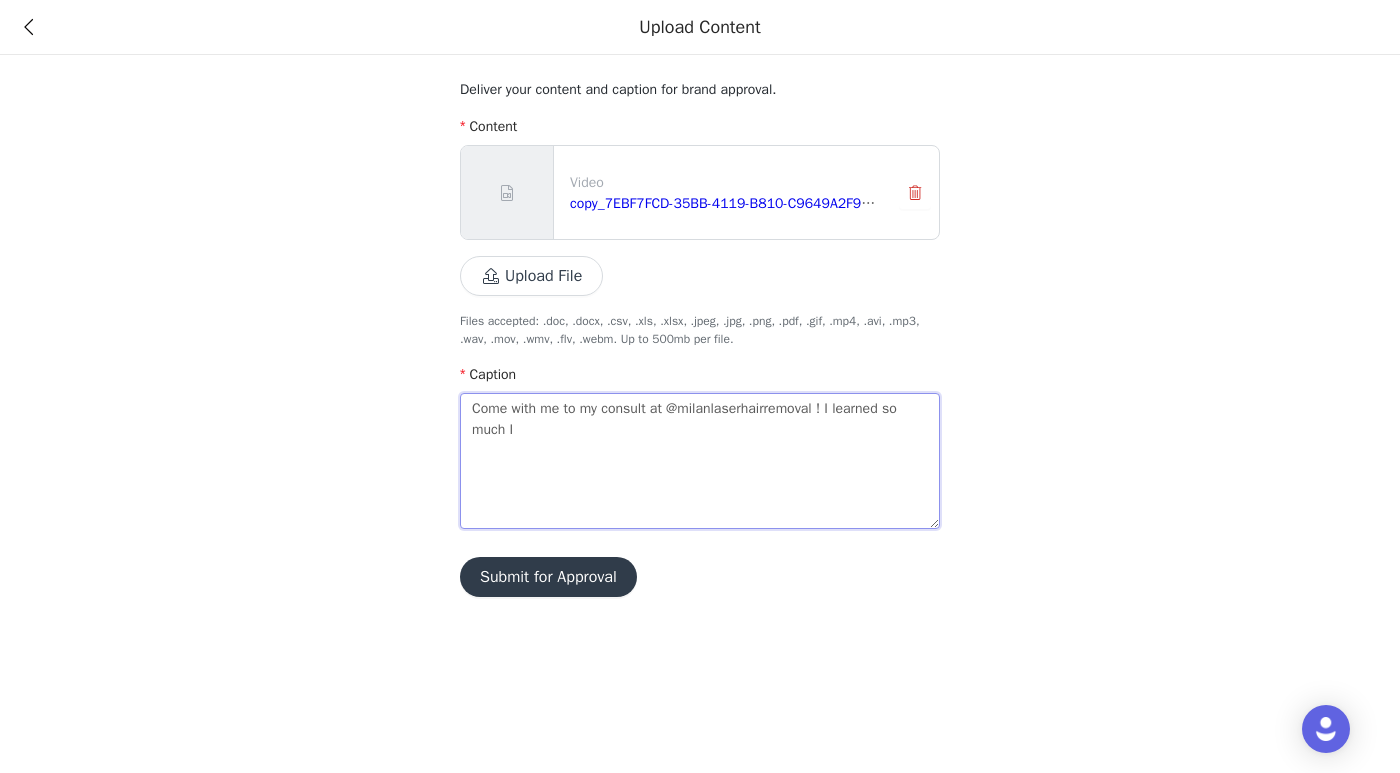 type 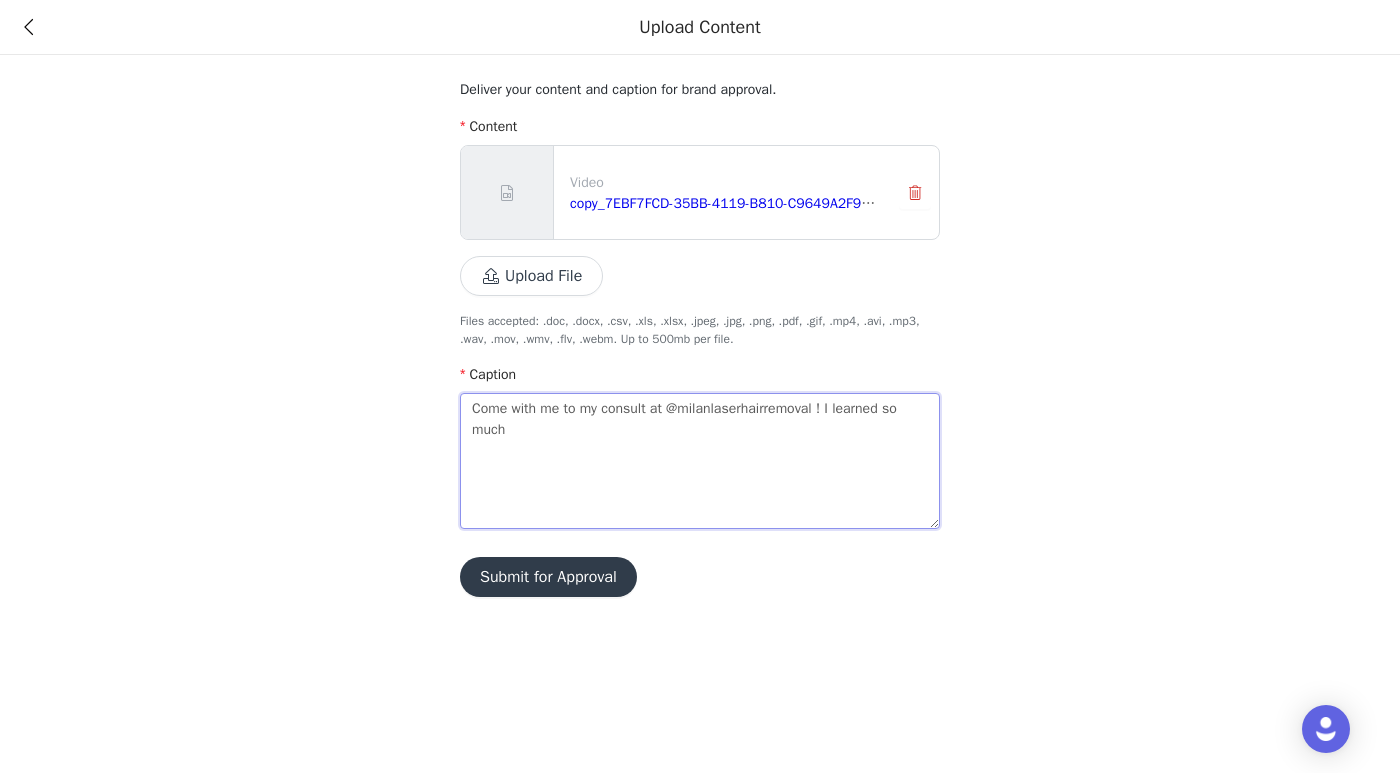 type 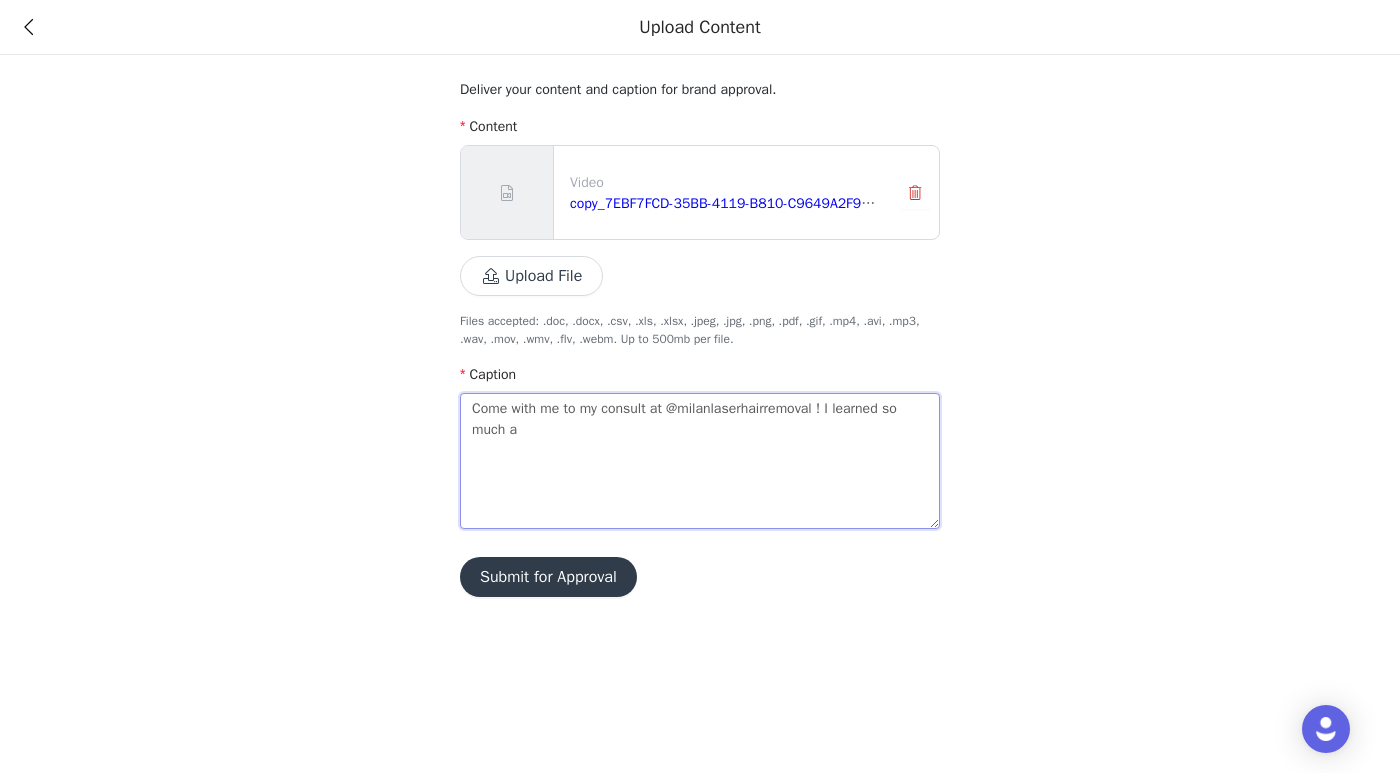 type 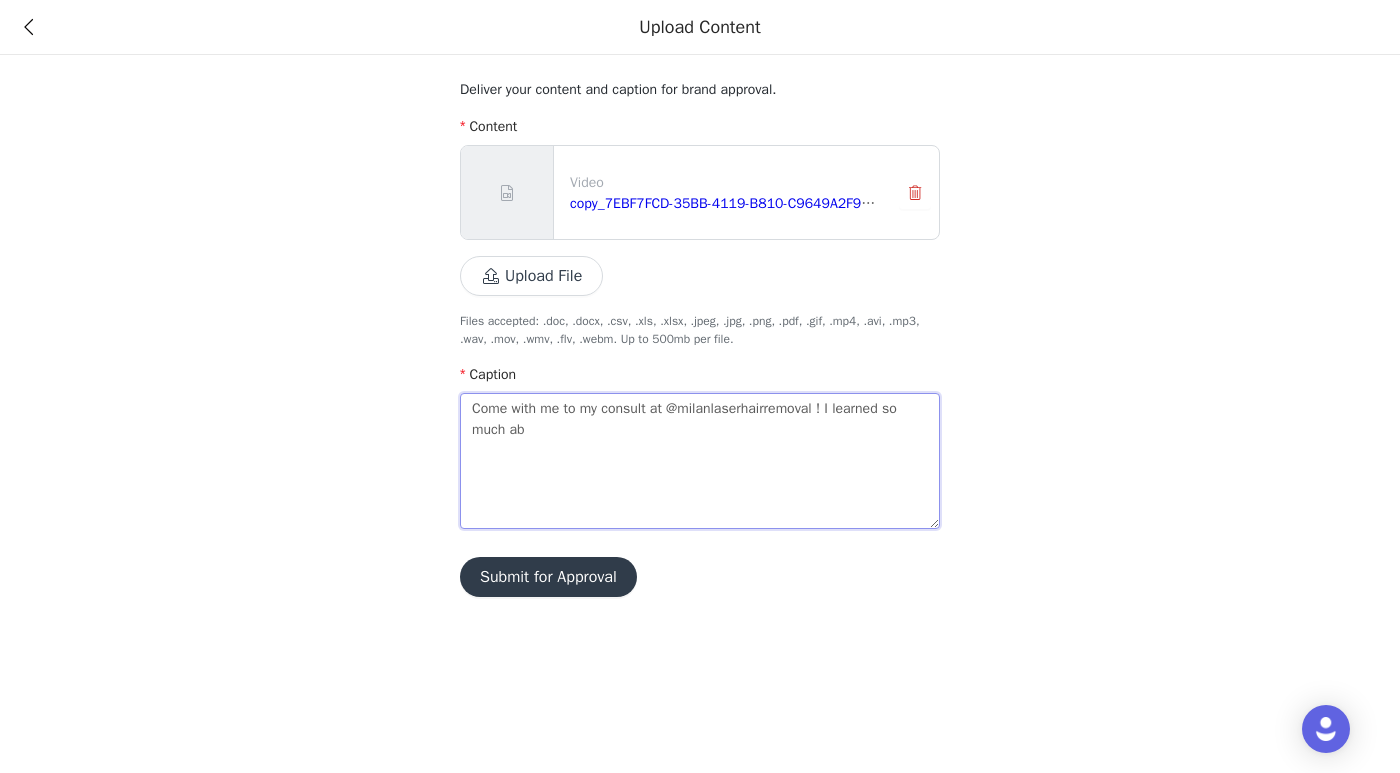 type 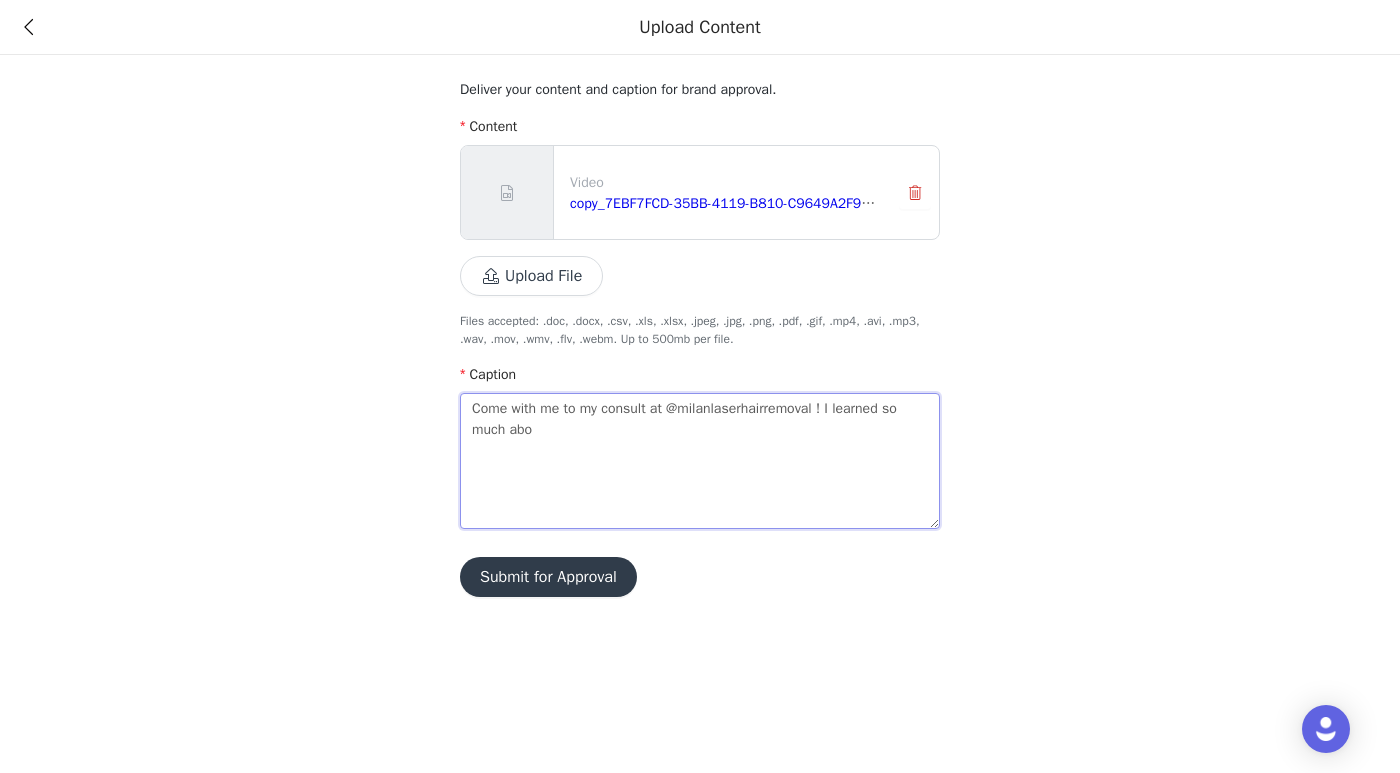 type 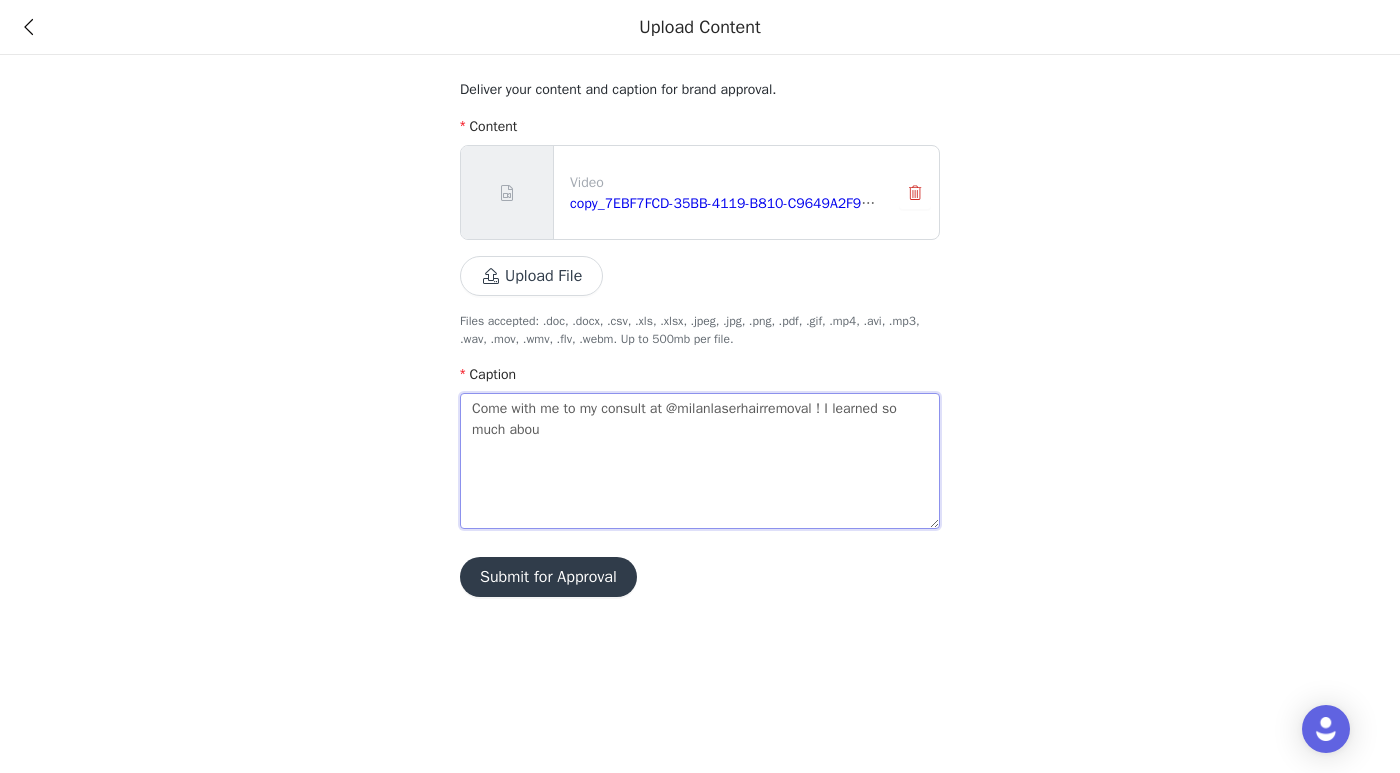 type 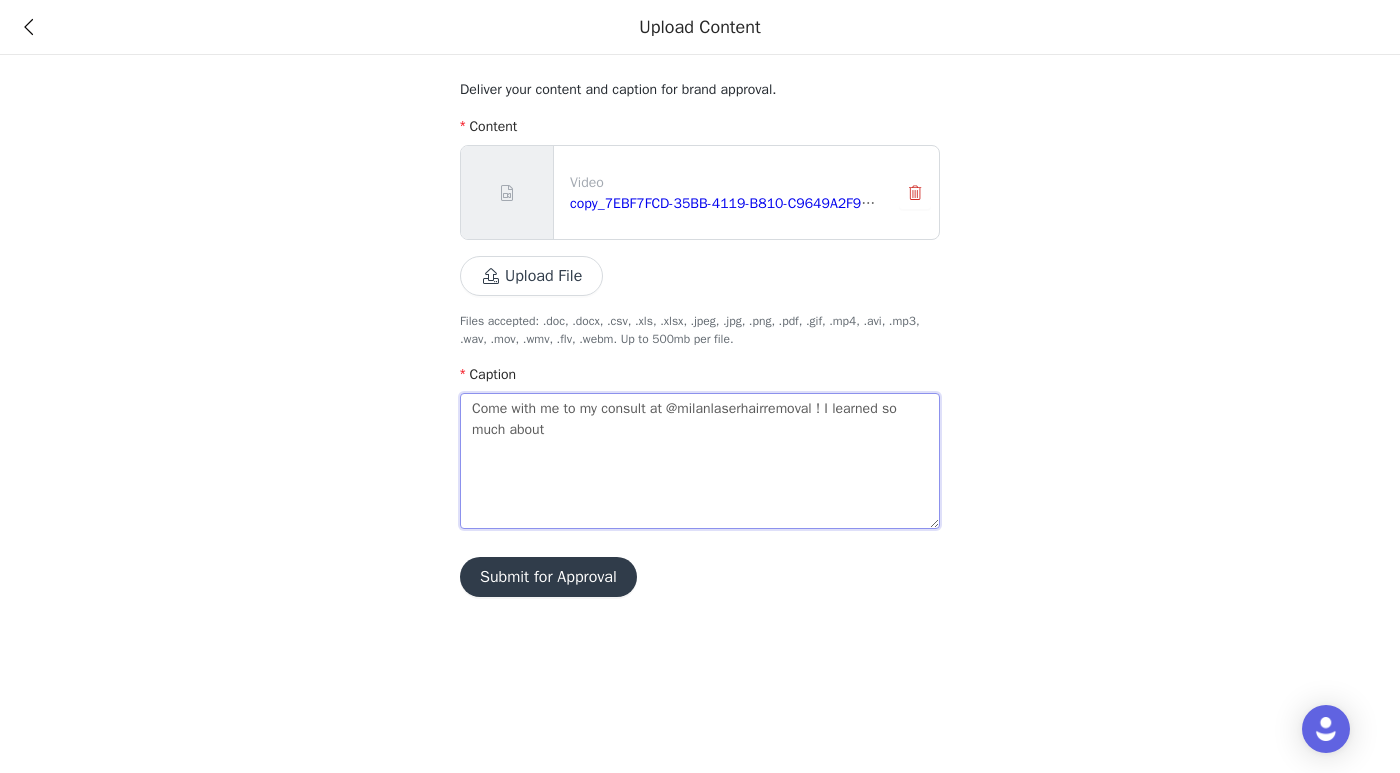 type 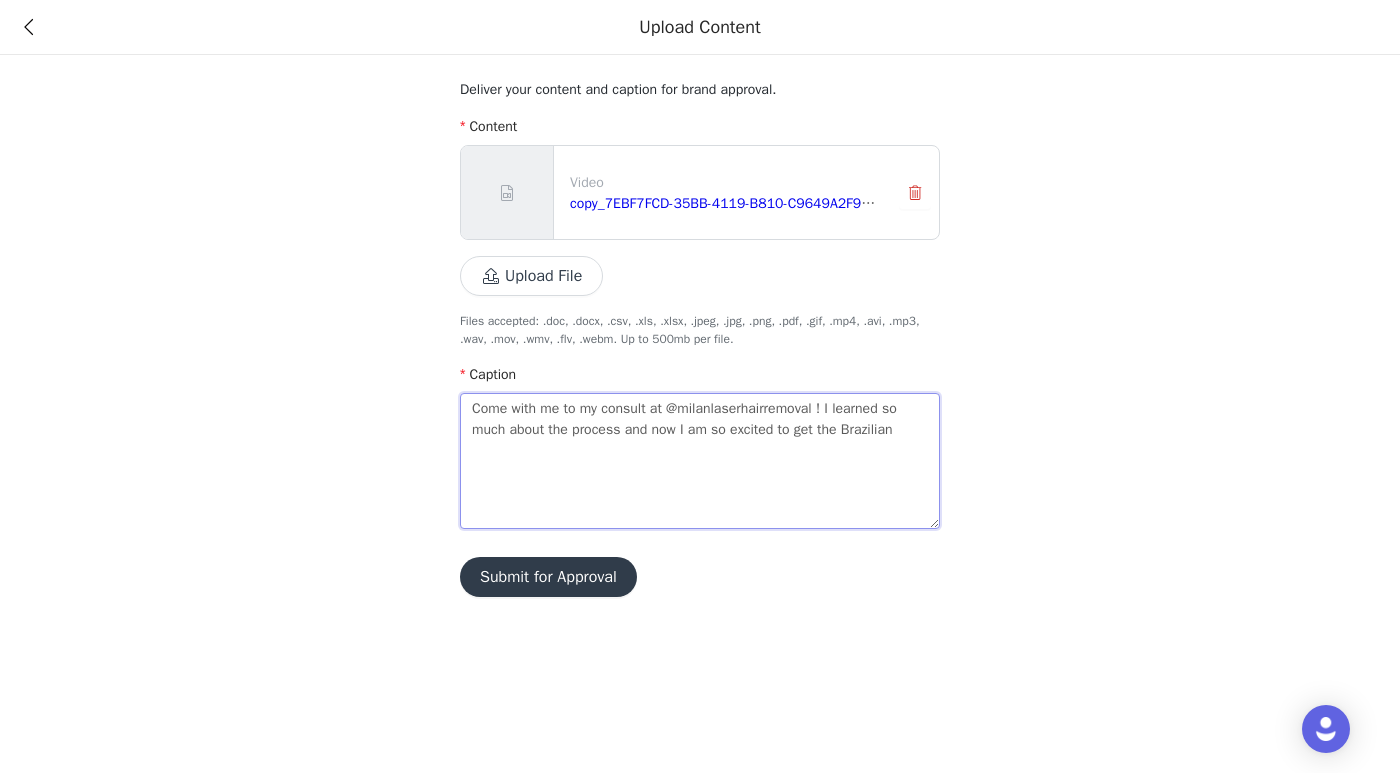 click on "Come with me to my consult at @milanlaserhairremoval ! I learned so much about the process and now I am so excited to get the Brazilian" at bounding box center (700, 461) 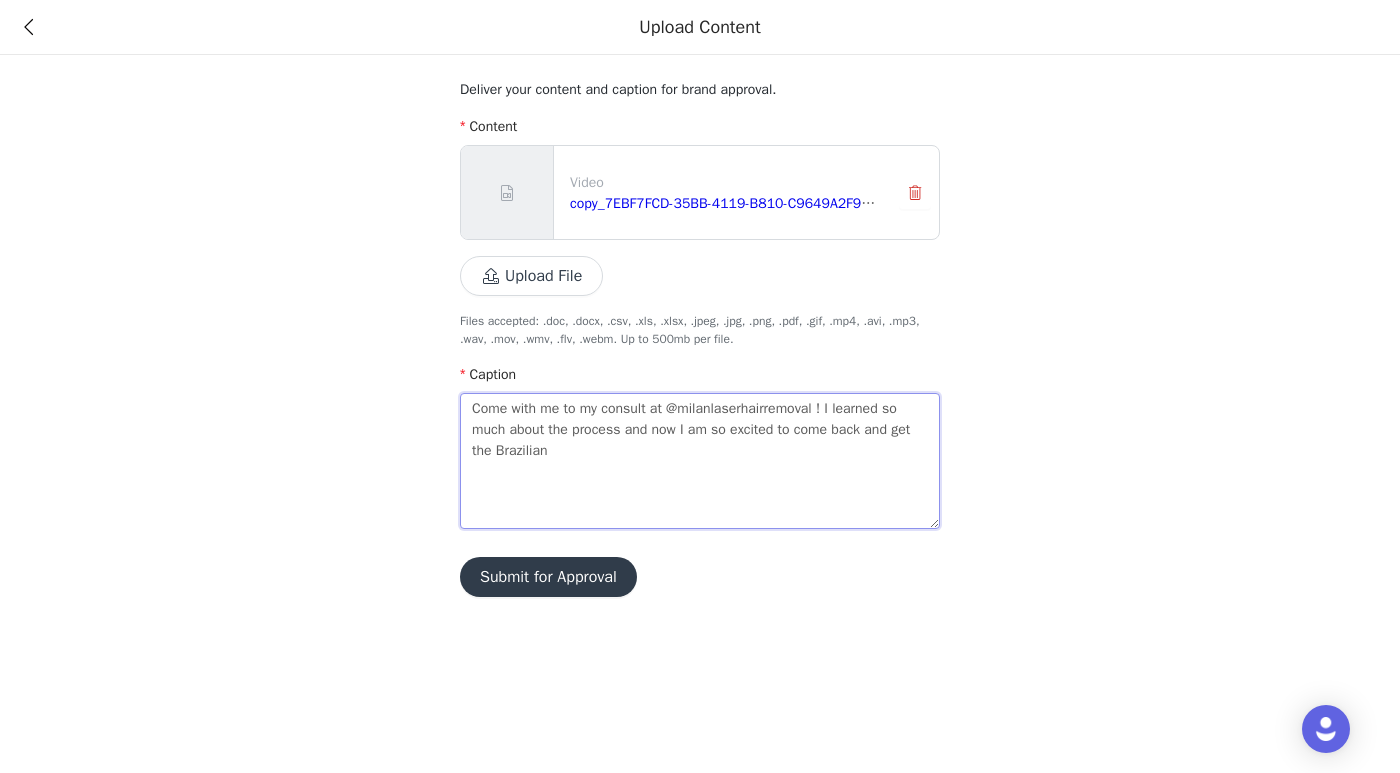 click on "Come with me to my consult at @milanlaserhairremoval ! I learned so much about the process and now I am so excited to come back and get the Brazilian" at bounding box center [700, 461] 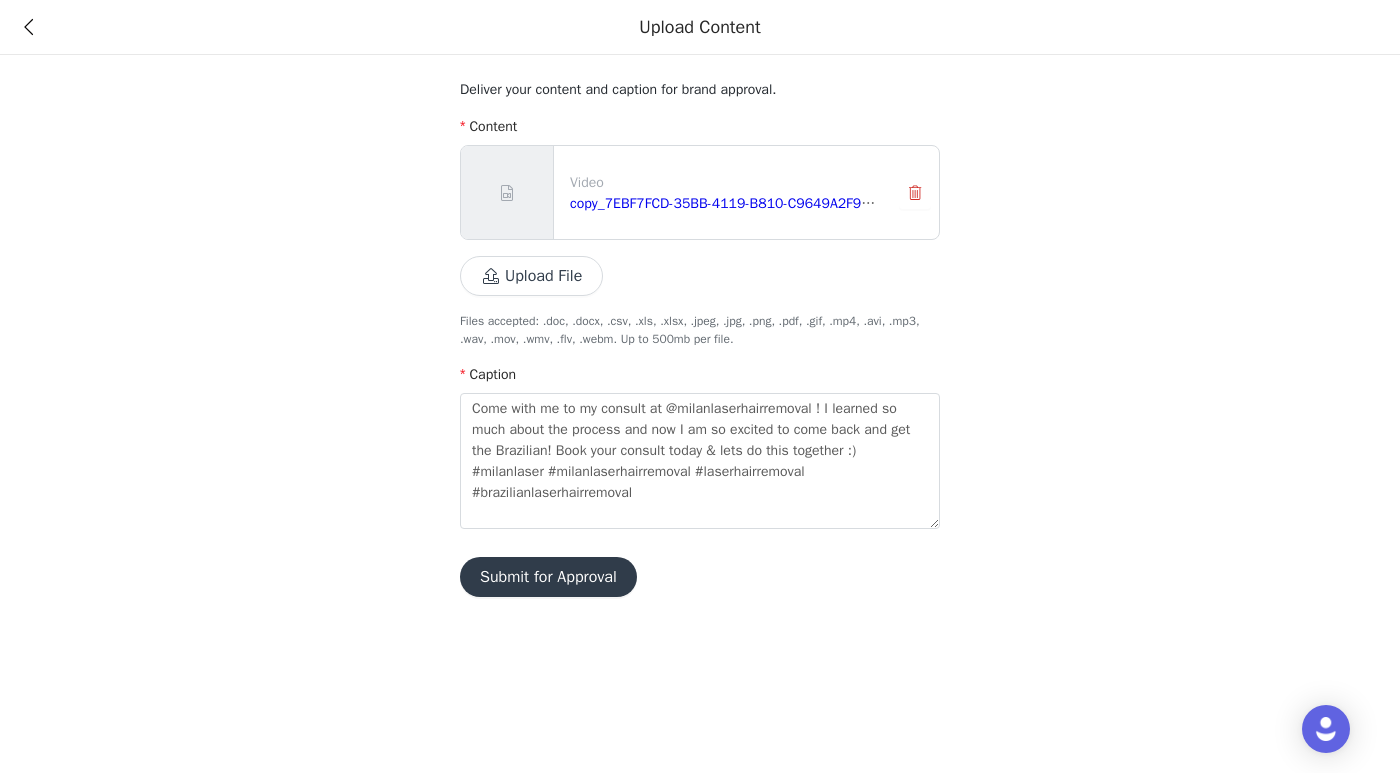 click on "Deliver your content and caption for brand approval. Content Video copy_[UUID].MOV Upload File Files accepted: .doc, .docx, .csv, .xls, .xlsx, .jpeg, .jpg, .png, .pdf, .gif, .mp4, .avi, .mp3, .wav, .mov, .wmv, .flv, .webm. Up to 500mb per file. Caption Come with me to my consult at @milanlaserhairremoval ! I learned so much about the process and now I am so excited to come back and get the Brazilian! Book your consult today & lets do this together :) #milanlaser #milanlaserhairremoval #laserhairremoval #brazilianlaserhairremoval Submit for Approval" at bounding box center (700, 338) 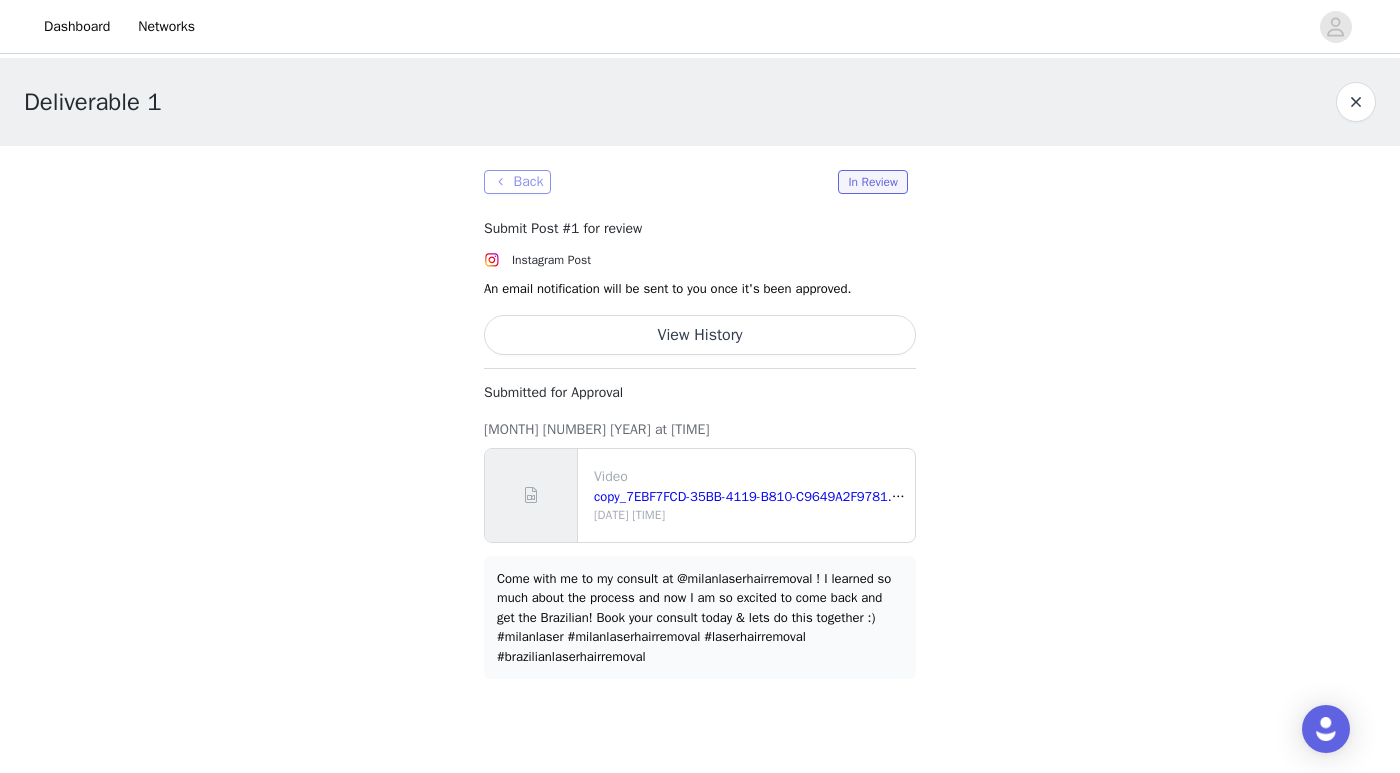 click on "Back" at bounding box center (517, 182) 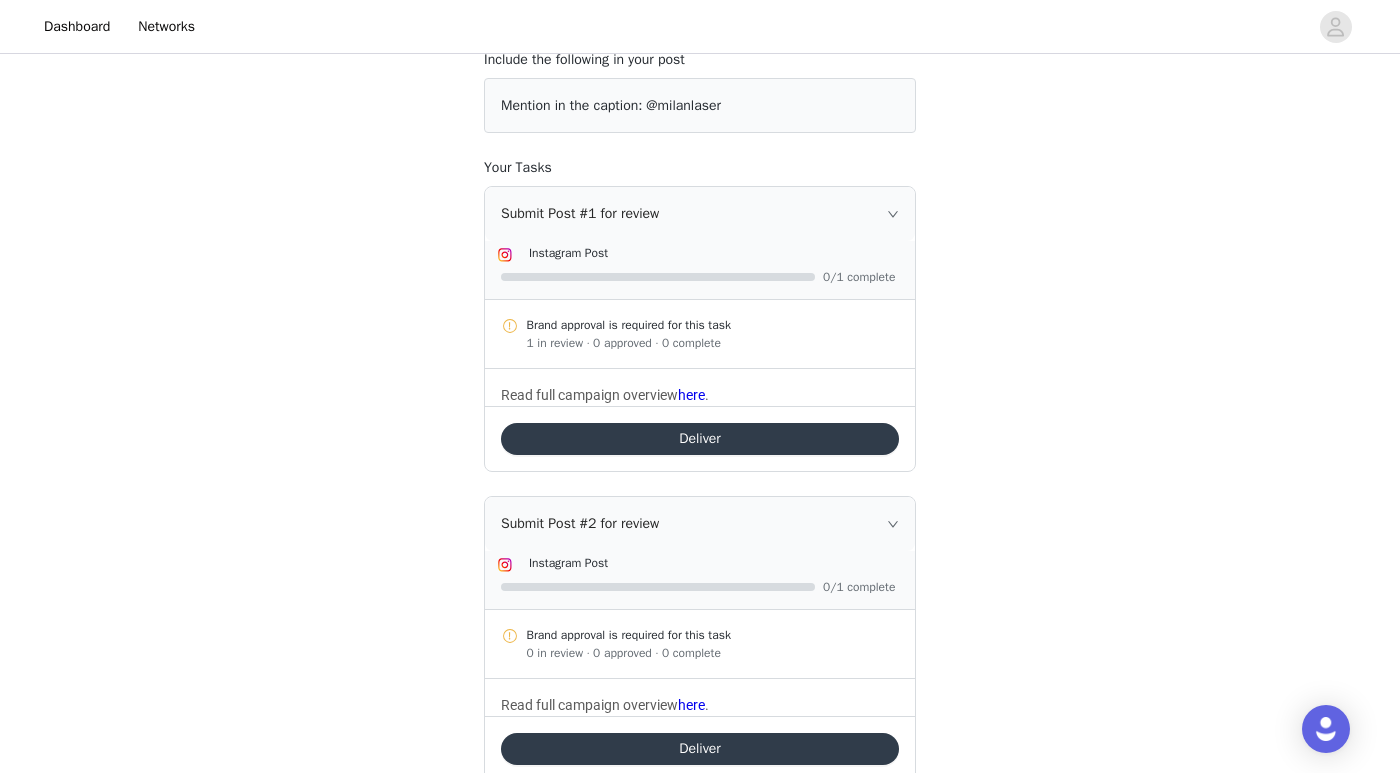 scroll, scrollTop: 169, scrollLeft: 0, axis: vertical 